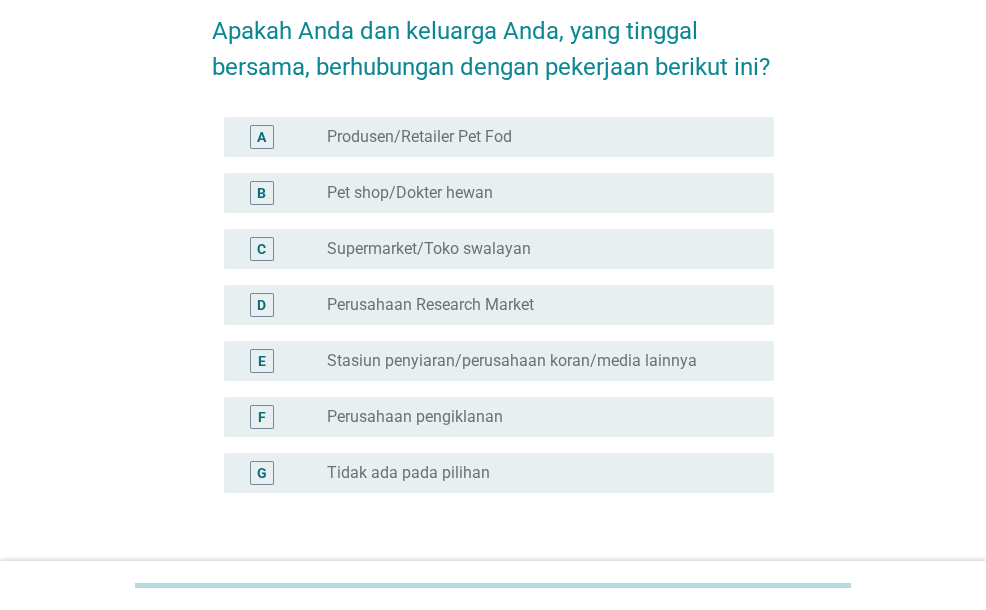 scroll, scrollTop: 272, scrollLeft: 0, axis: vertical 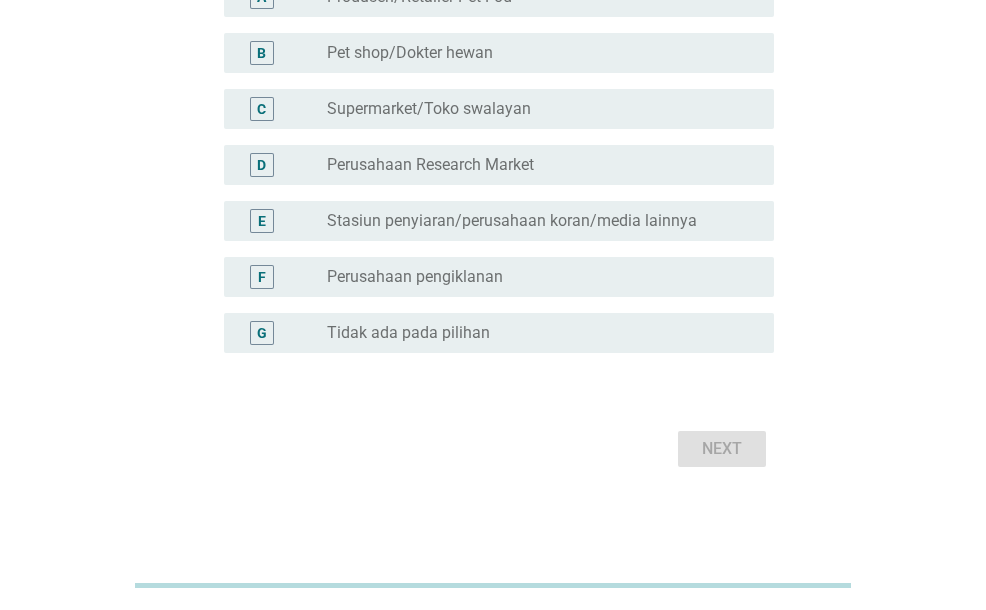 click on "G     radio_button_unchecked Tidak ada pada pilihan" at bounding box center [498, 333] 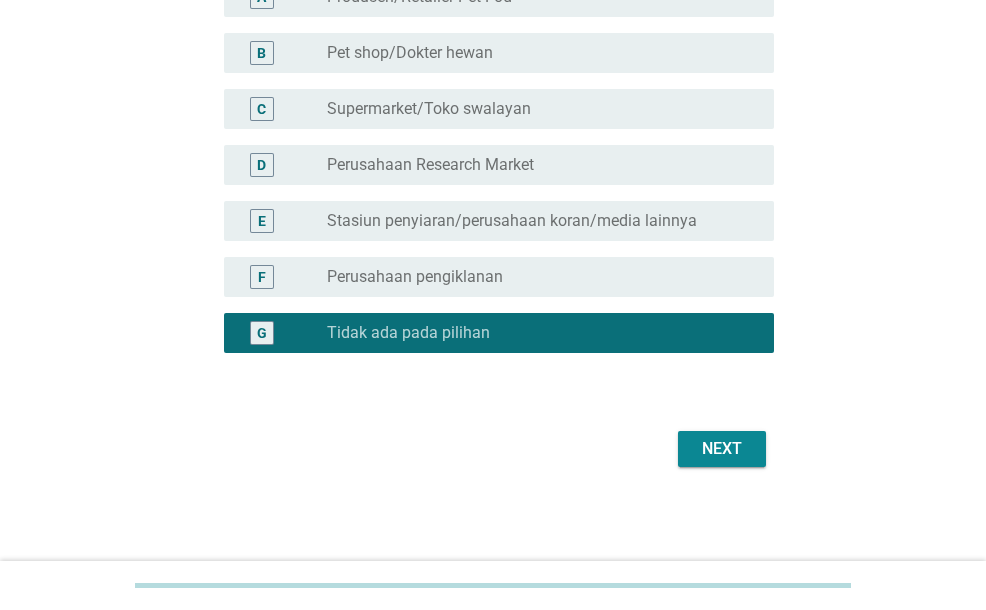 scroll, scrollTop: 272, scrollLeft: 0, axis: vertical 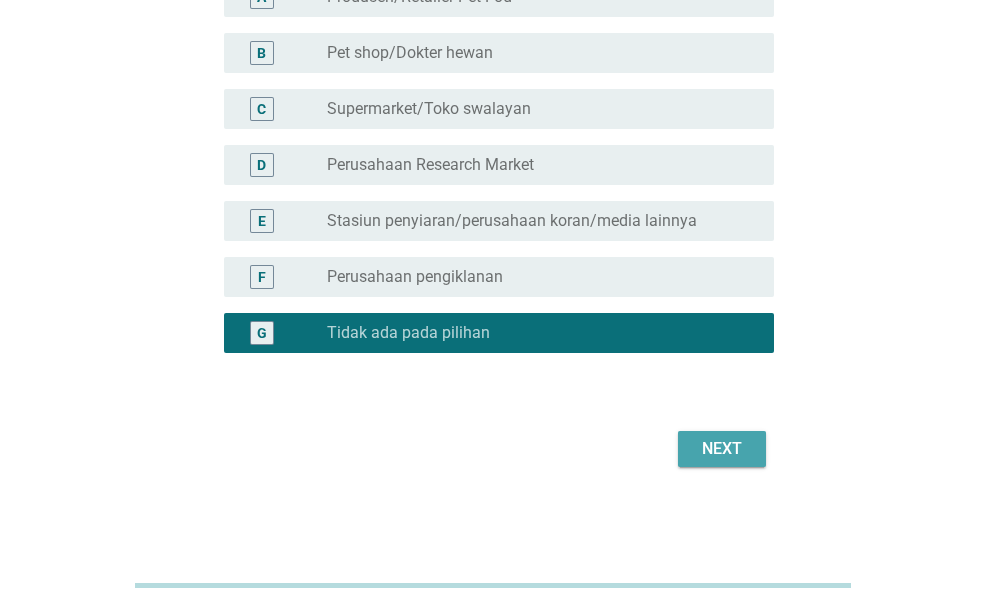click on "Next" at bounding box center [722, 449] 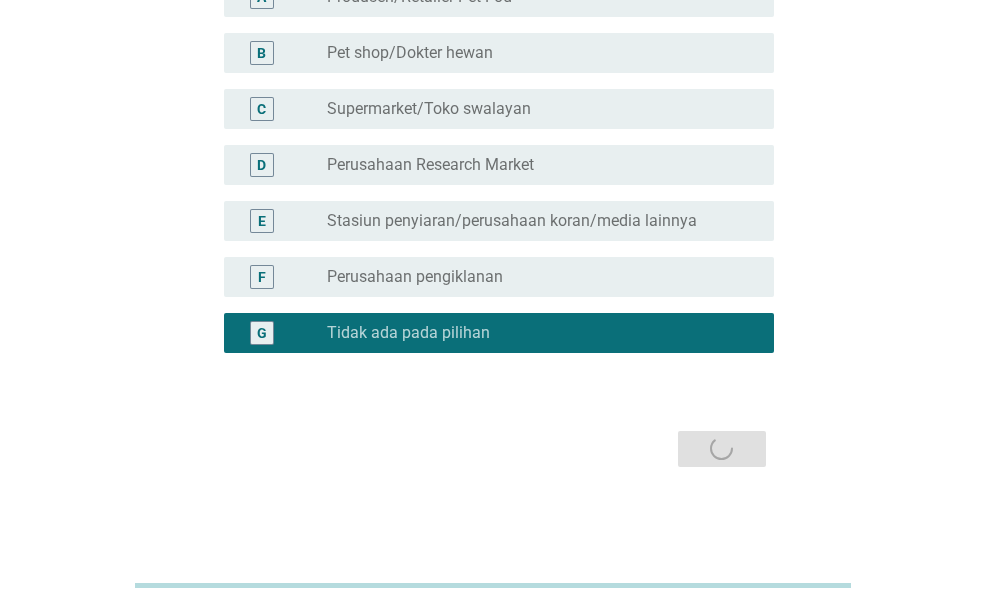 scroll, scrollTop: 0, scrollLeft: 0, axis: both 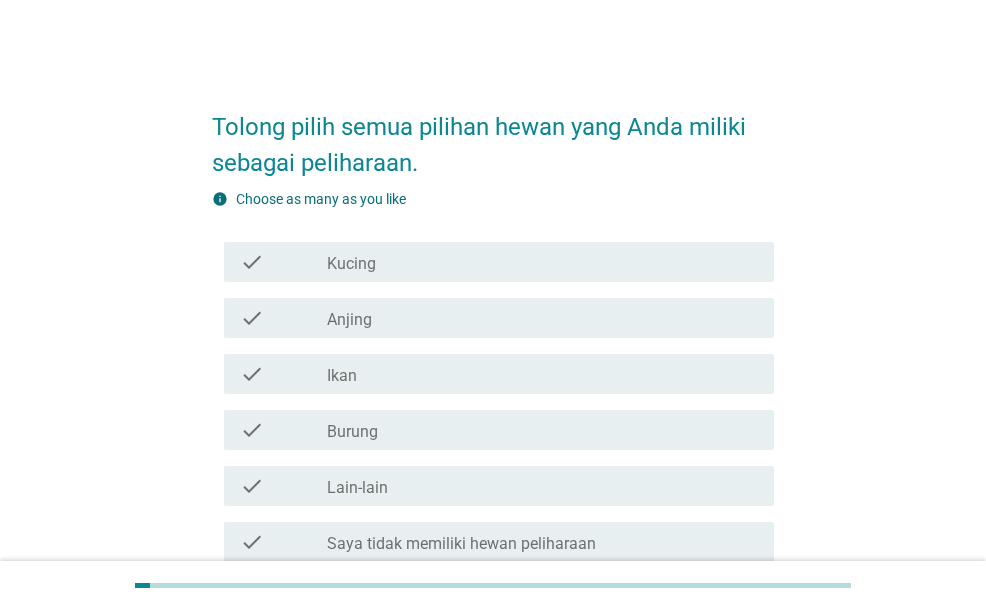 click on "Kucing" at bounding box center [351, 264] 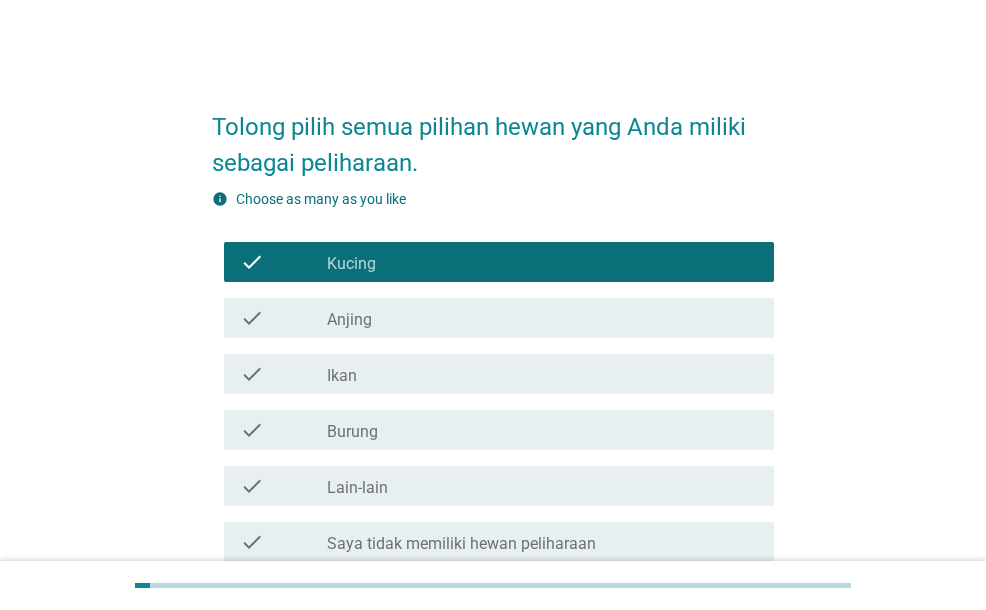 click on "Anjing" at bounding box center (349, 320) 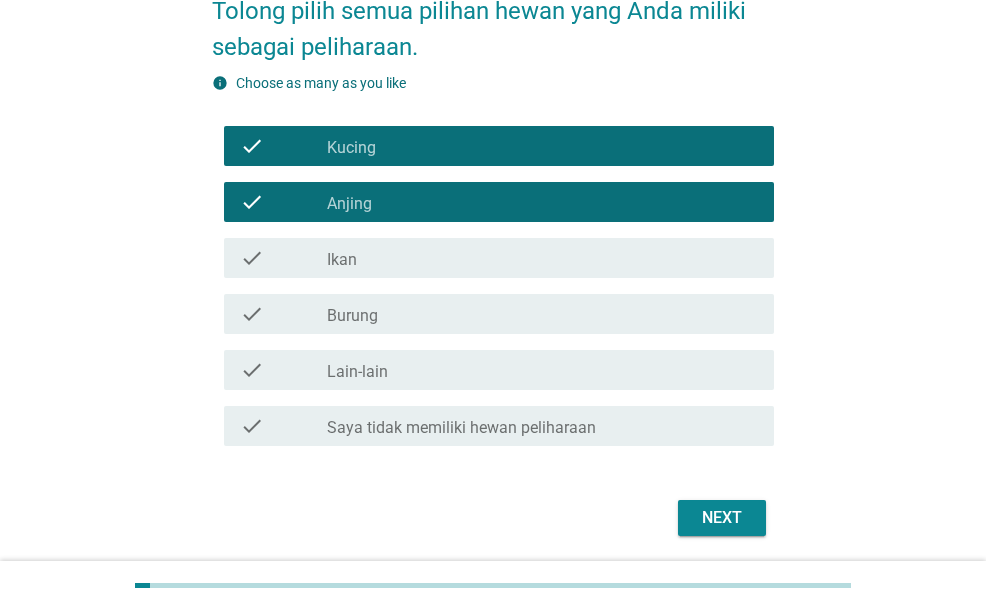 scroll, scrollTop: 185, scrollLeft: 0, axis: vertical 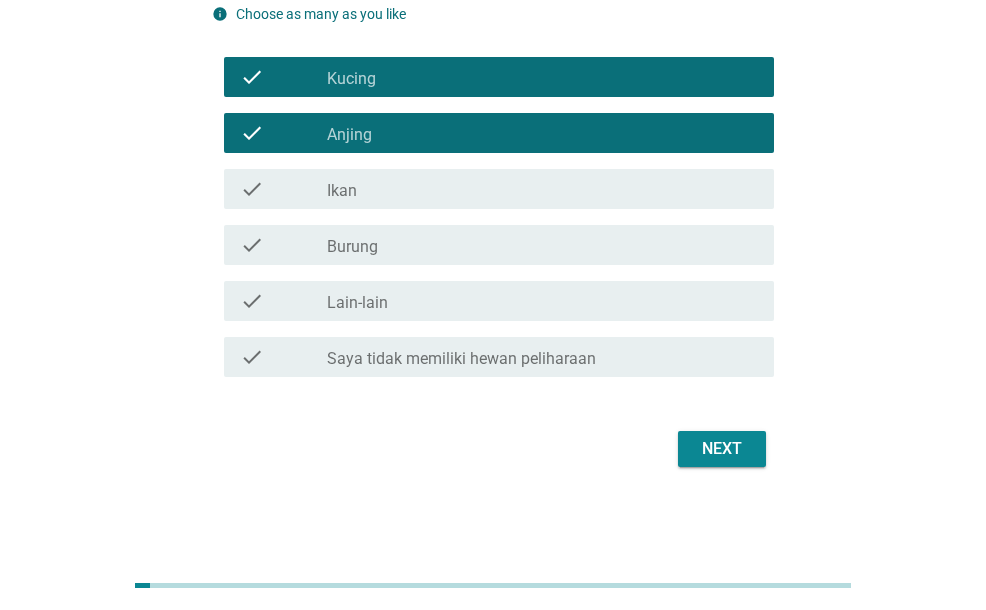 click on "Next" at bounding box center (722, 449) 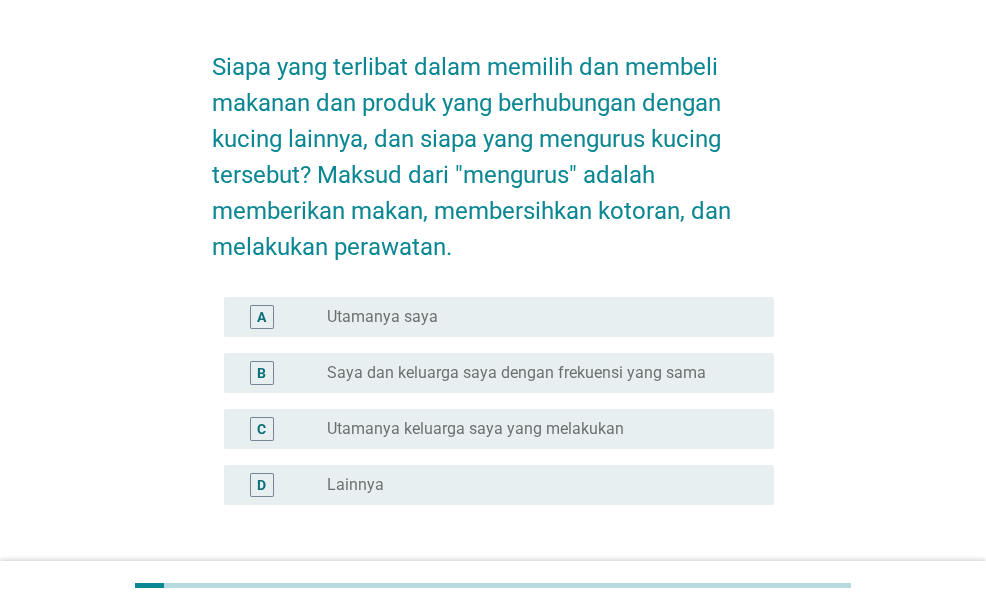 scroll, scrollTop: 200, scrollLeft: 0, axis: vertical 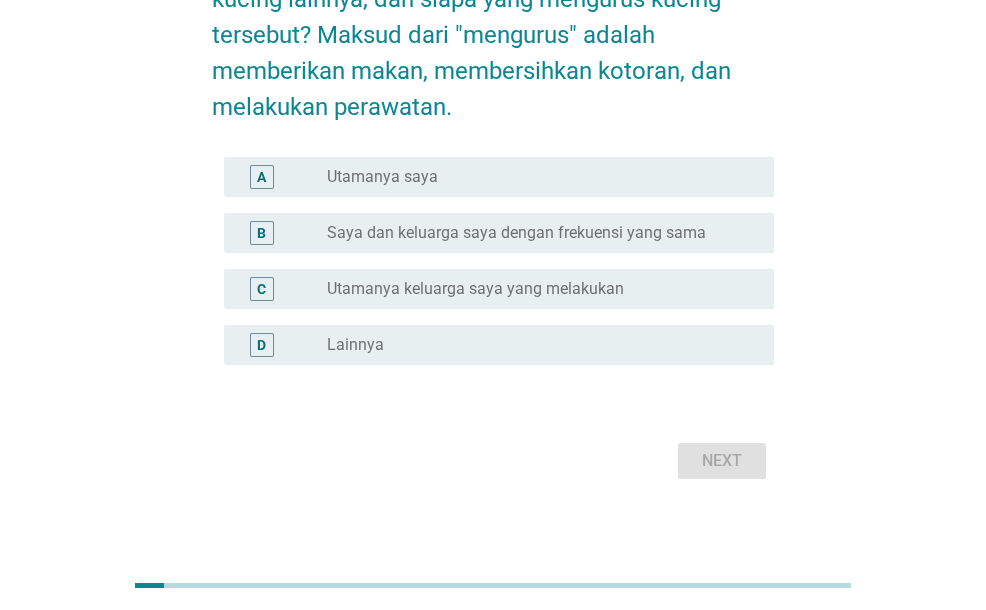 click on "radio_button_unchecked Utamanya saya" at bounding box center [534, 177] 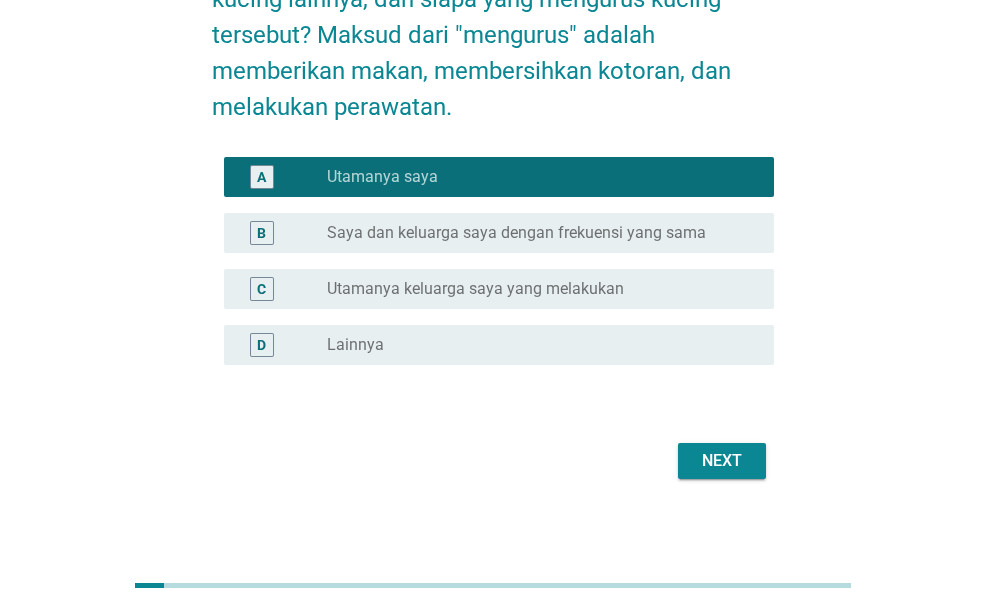 click on "Next" at bounding box center (722, 461) 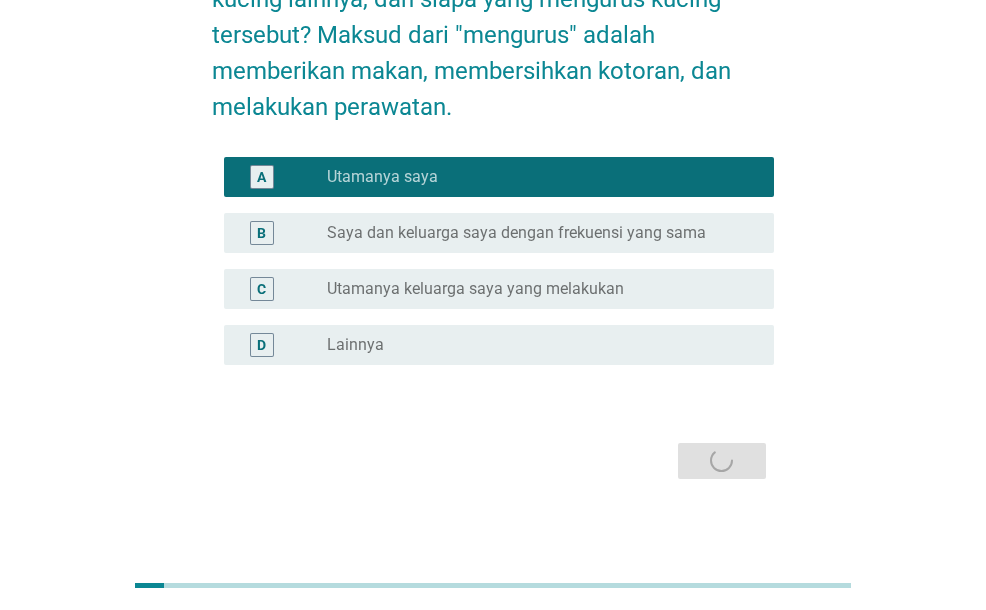 scroll, scrollTop: 0, scrollLeft: 0, axis: both 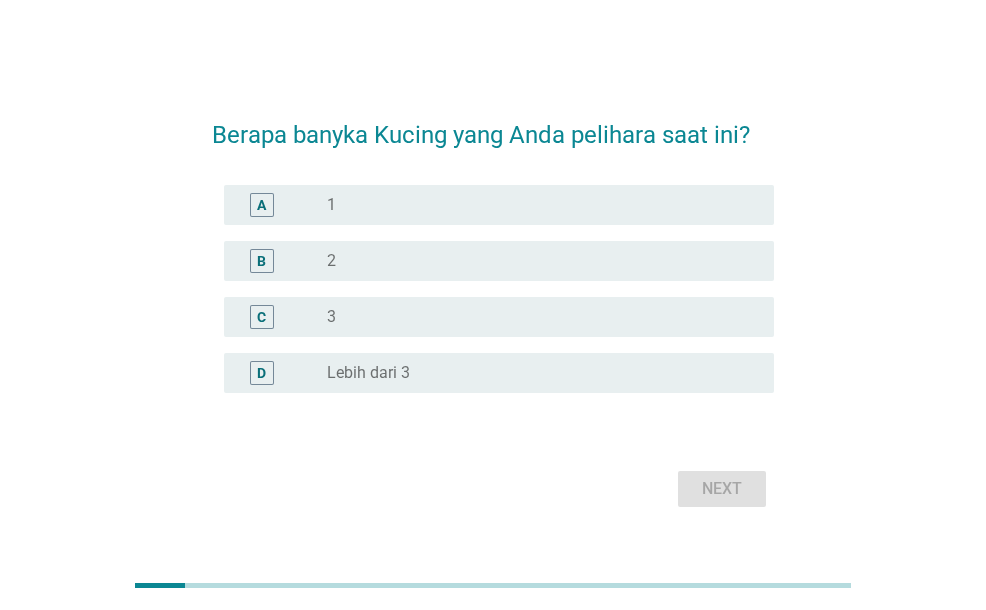 click on "radio_button_unchecked 1" at bounding box center (534, 205) 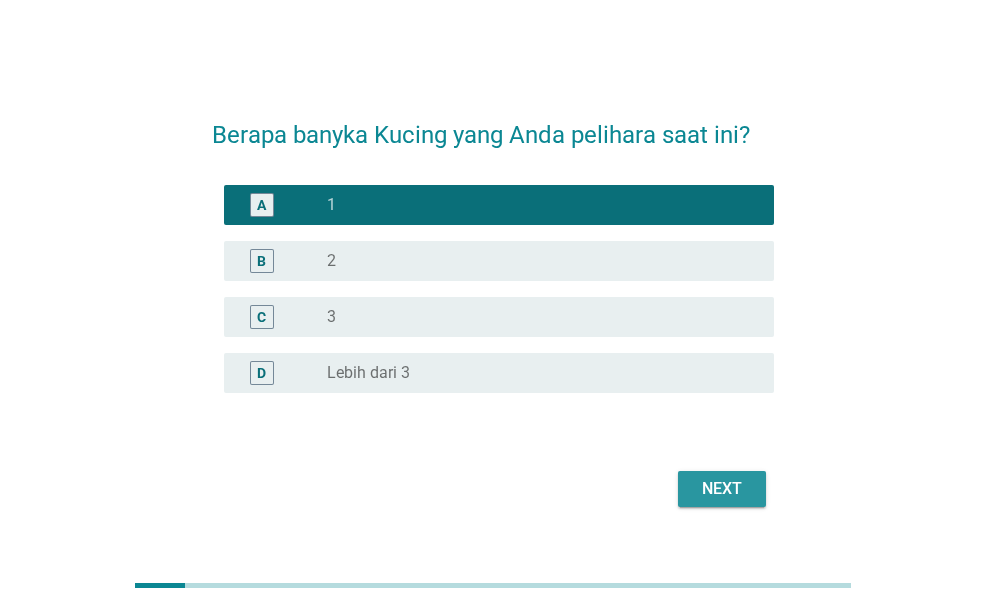 click on "Next" at bounding box center [722, 489] 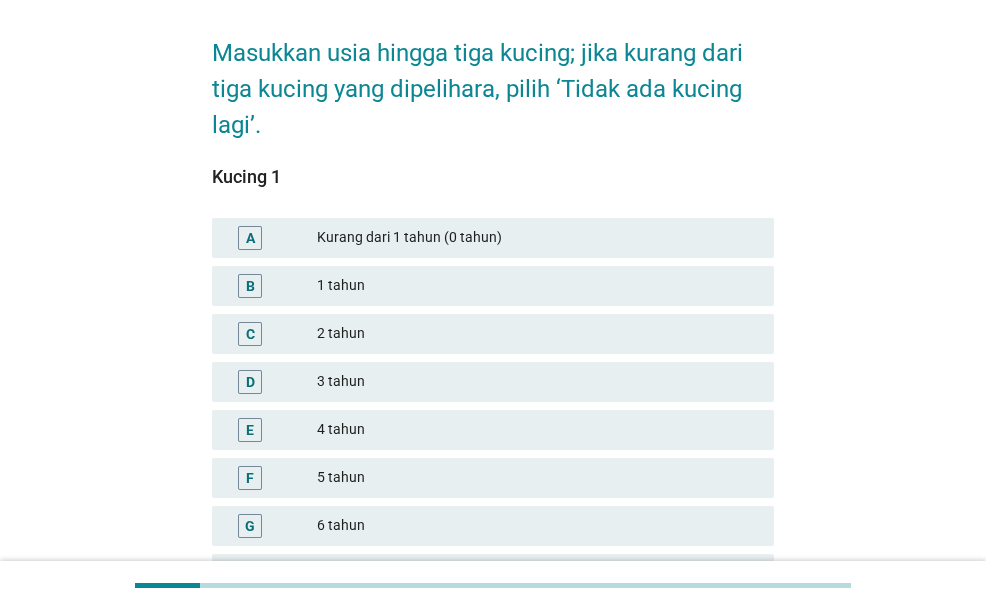 scroll, scrollTop: 100, scrollLeft: 0, axis: vertical 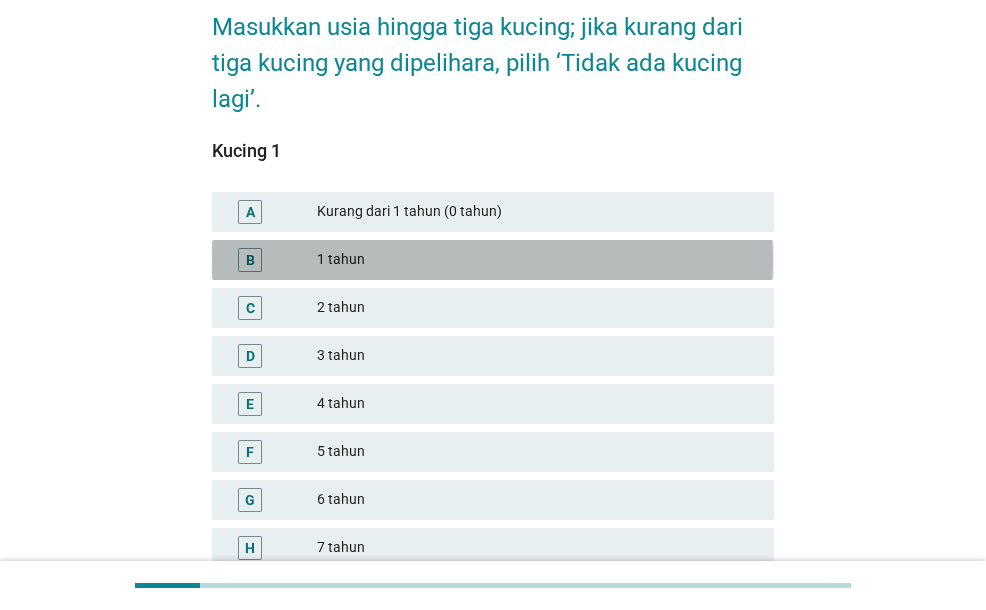 click on "1 tahun" at bounding box center [537, 260] 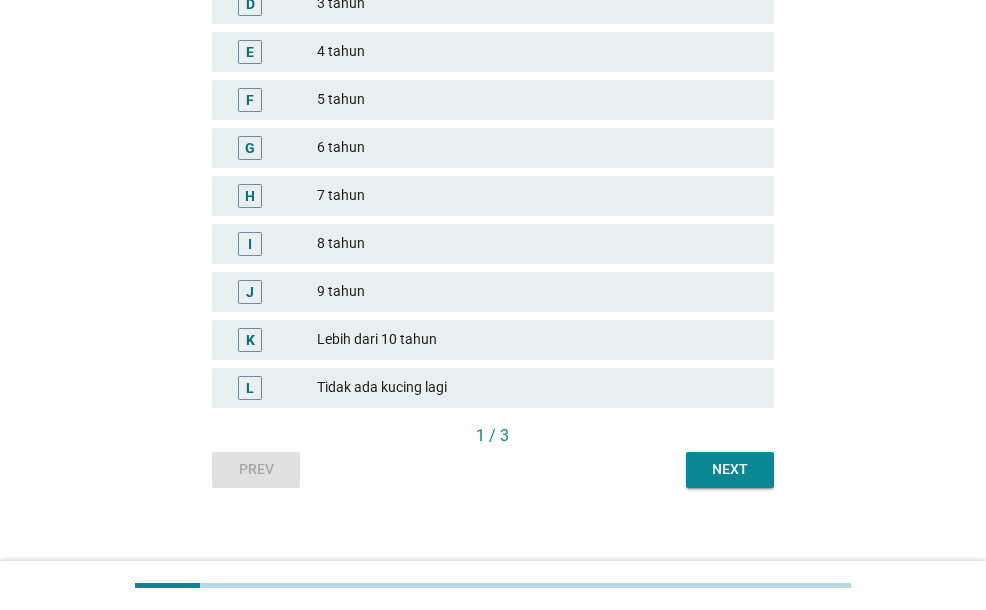 scroll, scrollTop: 467, scrollLeft: 0, axis: vertical 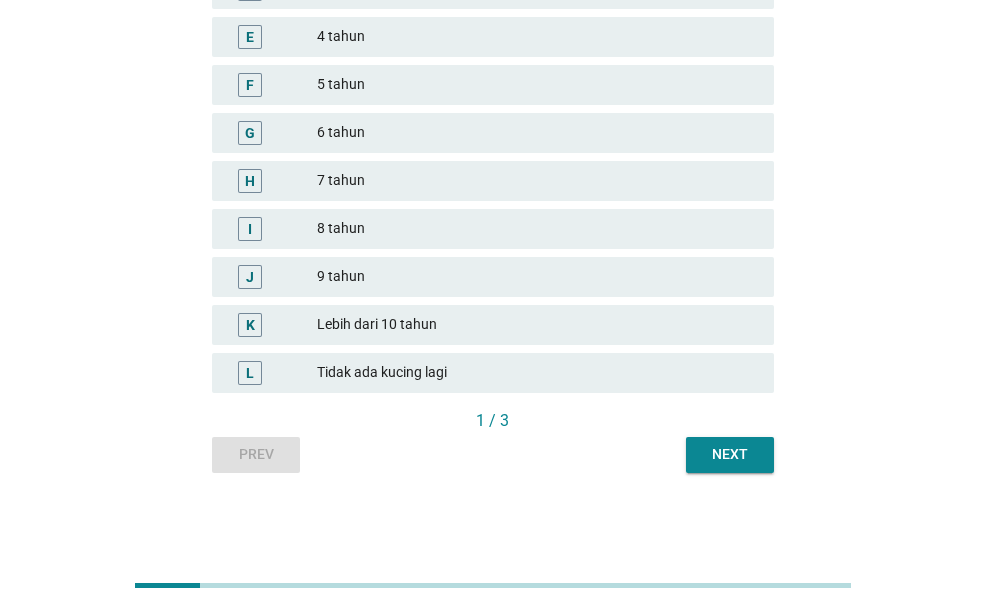 click on "Next" at bounding box center [730, 455] 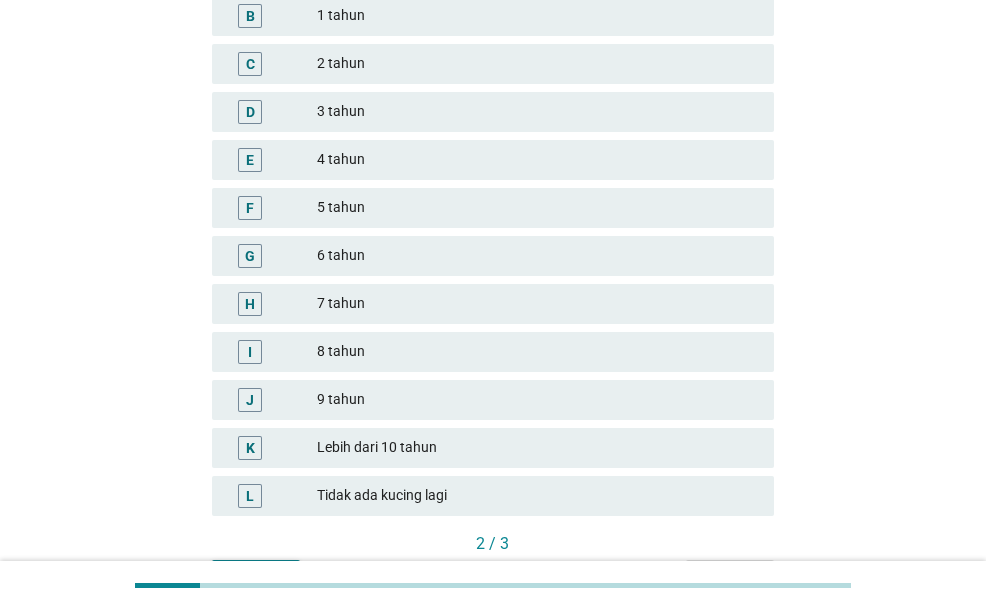 scroll, scrollTop: 400, scrollLeft: 0, axis: vertical 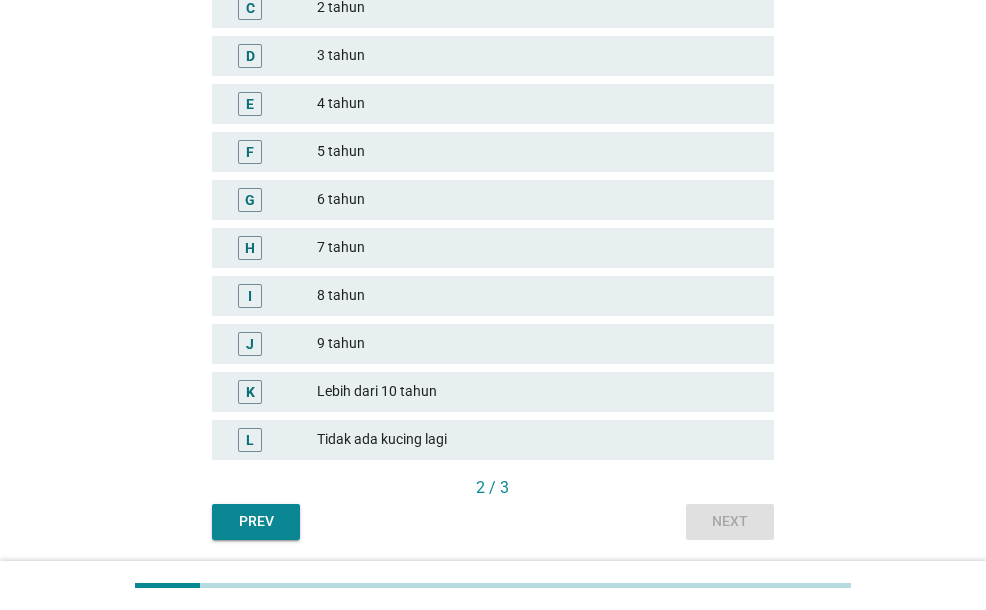 click on "Tidak ada kucing lagi" at bounding box center (537, 440) 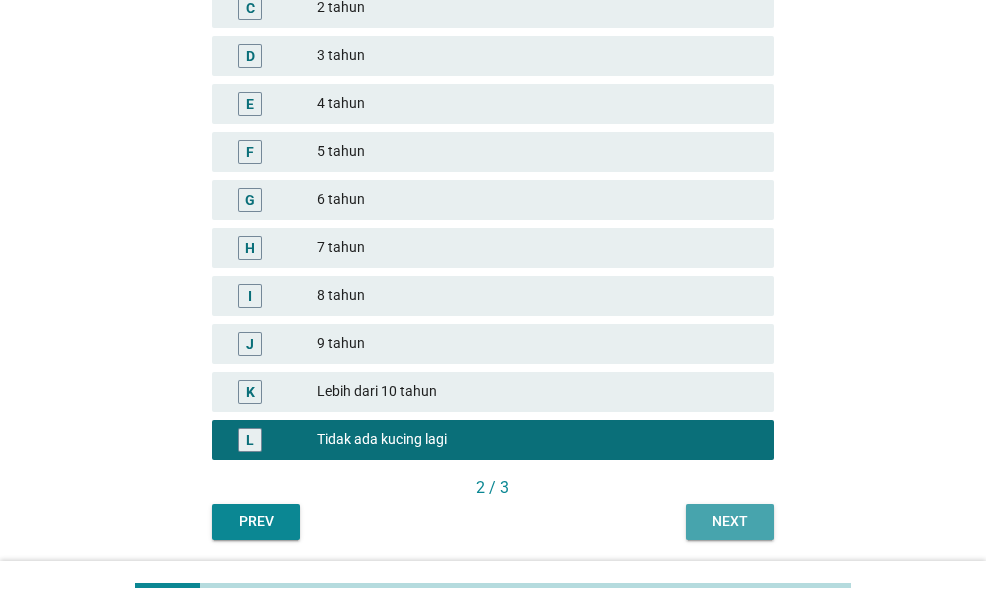 click on "Next" at bounding box center [730, 521] 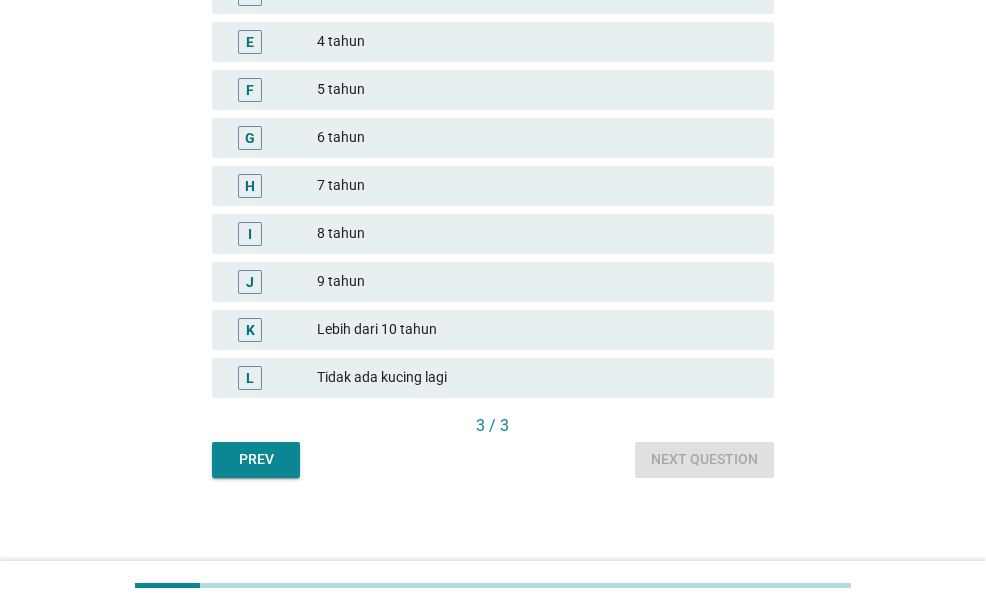 scroll, scrollTop: 467, scrollLeft: 0, axis: vertical 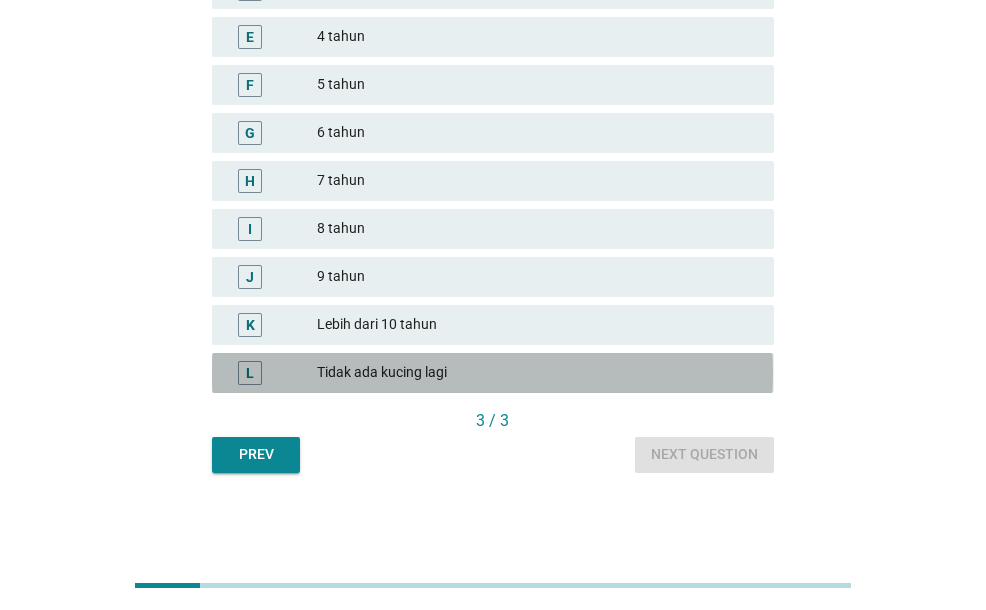 click on "L   Tidak ada kucing lagi" at bounding box center (492, 373) 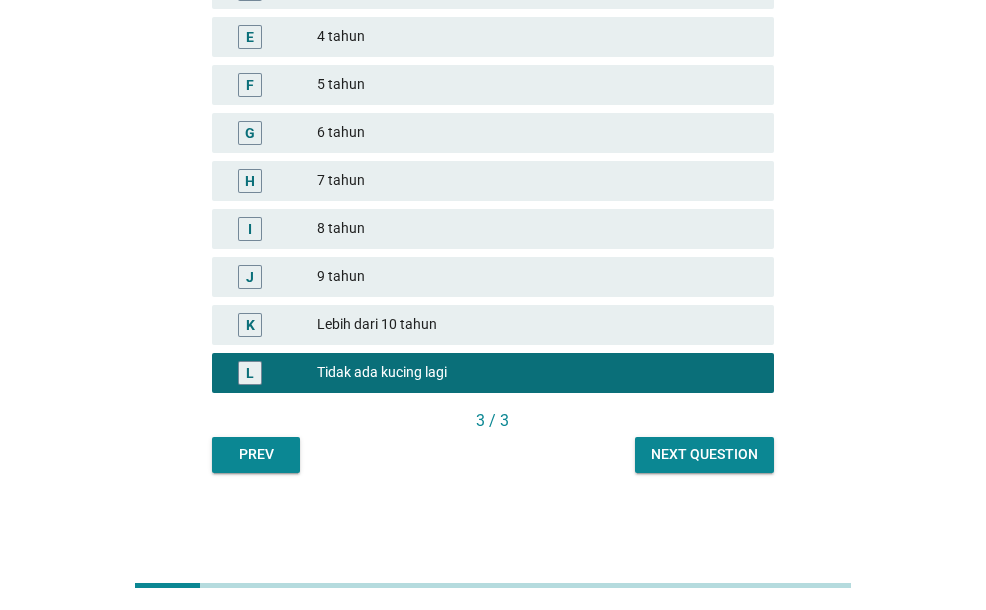 click on "Next question" at bounding box center (704, 454) 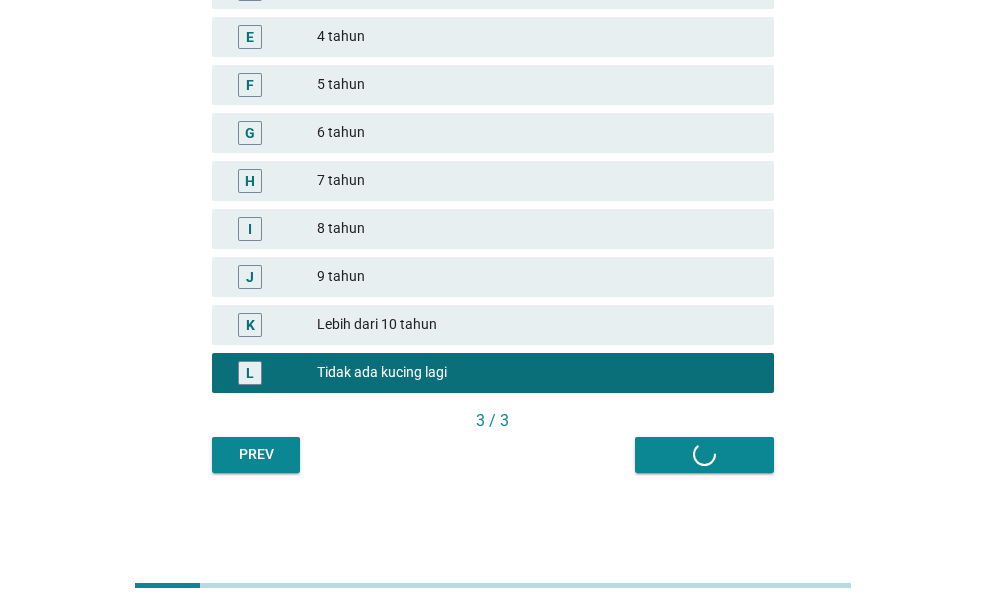 scroll, scrollTop: 0, scrollLeft: 0, axis: both 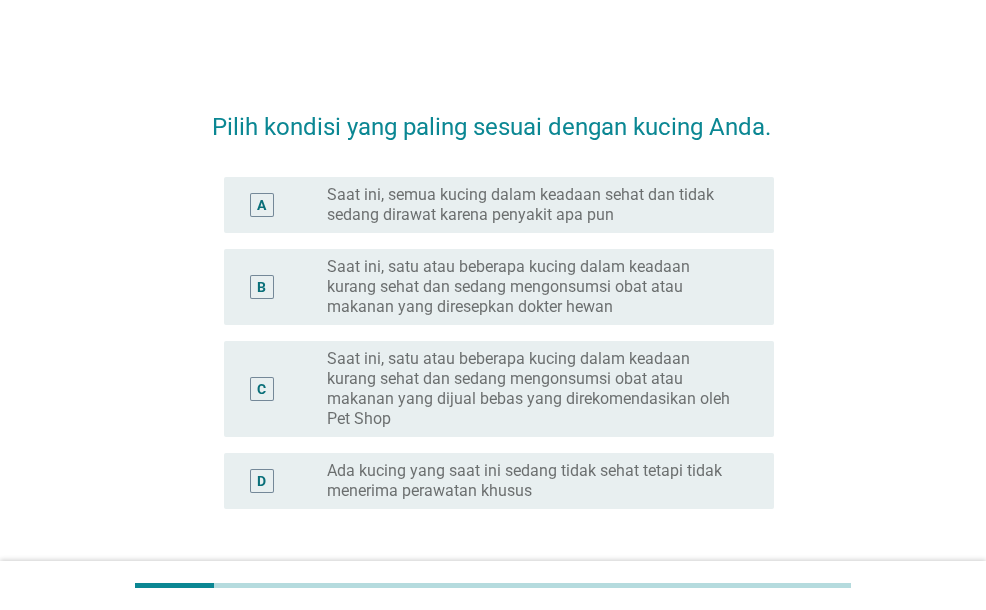 click on "Saat ini, satu atau beberapa kucing dalam keadaan kurang sehat dan sedang mengonsumsi obat atau makanan yang diresepkan dokter hewan" at bounding box center (534, 287) 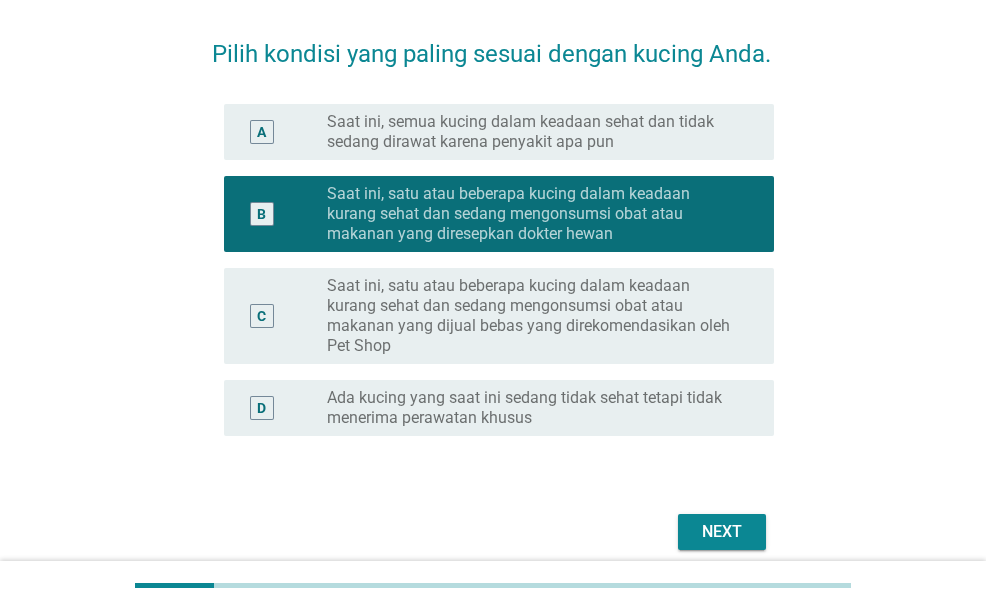 scroll, scrollTop: 100, scrollLeft: 0, axis: vertical 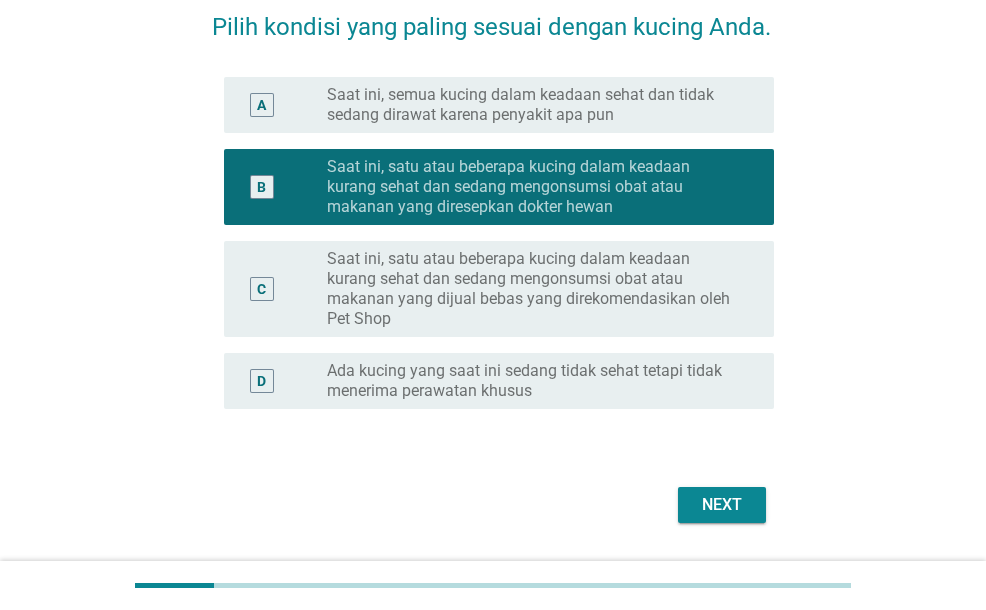 click on "Saat ini, satu atau beberapa kucing dalam keadaan kurang sehat dan sedang mengonsumsi obat atau makanan yang dijual bebas yang direkomendasikan oleh Pet Shop" at bounding box center (534, 289) 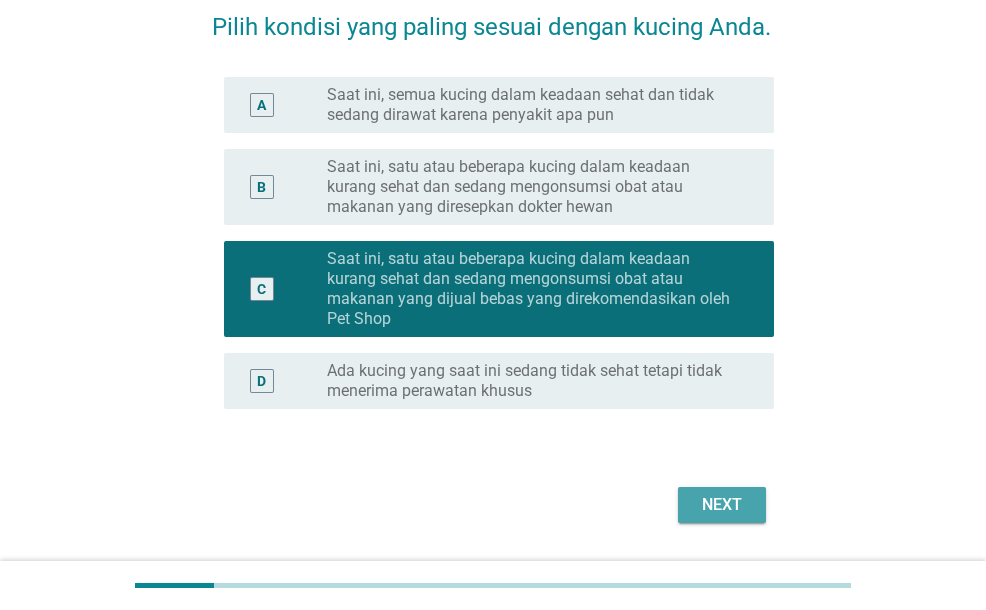 click on "Next" at bounding box center (722, 505) 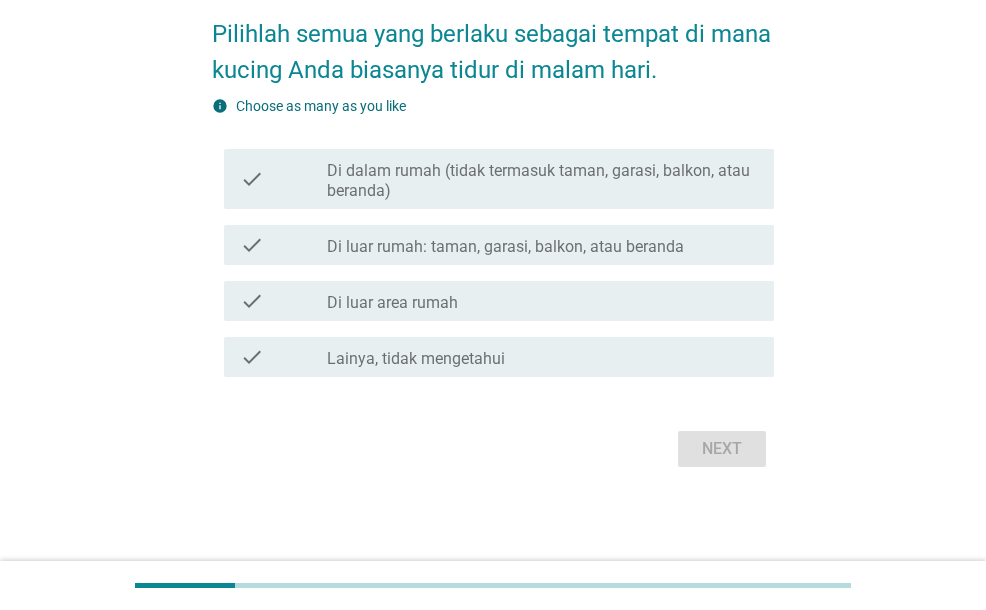 scroll, scrollTop: 0, scrollLeft: 0, axis: both 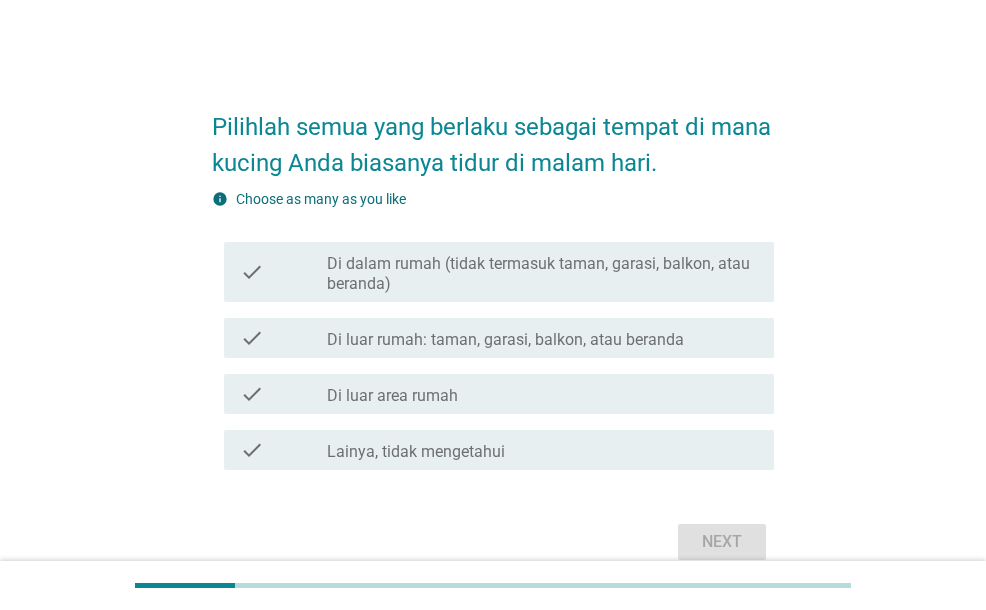 click on "Di dalam rumah (tidak termasuk taman, garasi, balkon, atau beranda)" at bounding box center (542, 274) 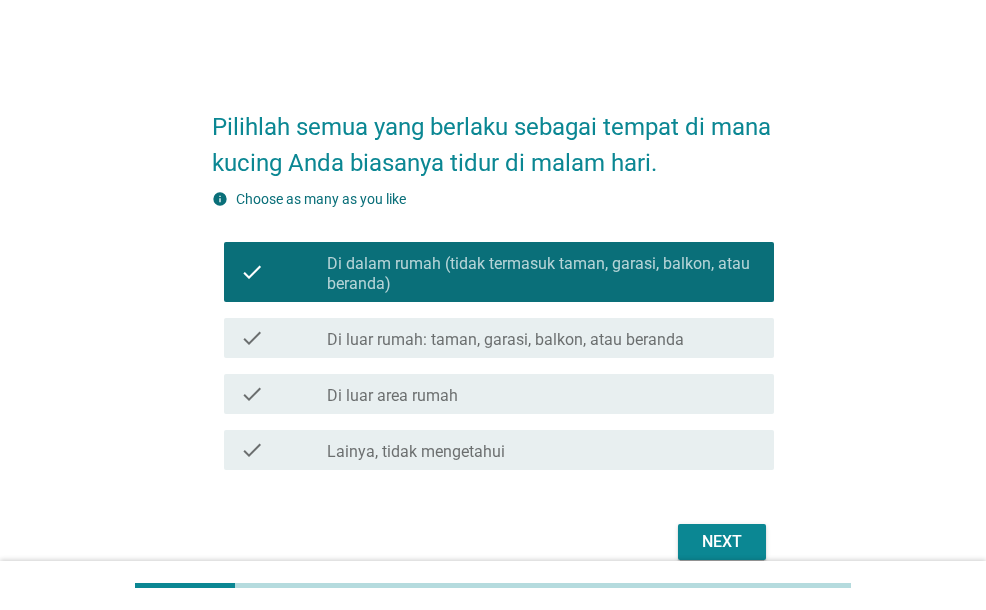 click on "Next" at bounding box center (722, 542) 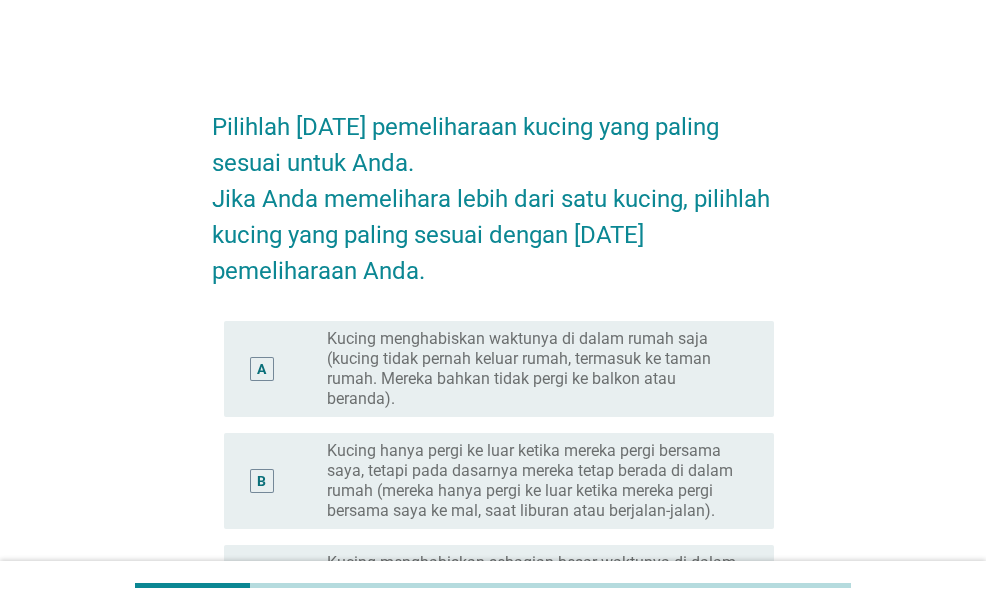 scroll, scrollTop: 100, scrollLeft: 0, axis: vertical 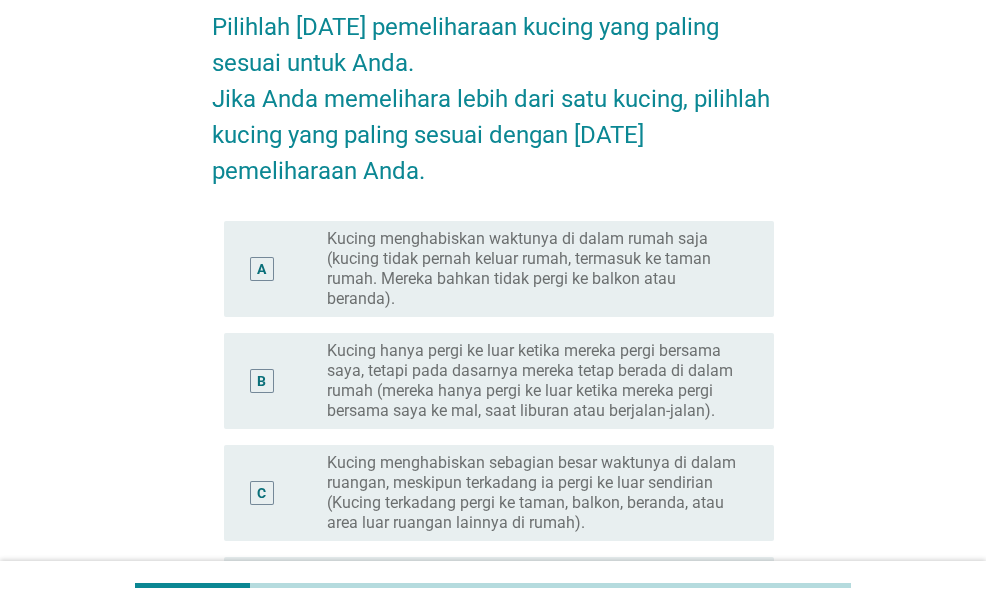 click on "Kucing hanya pergi ke luar ketika mereka pergi bersama saya, tetapi pada dasarnya mereka tetap berada di dalam rumah (mereka hanya pergi ke luar ketika mereka pergi bersama saya ke mal, saat liburan atau berjalan-jalan)." at bounding box center (534, 381) 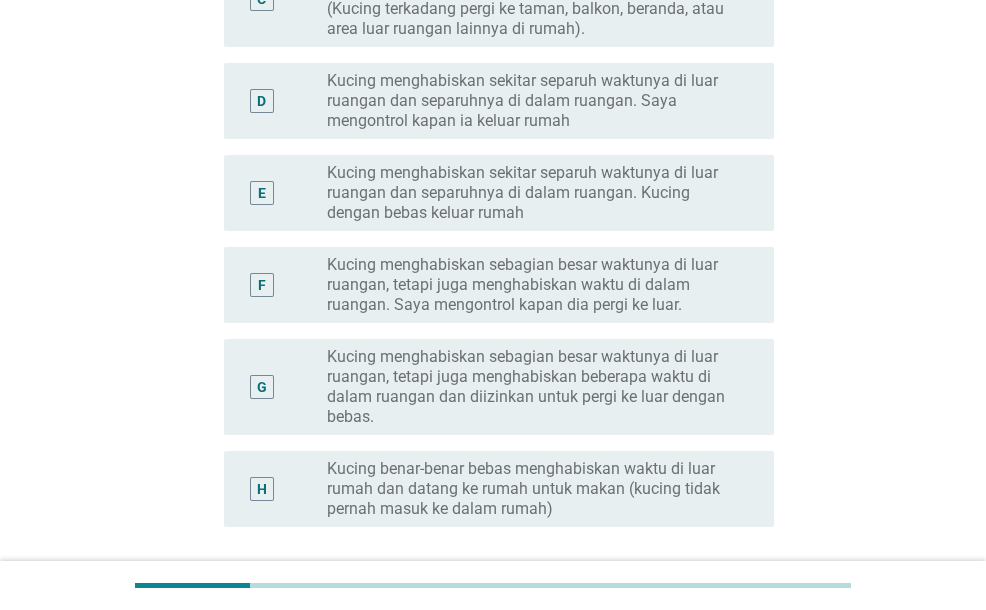 scroll, scrollTop: 768, scrollLeft: 0, axis: vertical 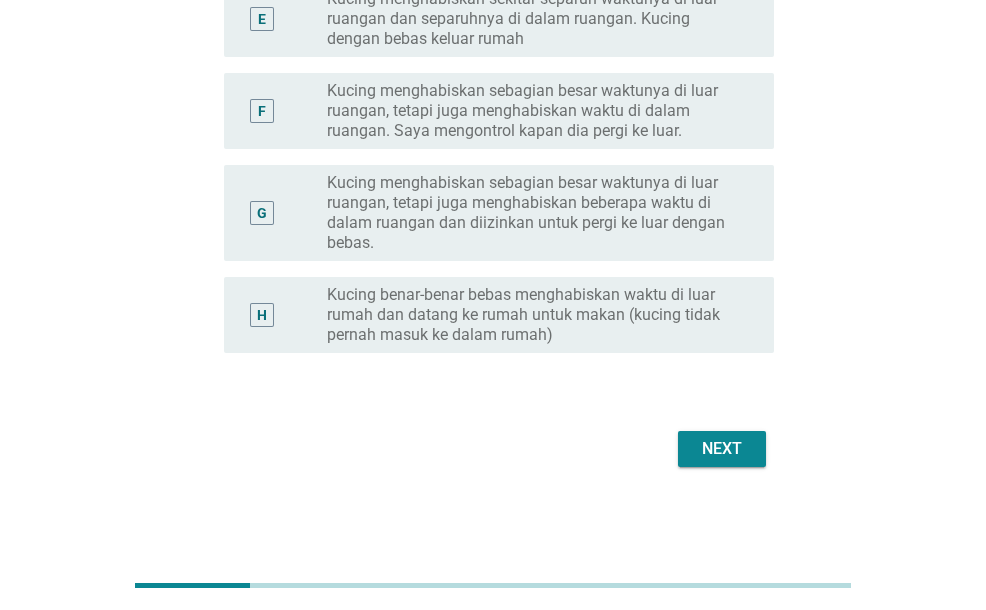click on "Next" at bounding box center [492, 449] 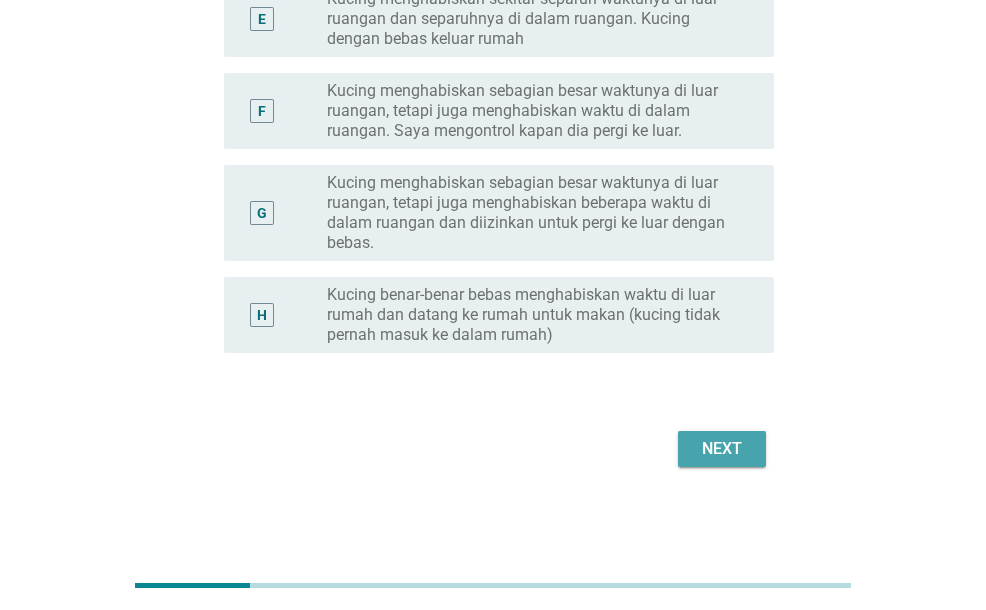 click on "Next" at bounding box center [722, 449] 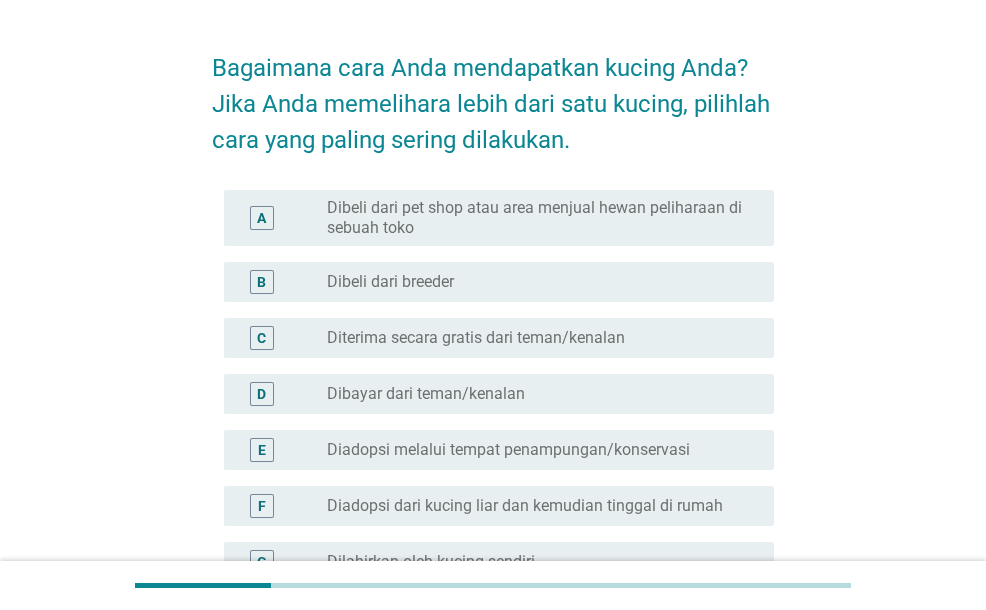 scroll, scrollTop: 100, scrollLeft: 0, axis: vertical 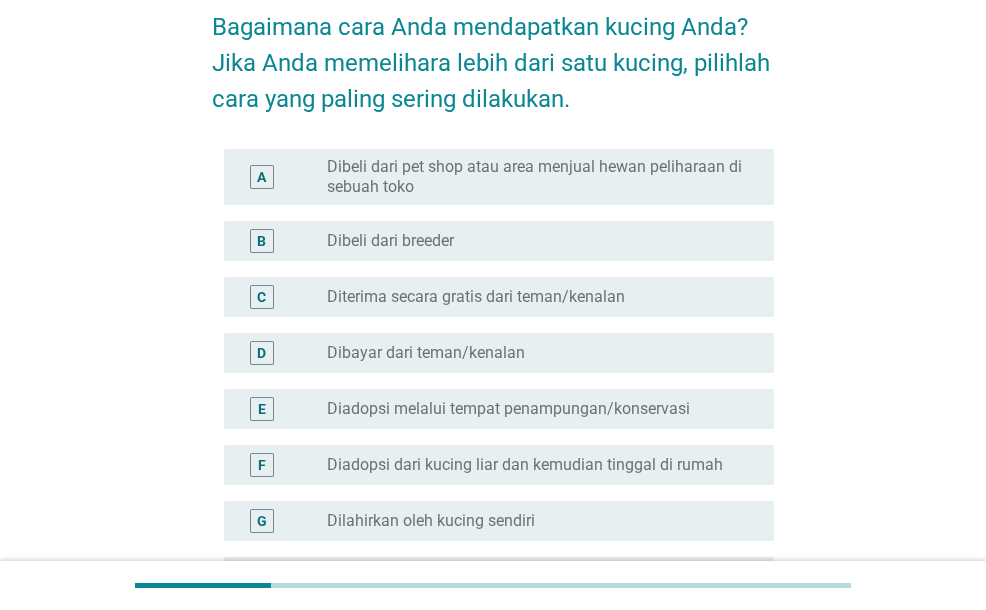 click on "Diterima secara gratis dari teman/kenalan" at bounding box center (476, 297) 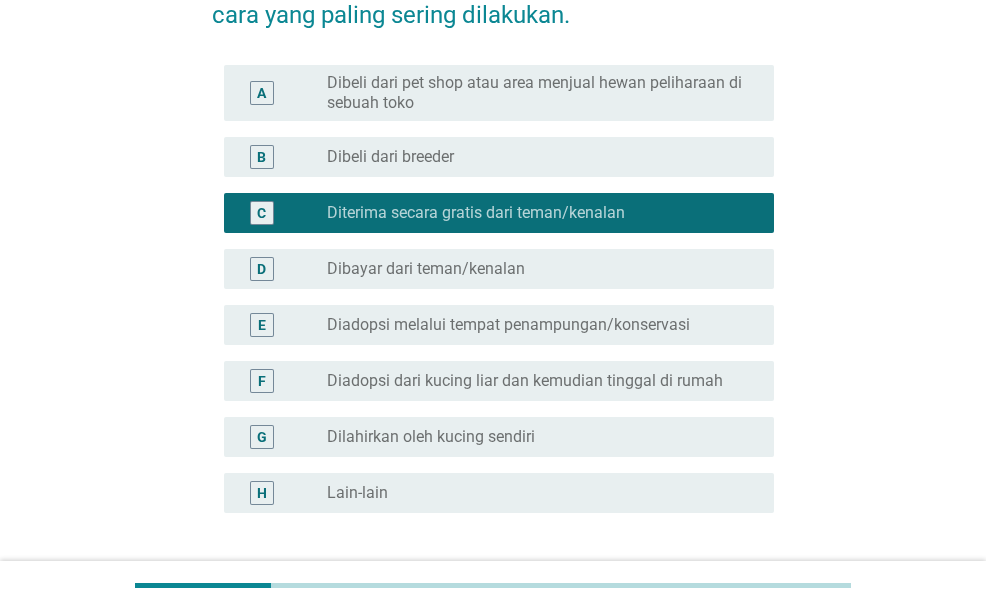 scroll, scrollTop: 344, scrollLeft: 0, axis: vertical 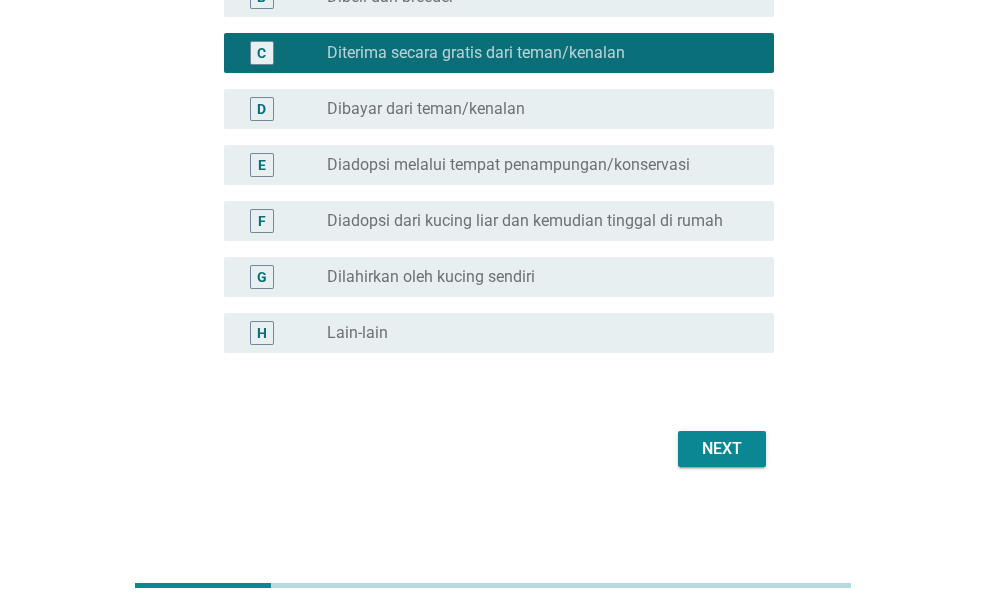 click on "Next" at bounding box center [722, 449] 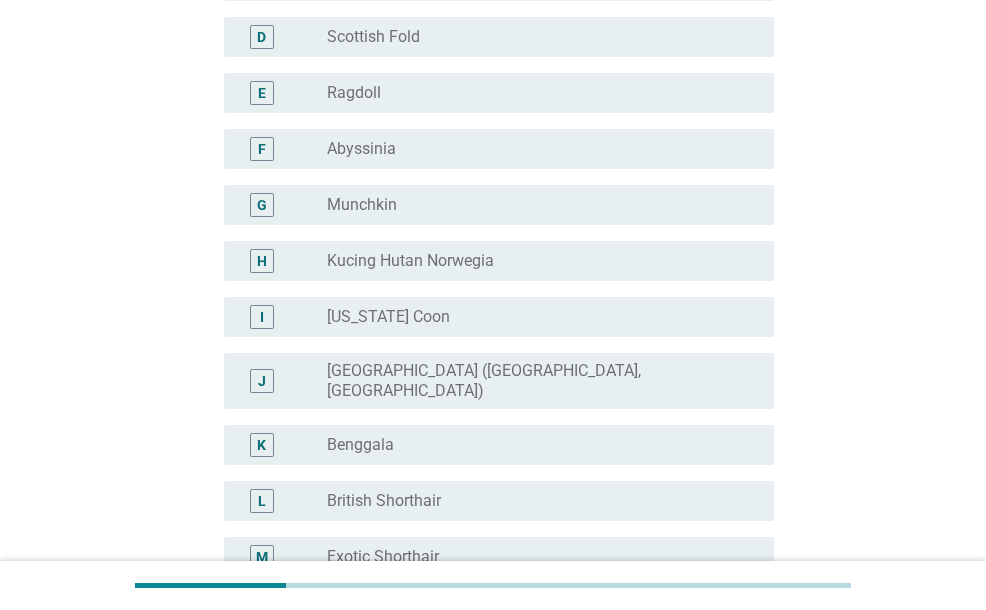 scroll, scrollTop: 600, scrollLeft: 0, axis: vertical 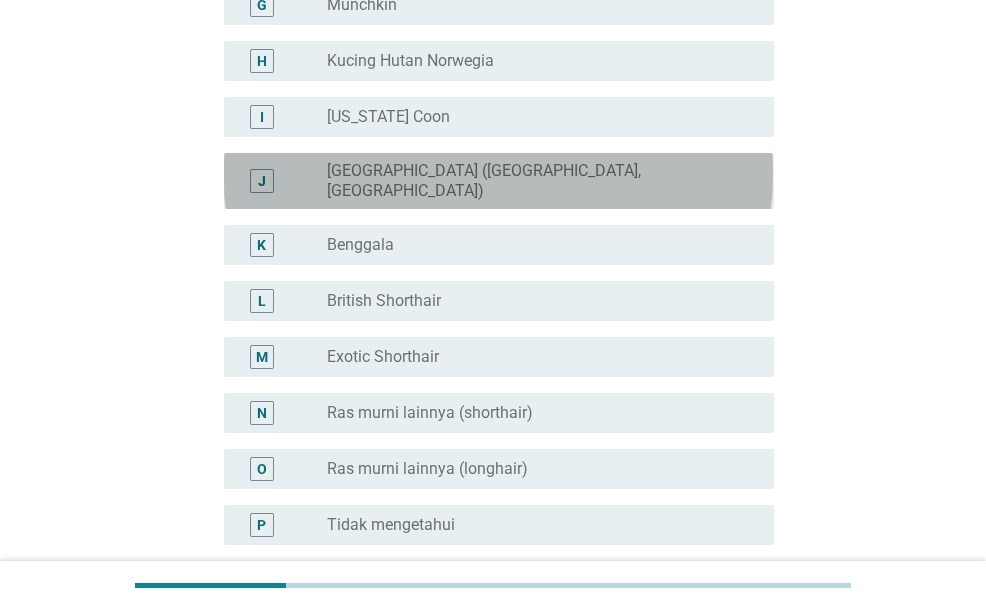 click on "[GEOGRAPHIC_DATA] ([GEOGRAPHIC_DATA], [GEOGRAPHIC_DATA])" at bounding box center (534, 181) 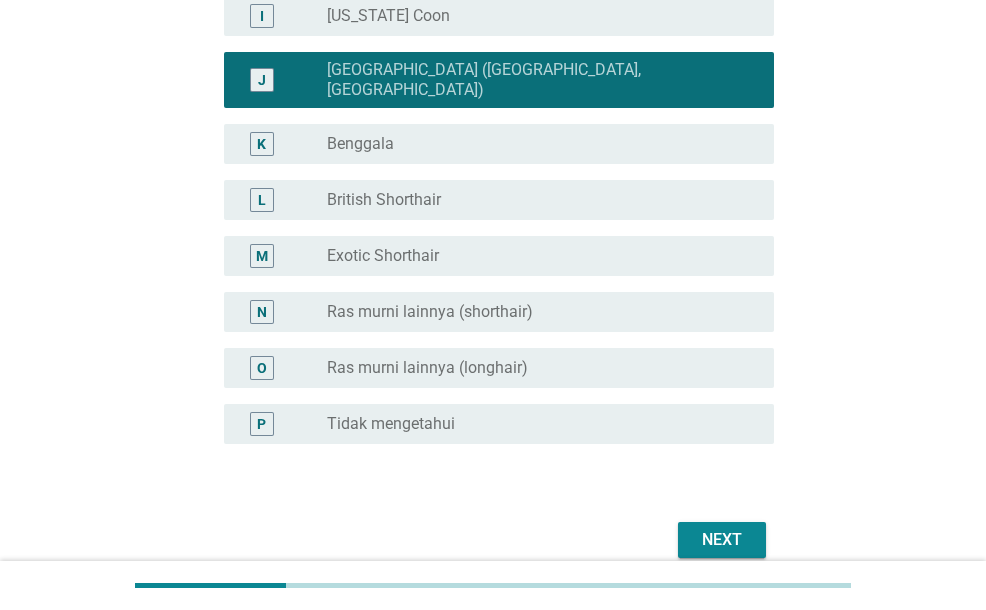 scroll, scrollTop: 676, scrollLeft: 0, axis: vertical 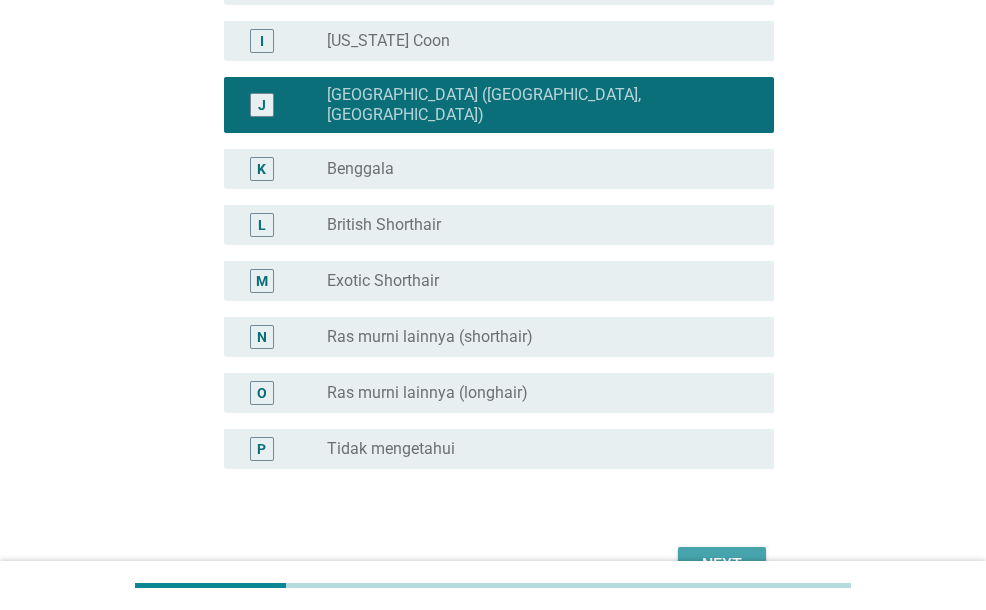 click on "Next" at bounding box center (722, 565) 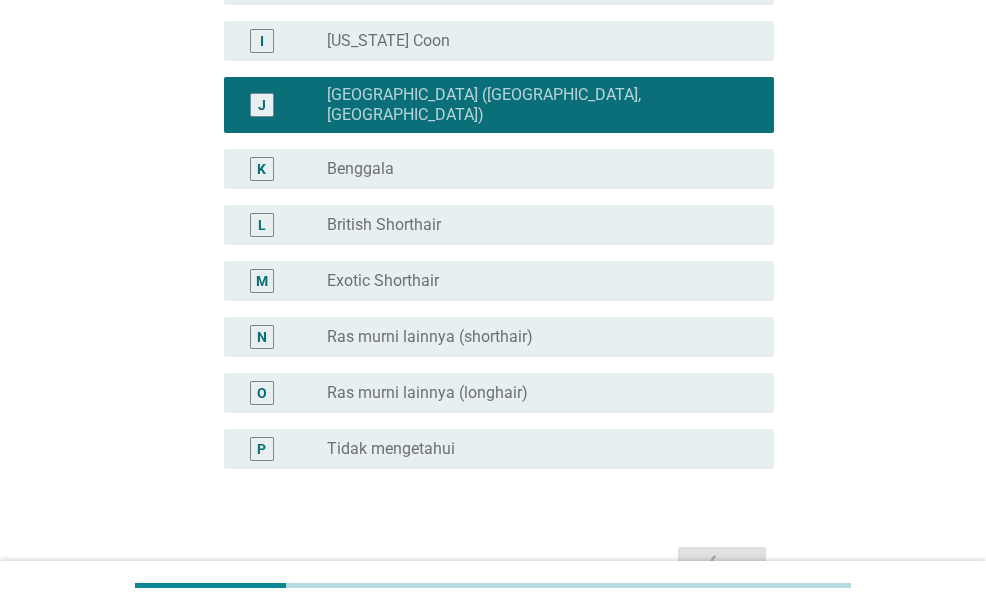 scroll, scrollTop: 0, scrollLeft: 0, axis: both 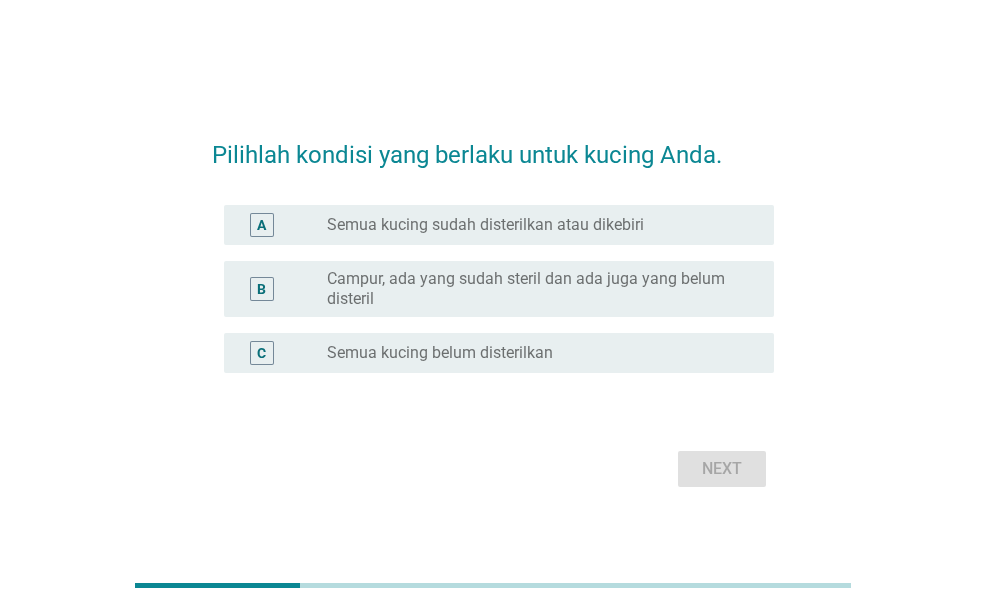 click on "Semua kucing belum disterilkan" at bounding box center (440, 353) 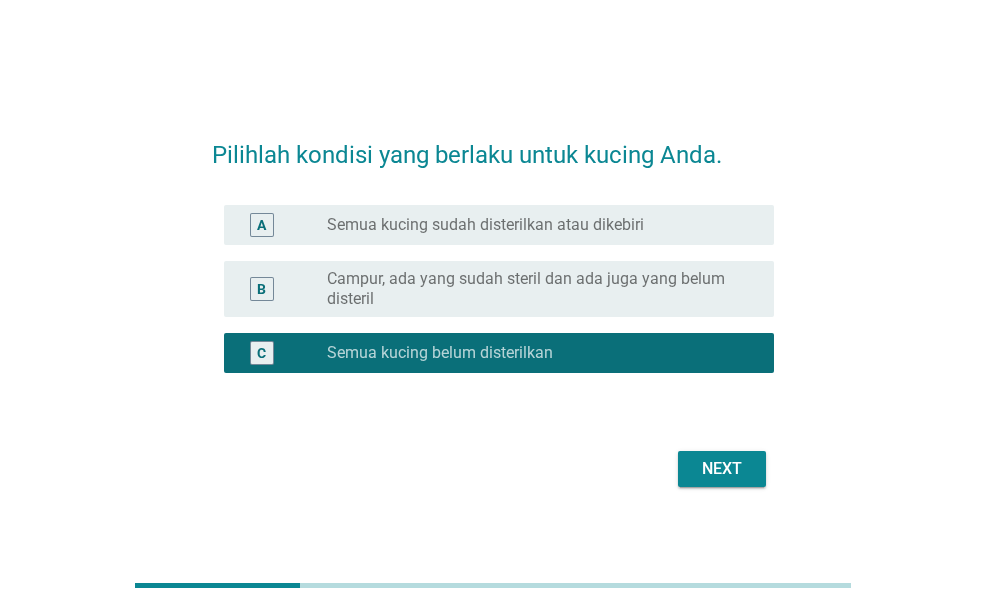 click on "Next" at bounding box center (722, 469) 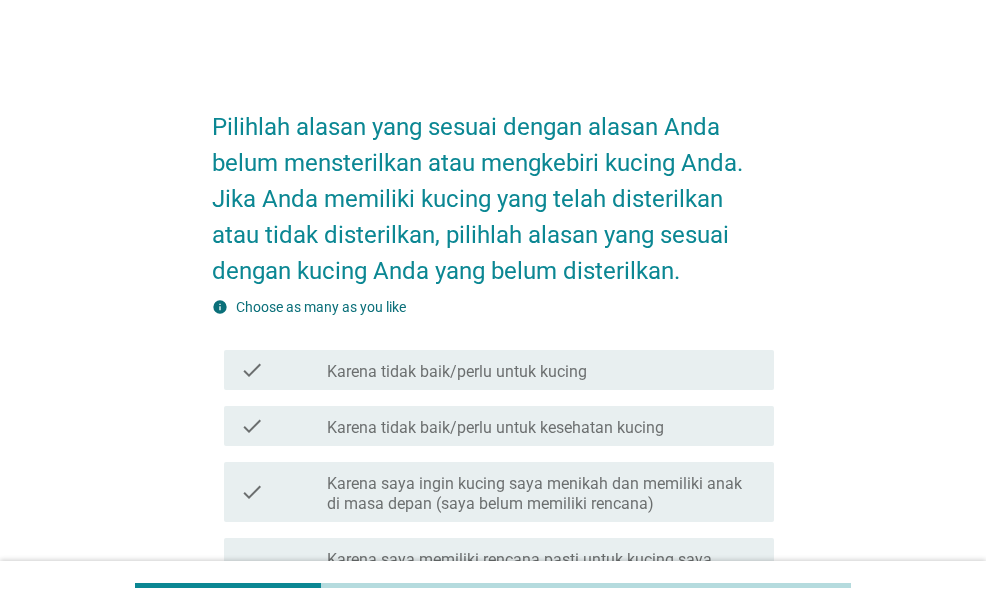 scroll, scrollTop: 200, scrollLeft: 0, axis: vertical 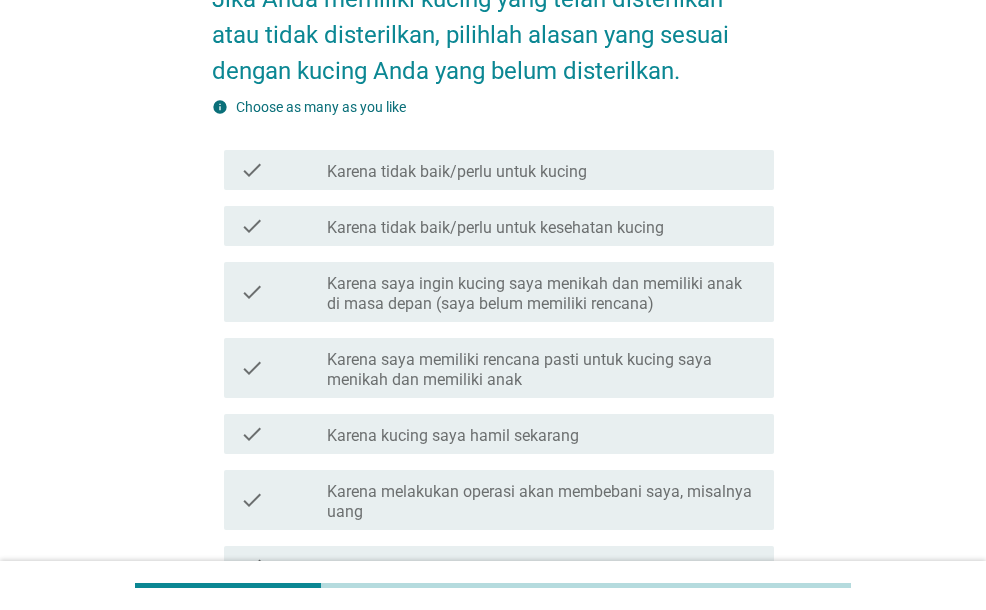 click on "Karena saya ingin kucing saya menikah dan memiliki anak di masa depan (saya belum memiliki rencana)" at bounding box center (542, 294) 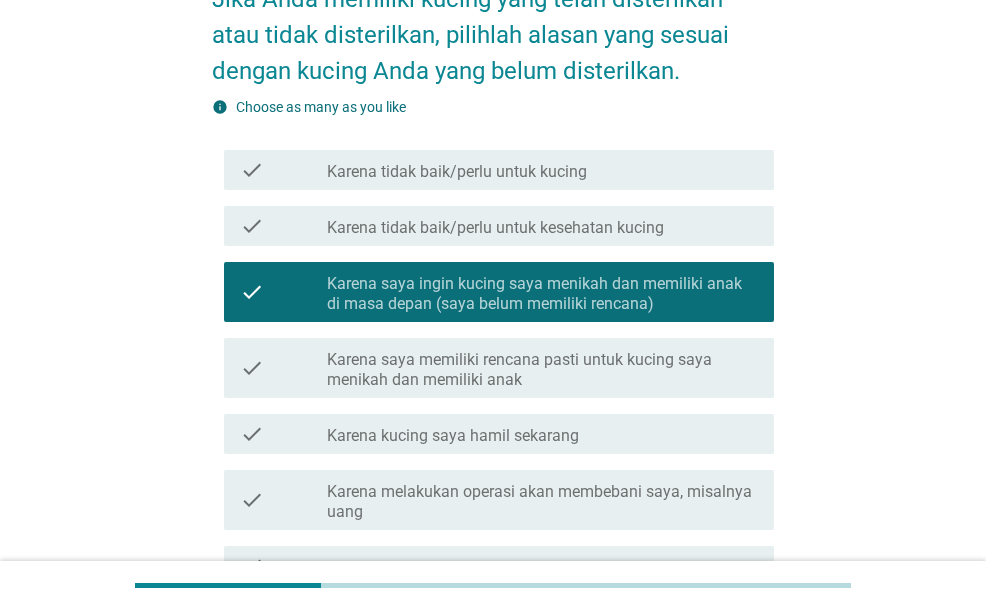 scroll, scrollTop: 400, scrollLeft: 0, axis: vertical 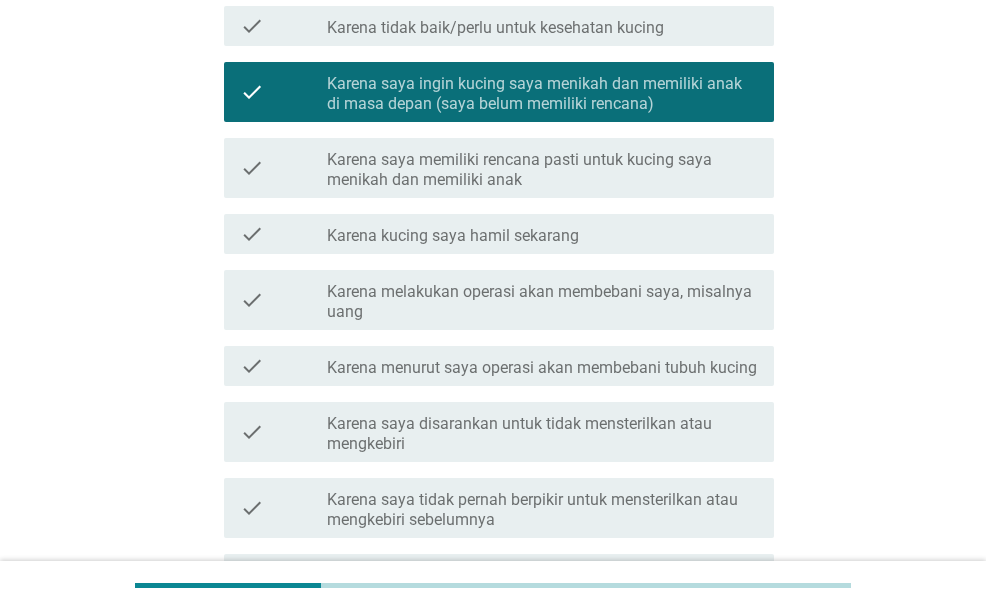 click on "Karena saya ingin kucing saya menikah dan memiliki anak di masa depan (saya belum memiliki rencana)" at bounding box center (542, 94) 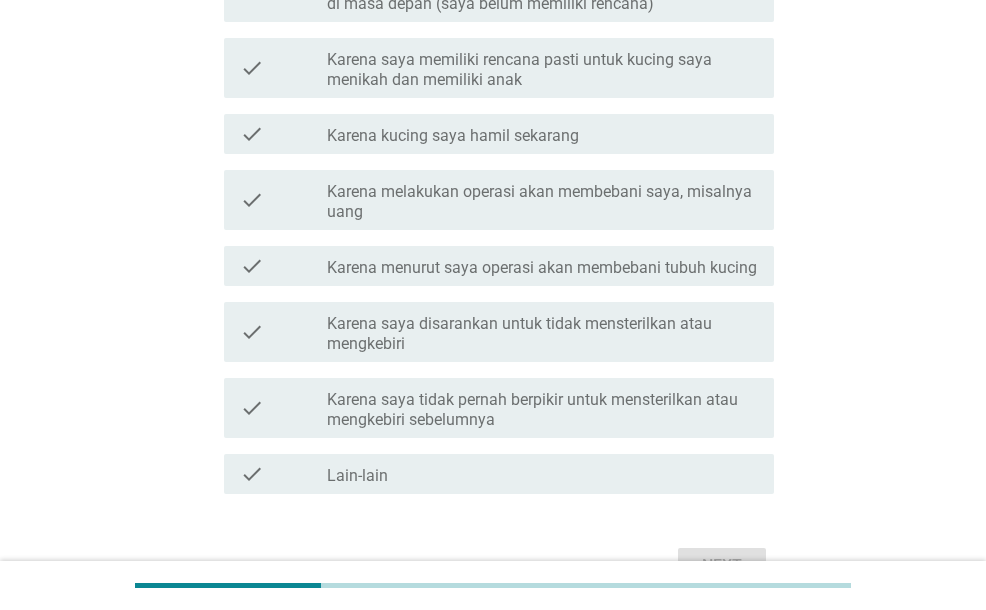 scroll, scrollTop: 600, scrollLeft: 0, axis: vertical 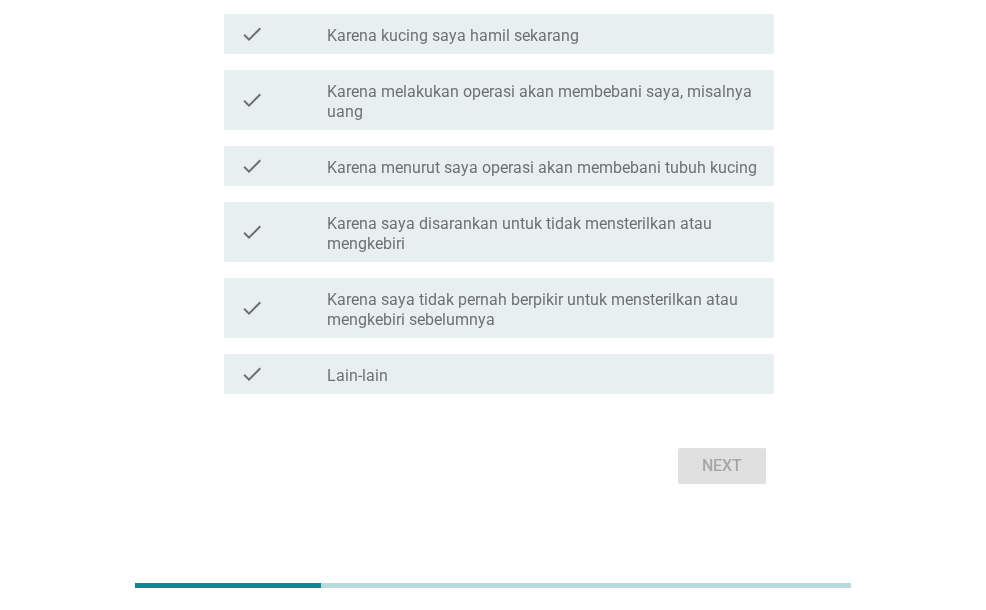 click on "Karena saya tidak pernah berpikir untuk mensterilkan atau mengkebiri sebelumnya" at bounding box center (542, 310) 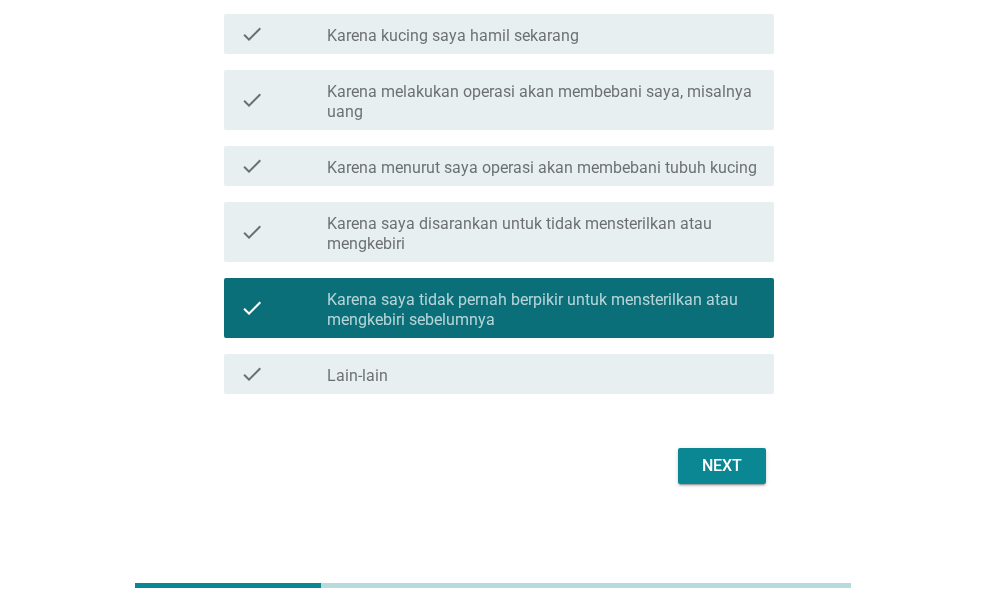 click on "Next" at bounding box center (722, 466) 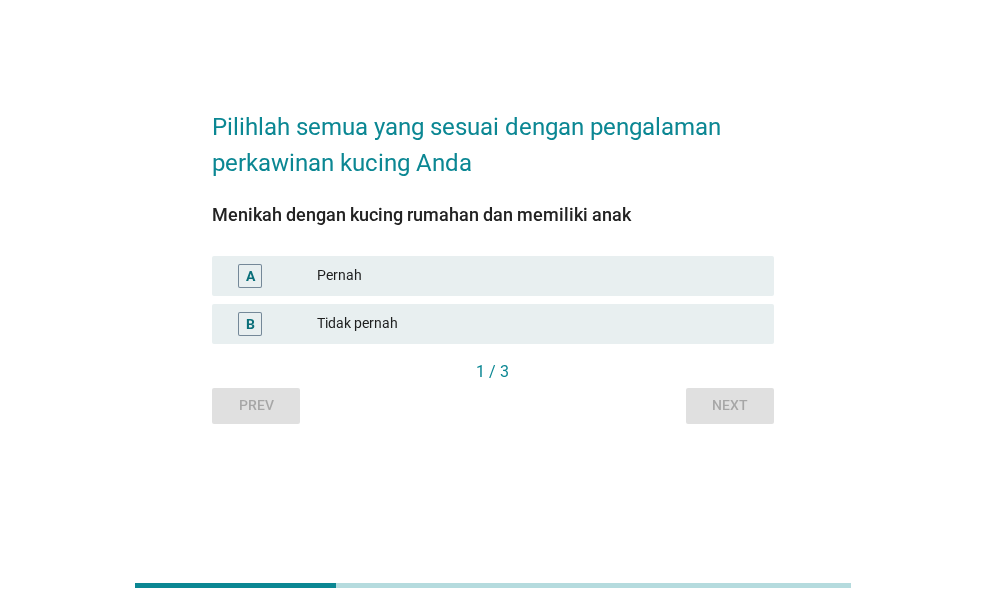 scroll, scrollTop: 0, scrollLeft: 0, axis: both 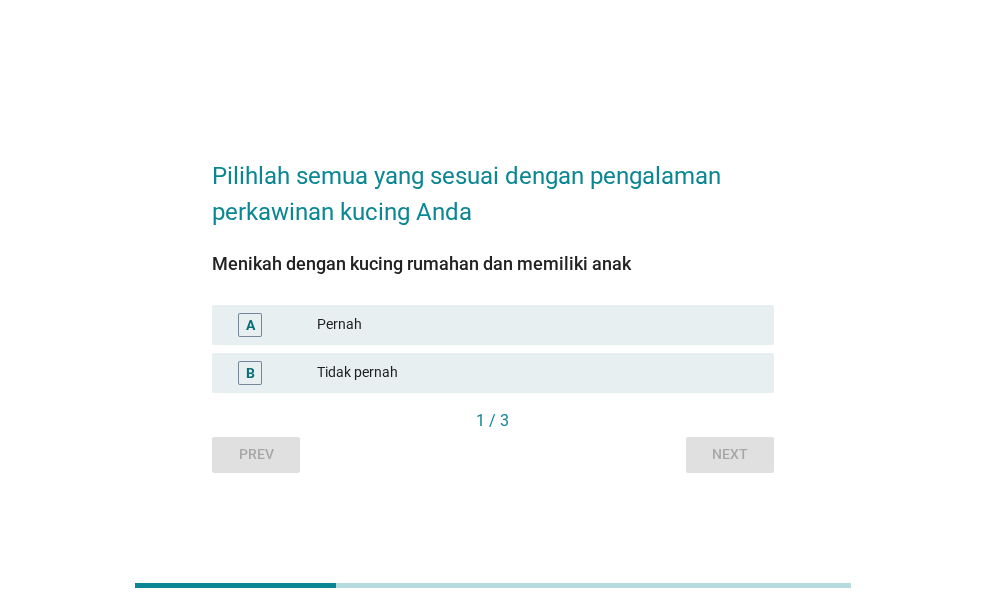 click on "Pernah" at bounding box center (537, 325) 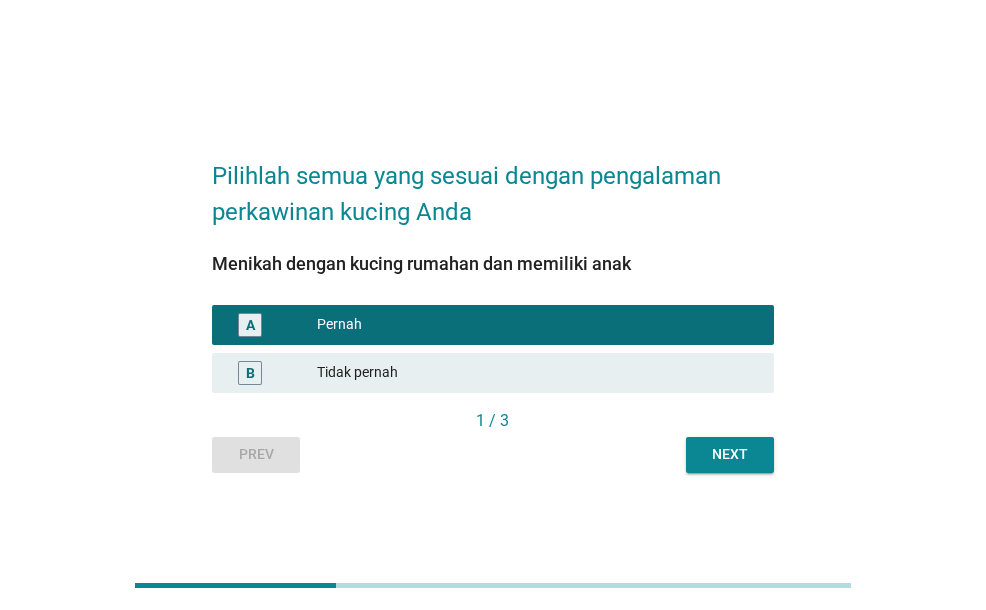 click on "Tidak pernah" at bounding box center (537, 373) 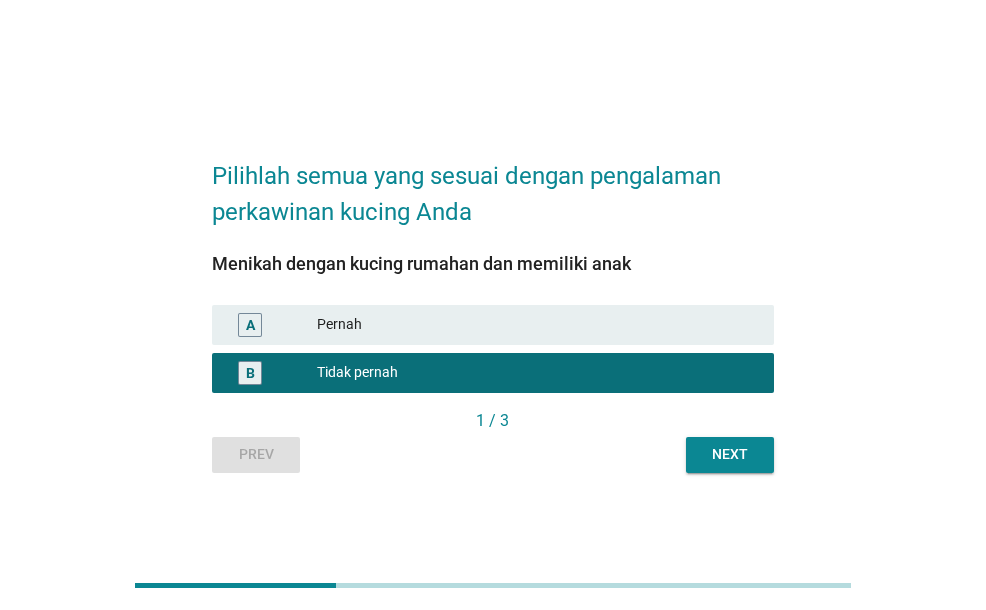 click on "Next" at bounding box center [730, 454] 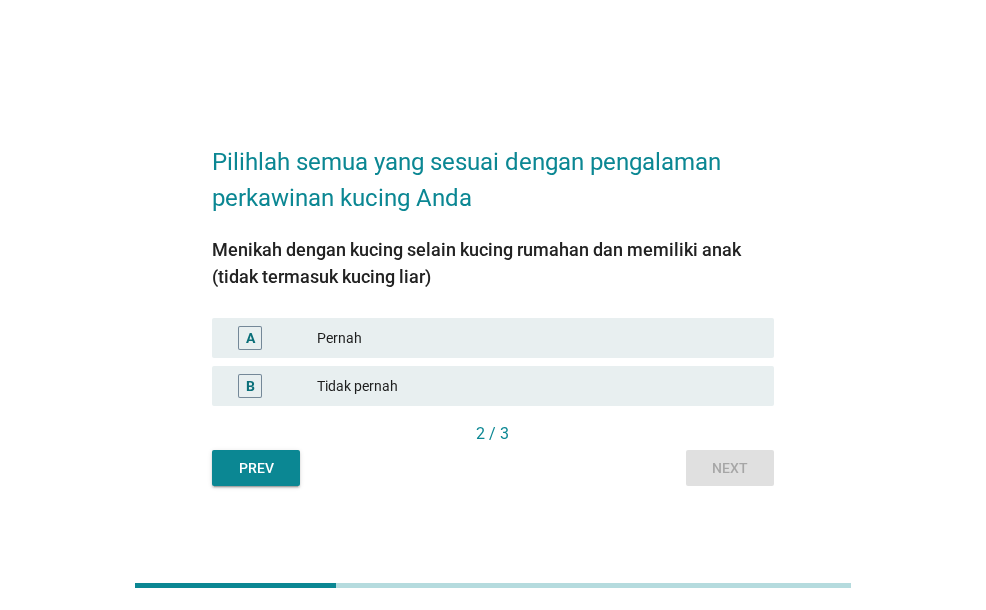 click on "Pernah" at bounding box center [537, 338] 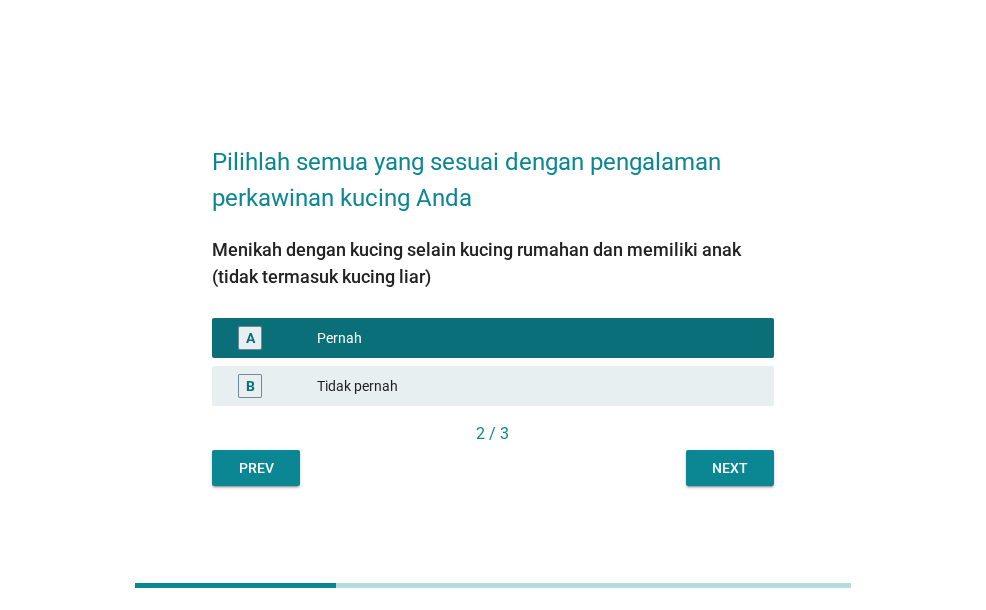 click on "Next" at bounding box center [730, 468] 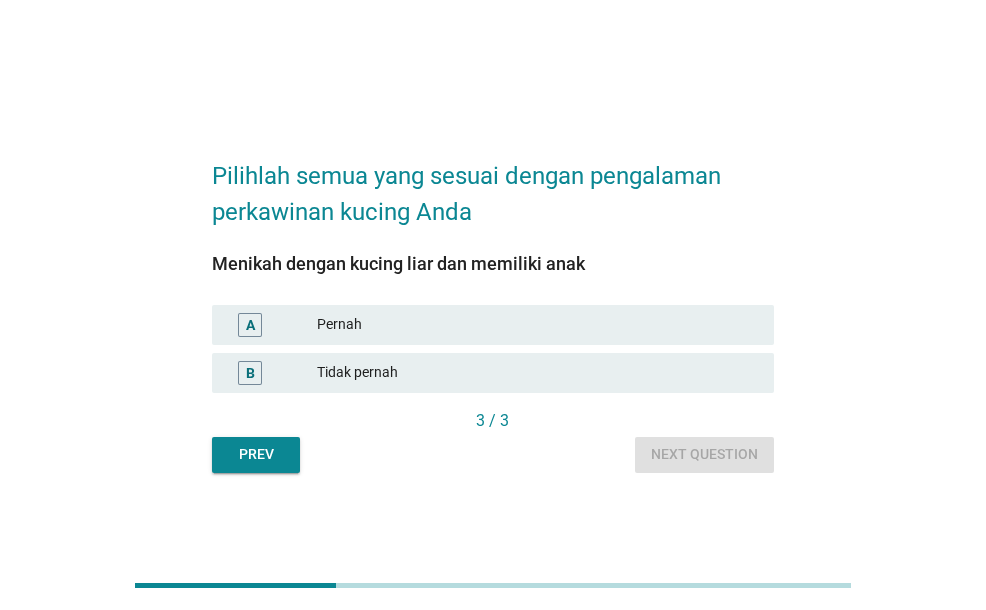 click on "Pernah" at bounding box center [537, 325] 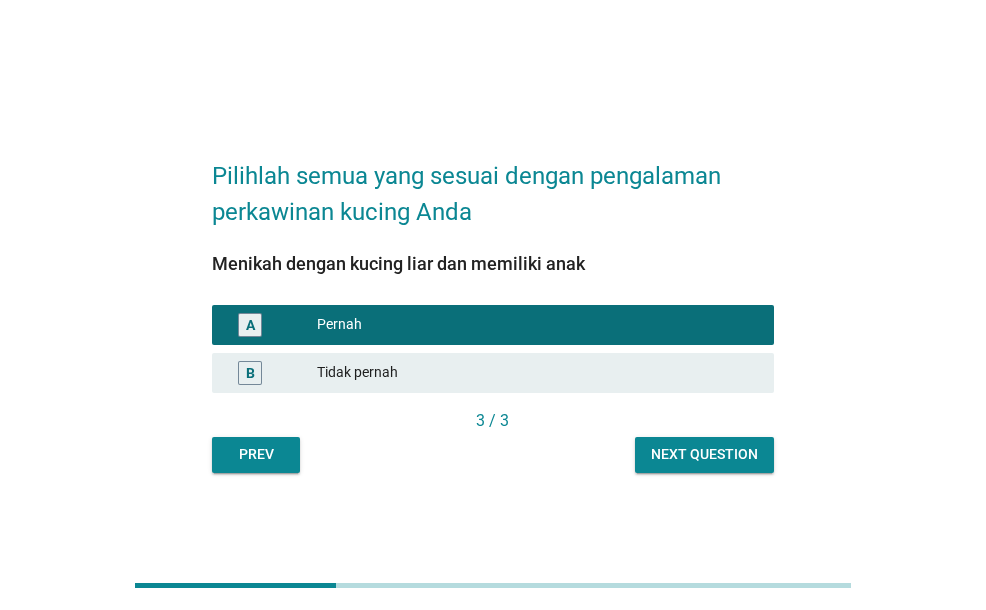 click on "Next question" at bounding box center [704, 454] 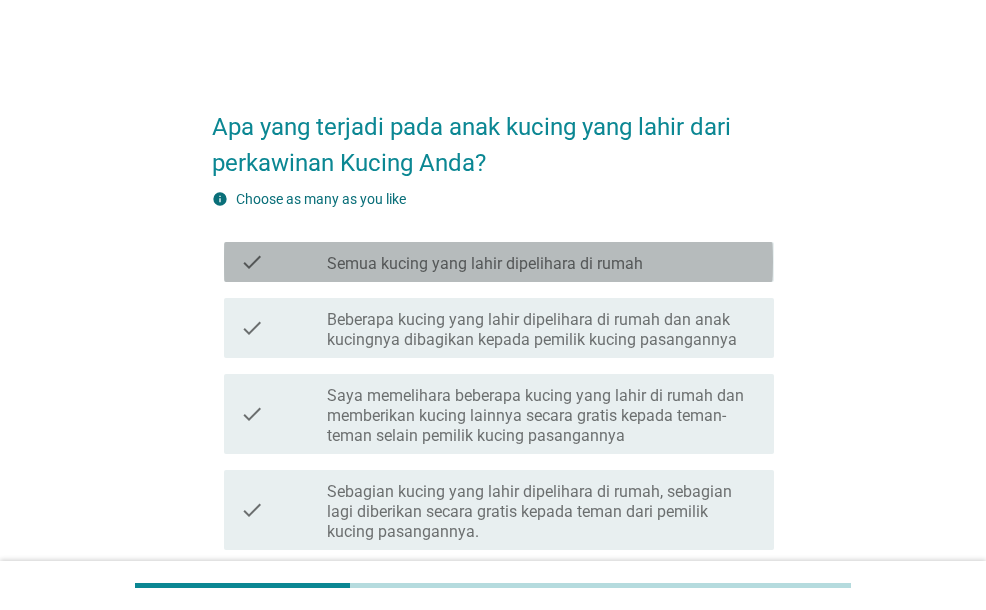 click on "Semua kucing yang lahir dipelihara di rumah" at bounding box center (485, 264) 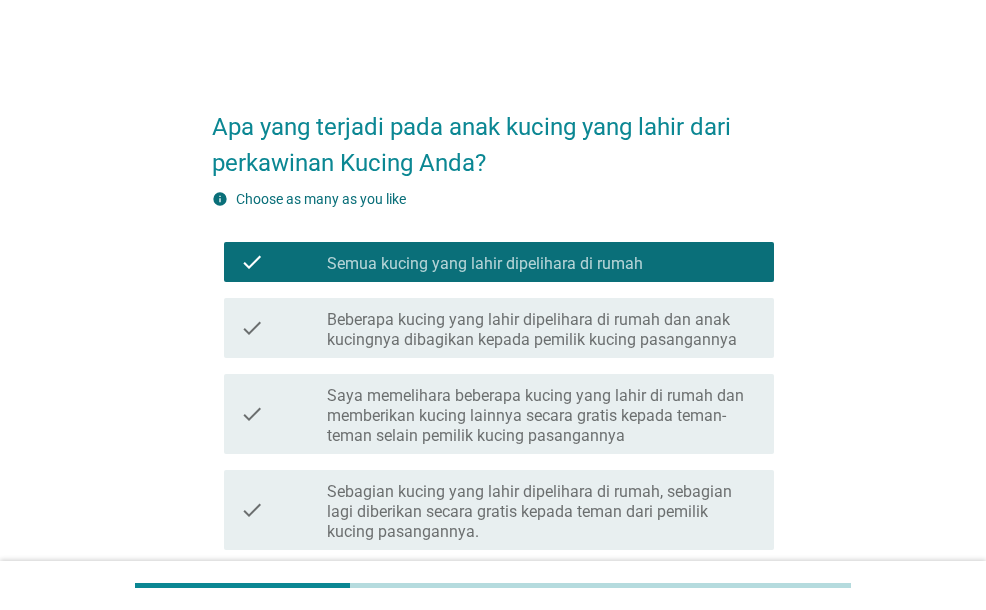 click on "Beberapa kucing yang lahir dipelihara di rumah dan anak kucingnya dibagikan kepada pemilik kucing pasangannya" at bounding box center (542, 330) 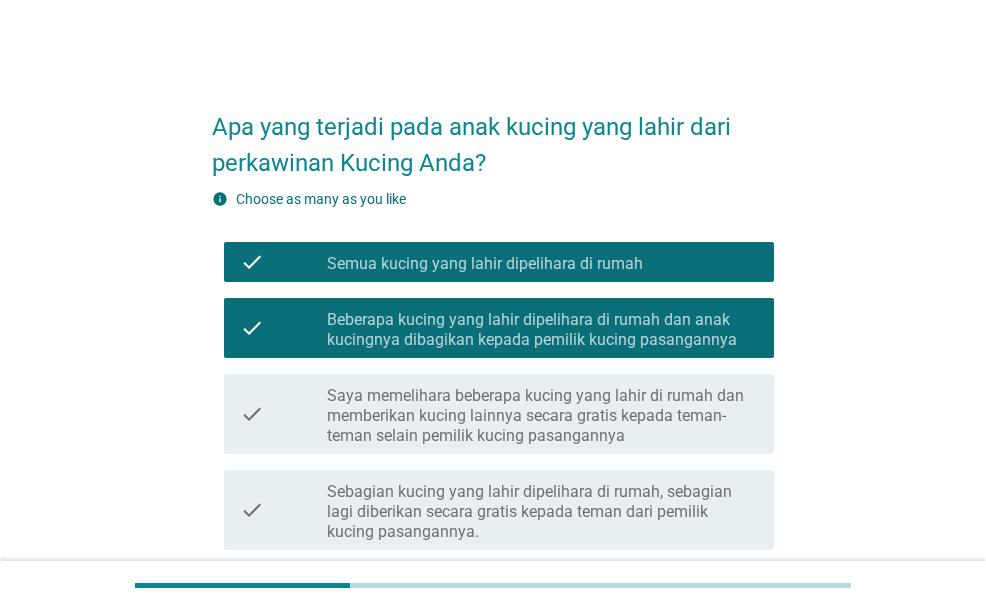 click on "check     check_box Semua kucing yang lahir dipelihara di rumah" at bounding box center [498, 262] 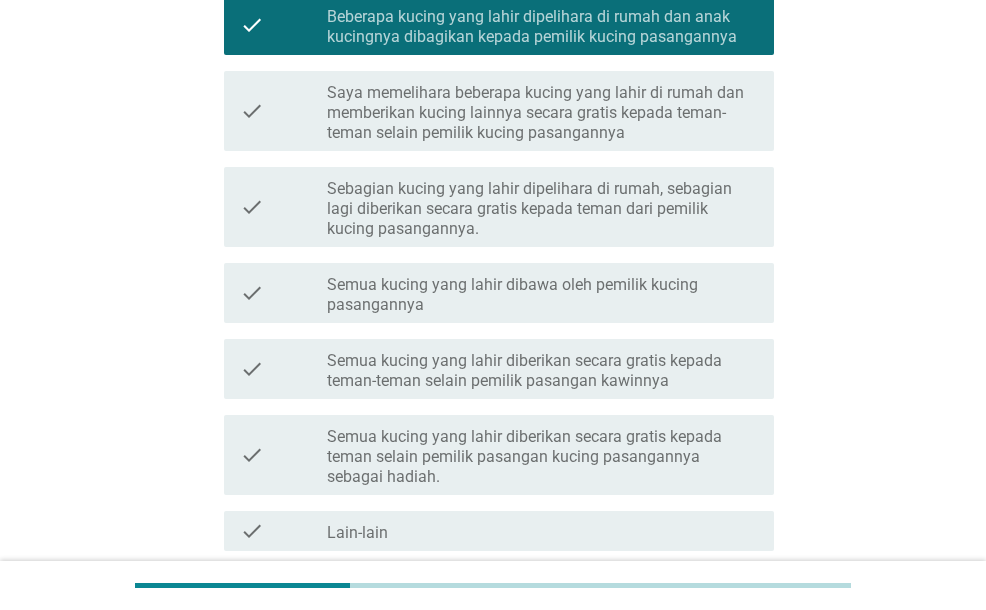 scroll, scrollTop: 477, scrollLeft: 0, axis: vertical 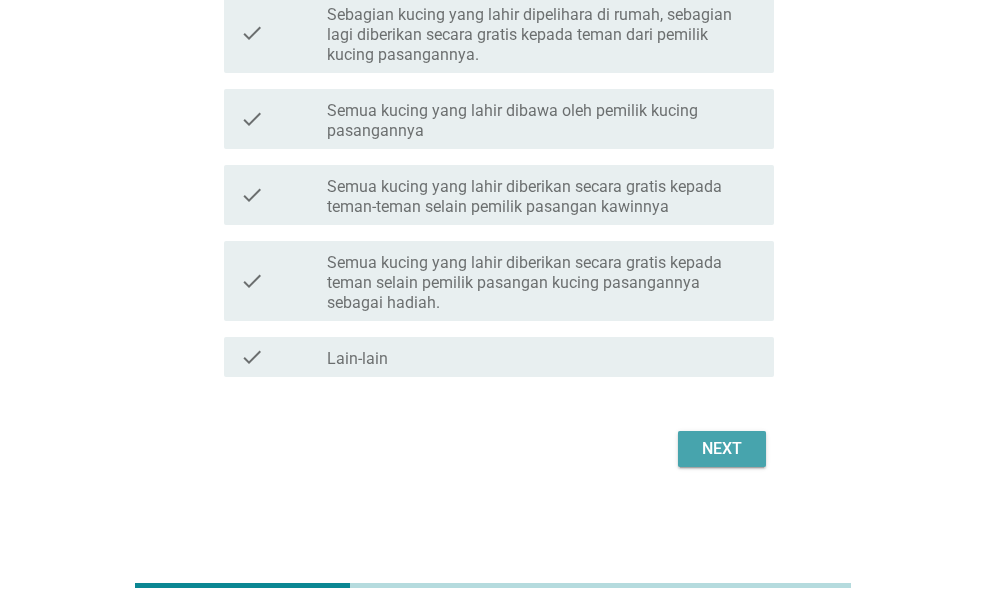 click on "Next" at bounding box center (722, 449) 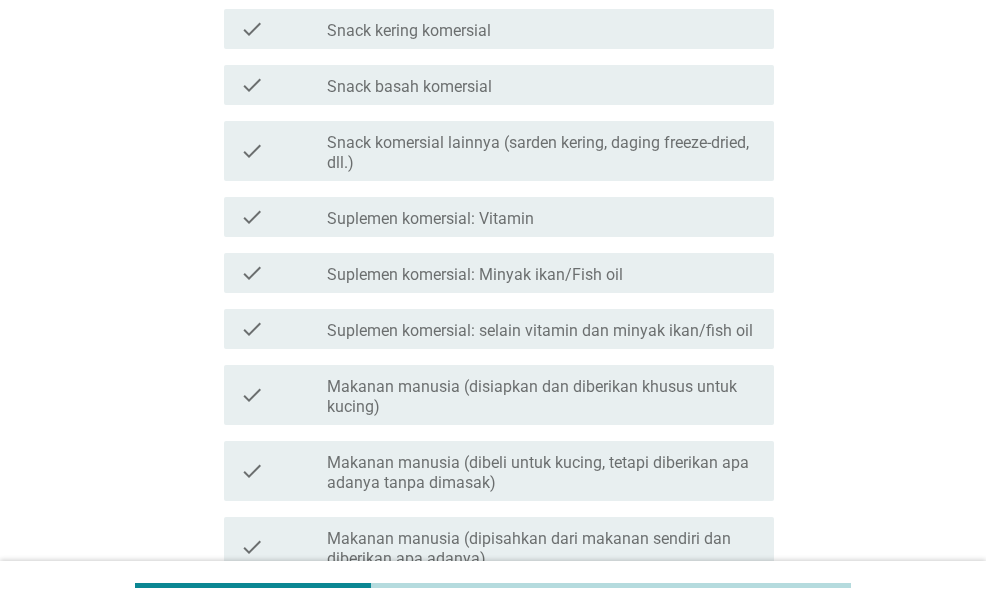 scroll, scrollTop: 0, scrollLeft: 0, axis: both 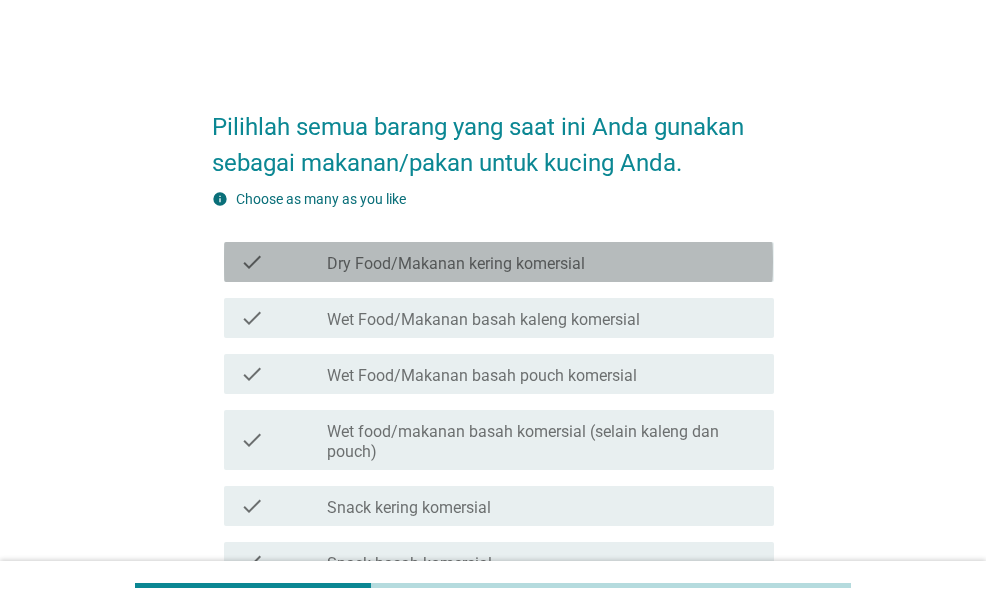 click on "Dry Food/Makanan kering komersial" at bounding box center (456, 264) 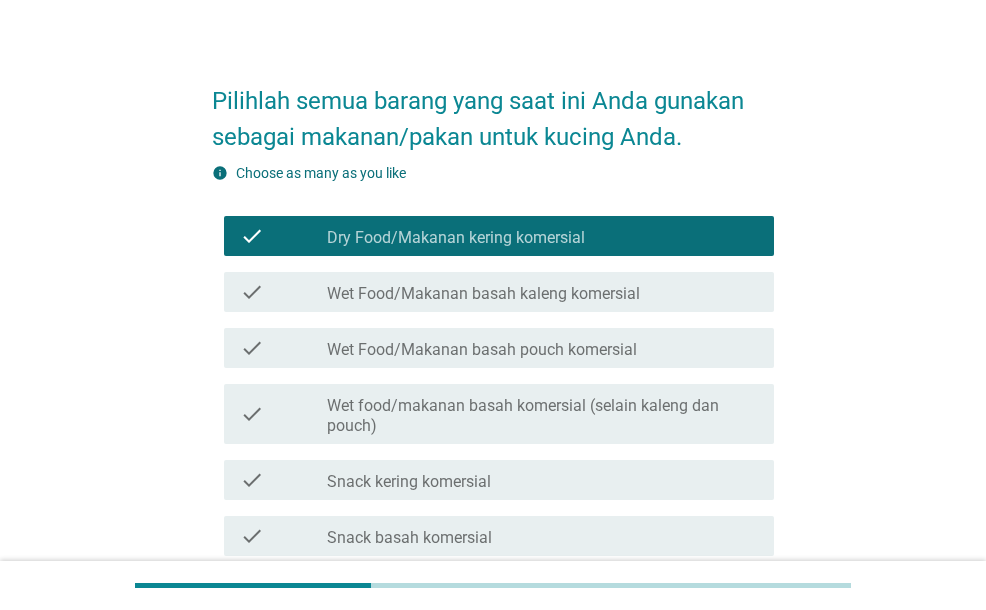 scroll, scrollTop: 100, scrollLeft: 0, axis: vertical 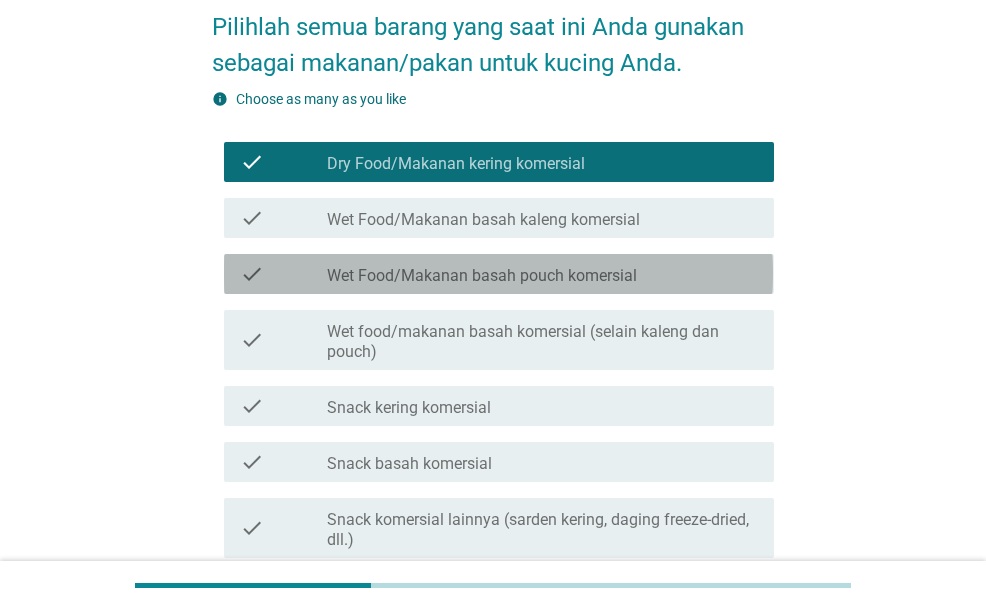 click on "check     check_box_outline_blank Wet Food/Makanan basah pouch komersial" at bounding box center (498, 274) 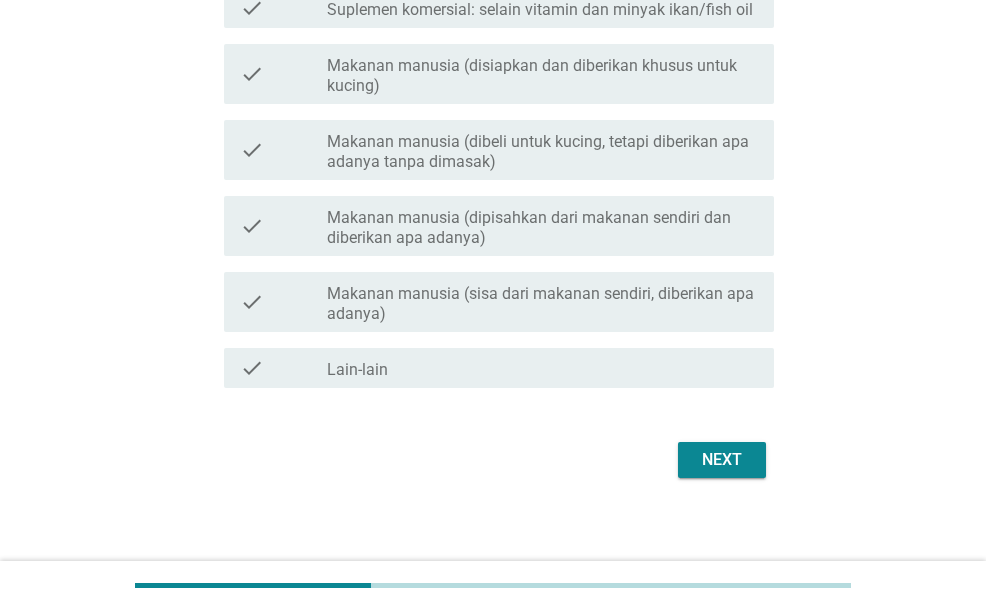 scroll, scrollTop: 800, scrollLeft: 0, axis: vertical 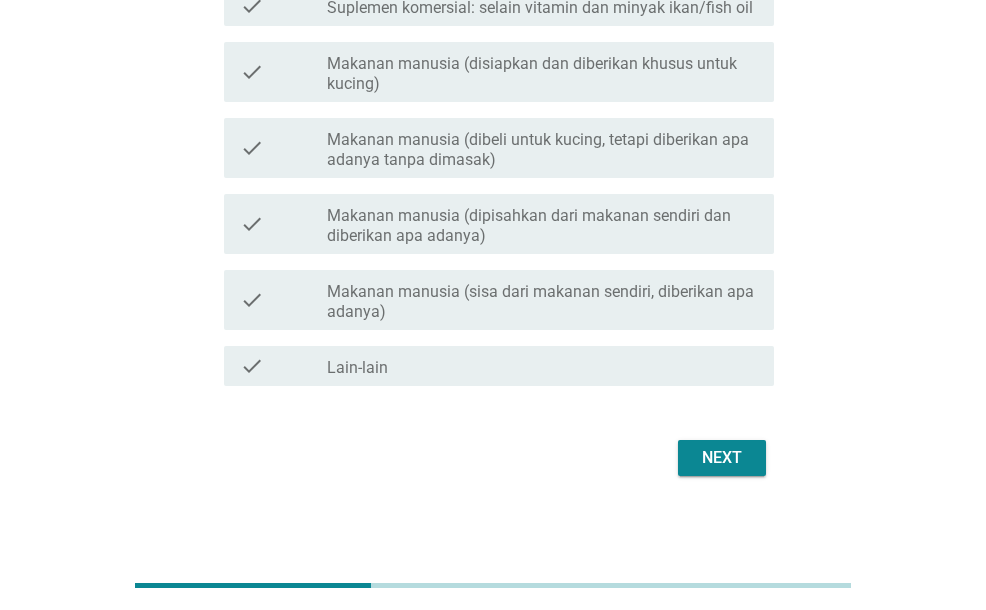 click on "Next" at bounding box center [722, 458] 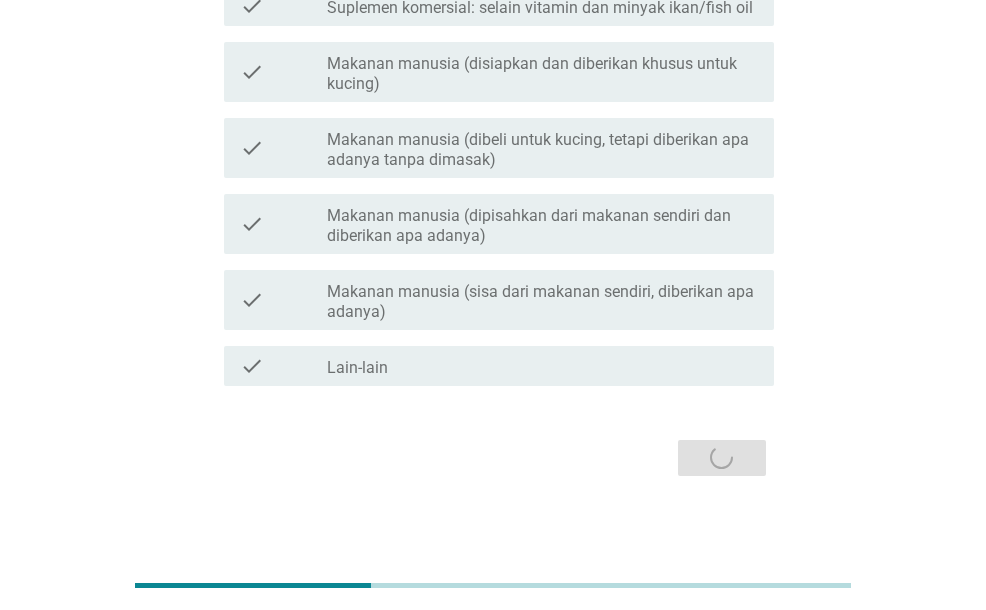 scroll, scrollTop: 0, scrollLeft: 0, axis: both 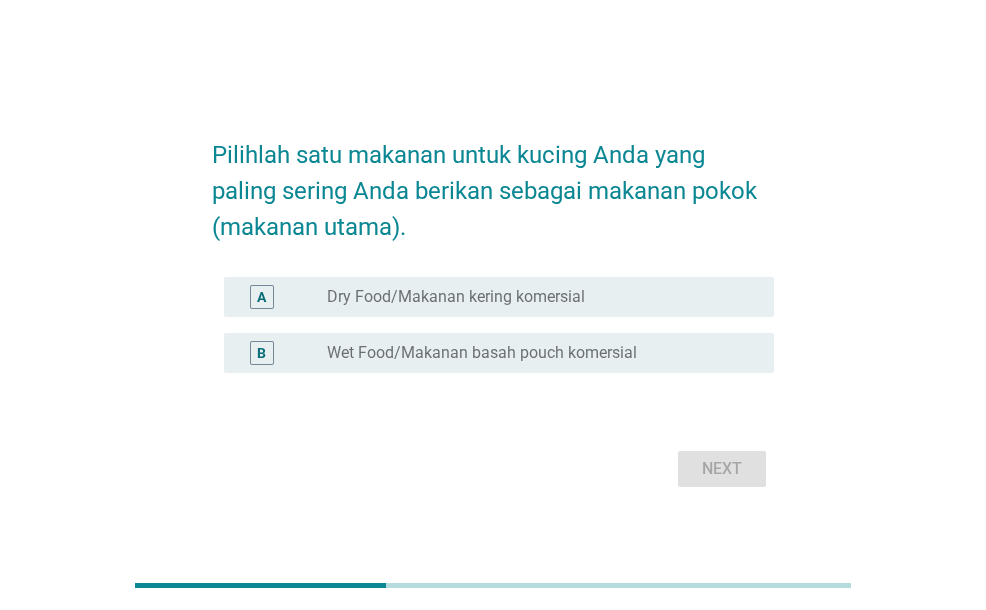 click on "Wet Food/Makanan basah pouch komersial" at bounding box center (482, 353) 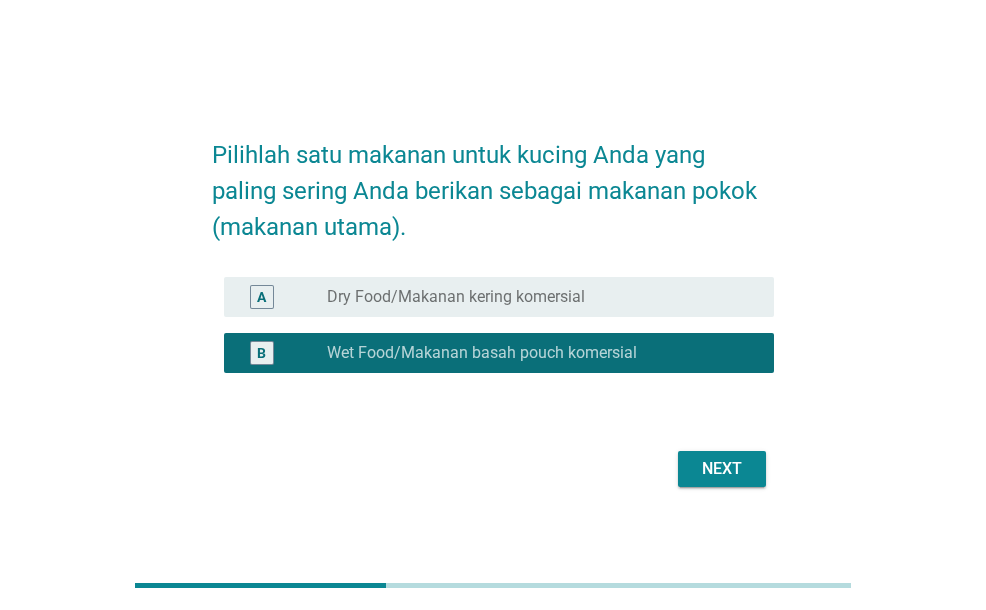 click on "Next" at bounding box center (722, 469) 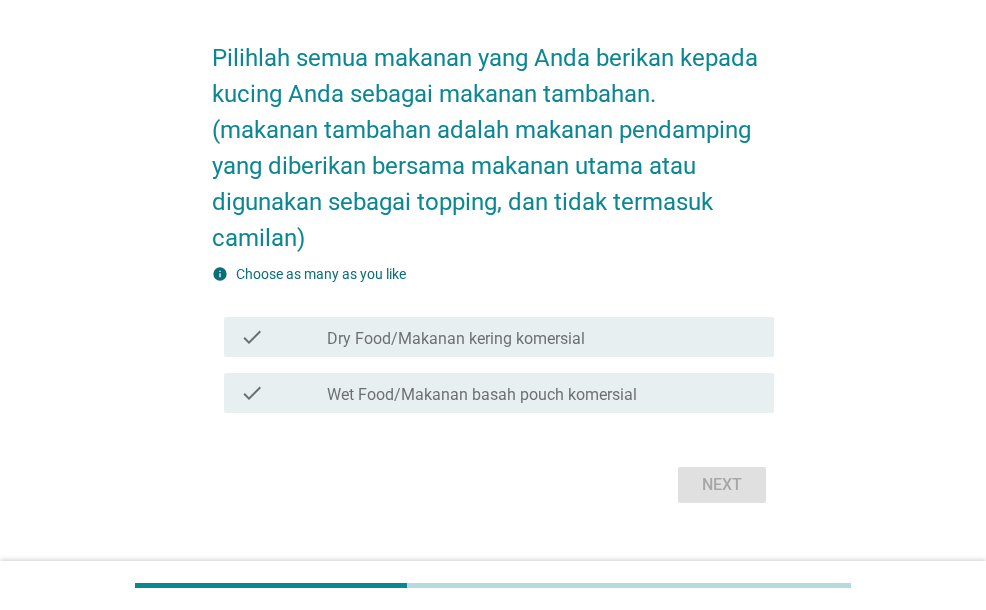 scroll, scrollTop: 100, scrollLeft: 0, axis: vertical 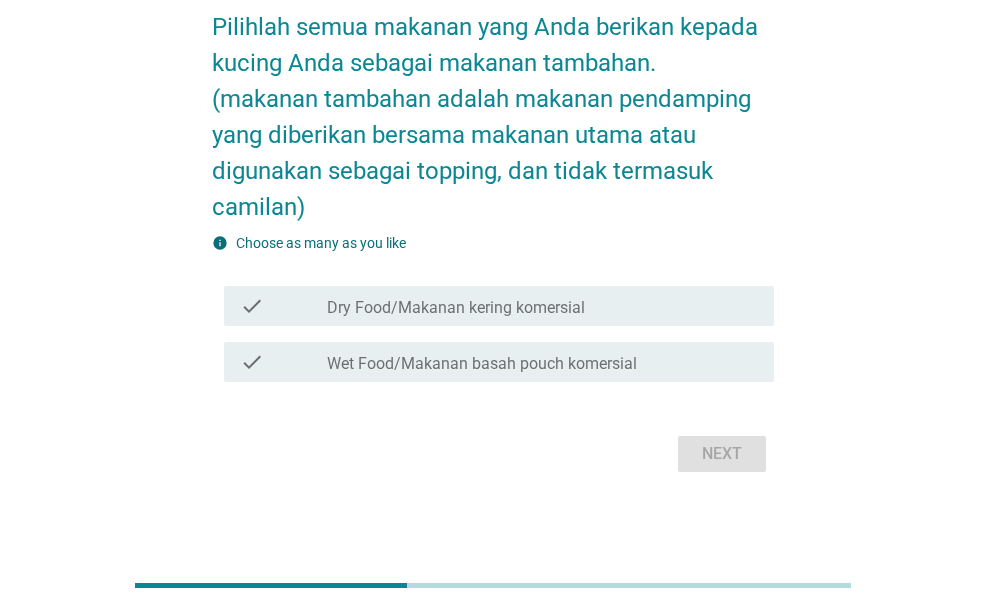 click on "check_box_outline_blank Dry Food/Makanan kering komersial" at bounding box center (542, 306) 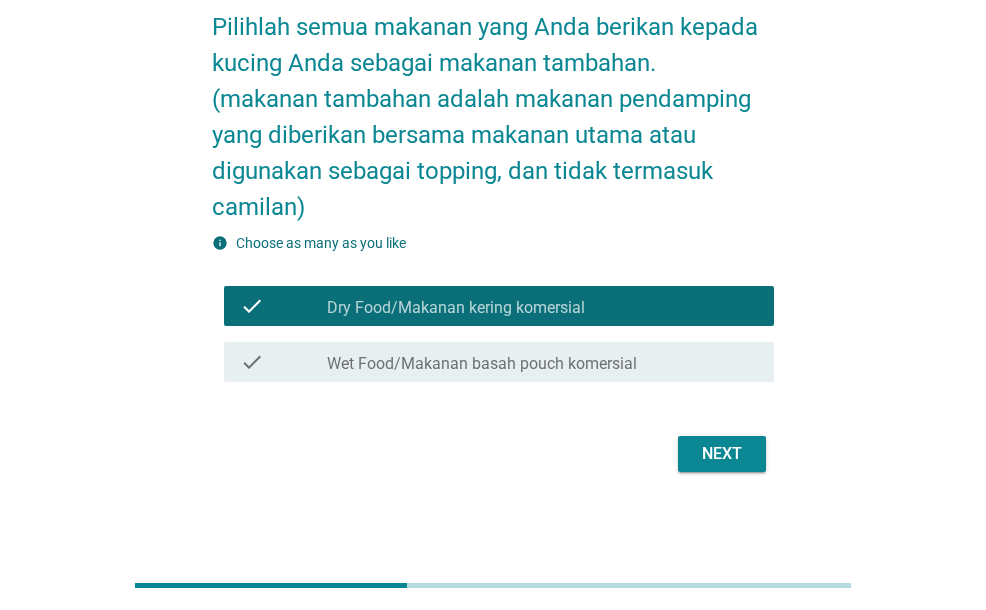 click on "Next" at bounding box center (722, 454) 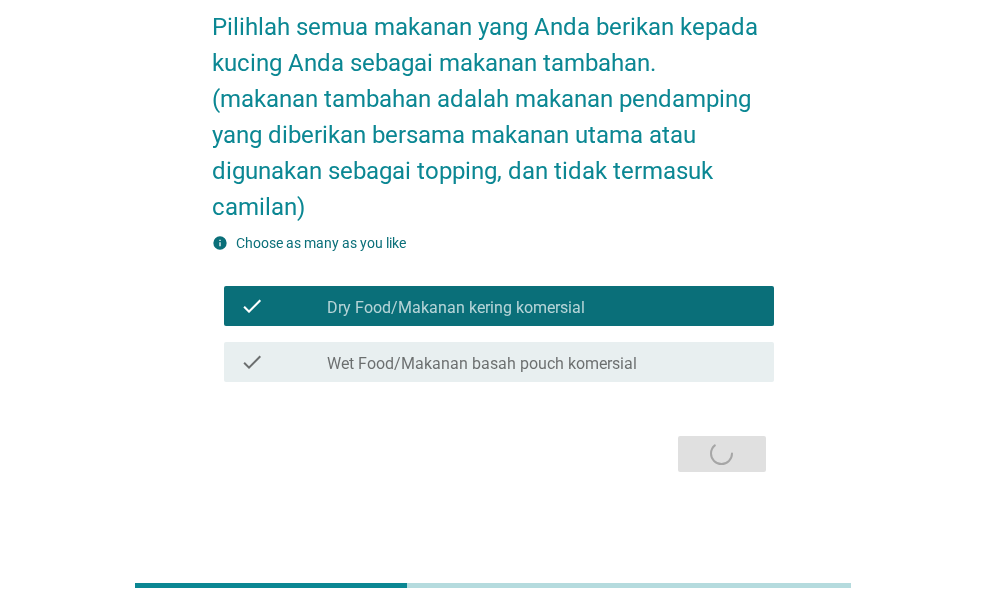 scroll, scrollTop: 0, scrollLeft: 0, axis: both 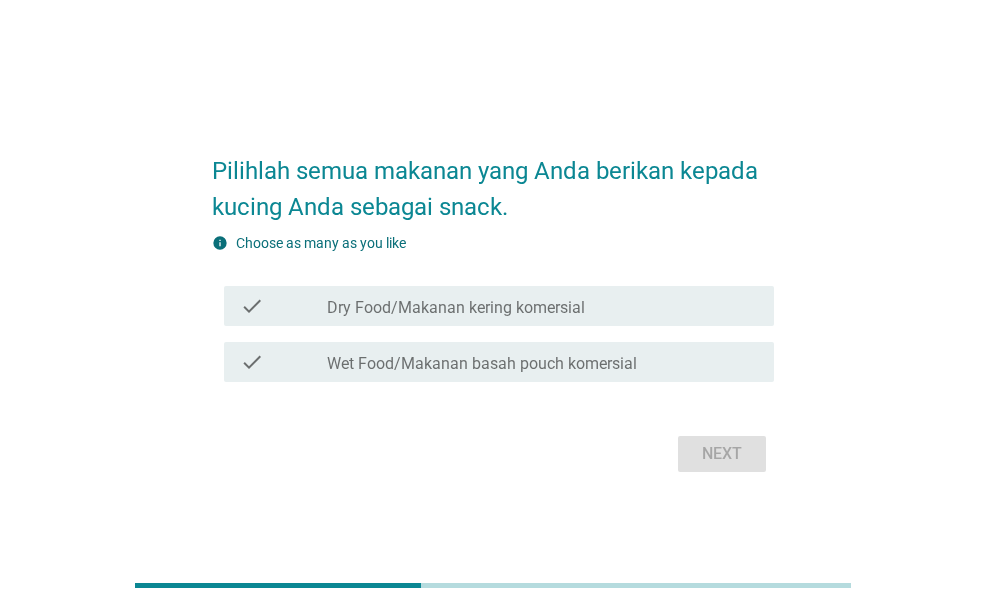 click on "check     check_box_outline_blank Dry Food/Makanan kering komersial" at bounding box center [498, 306] 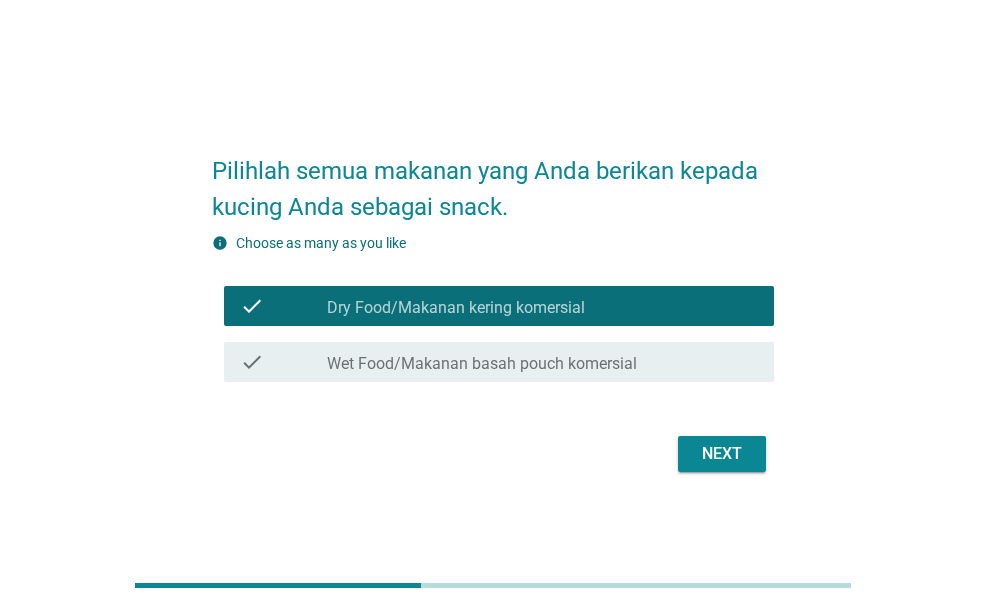 click on "Next" at bounding box center (722, 454) 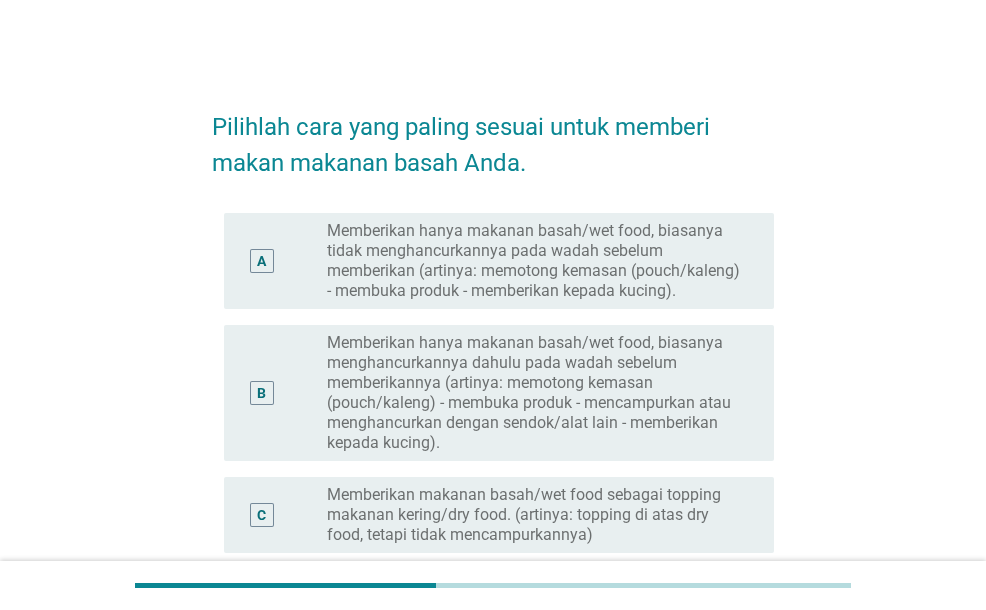 click on "Memberikan hanya makanan basah/wet food, biasanya menghancurkannya dahulu pada wadah sebelum memberikannya (artinya: memotong kemasan (pouch/kaleng) - membuka produk - mencampurkan atau menghancurkan dengan sendok/alat lain - memberikan kepada kucing)." at bounding box center (534, 393) 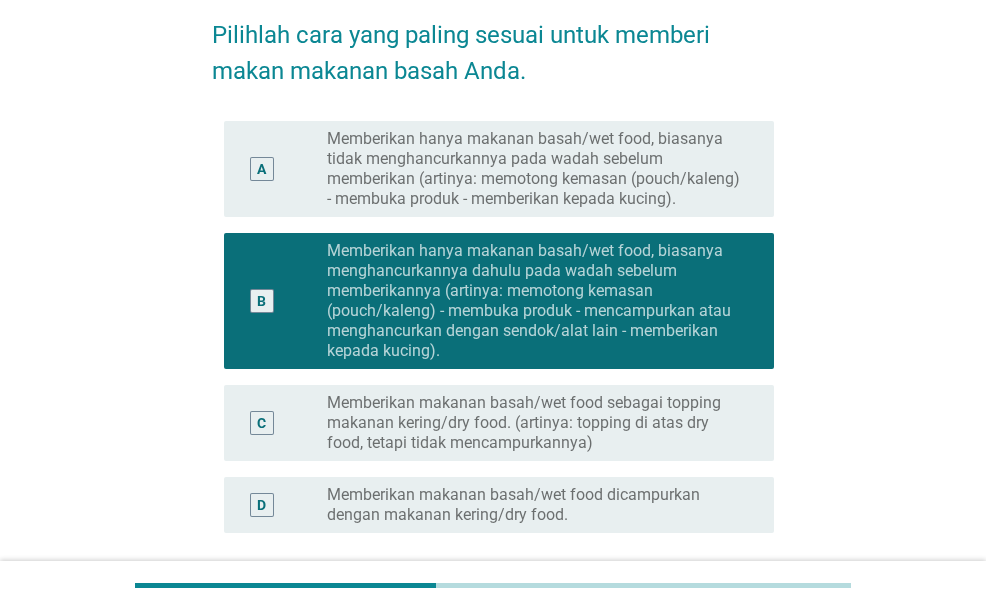 scroll, scrollTop: 200, scrollLeft: 0, axis: vertical 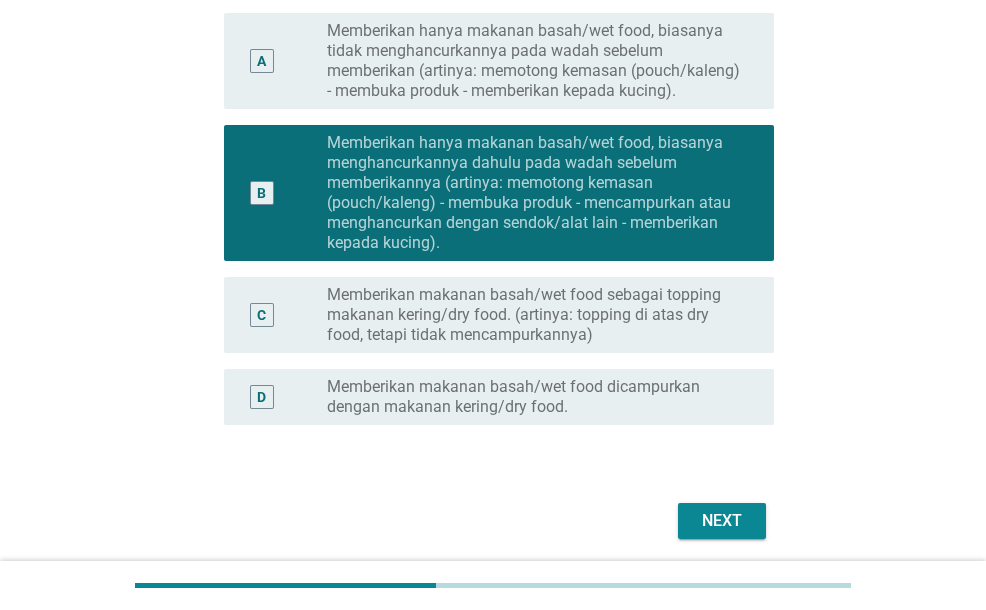 click on "Next" at bounding box center [722, 521] 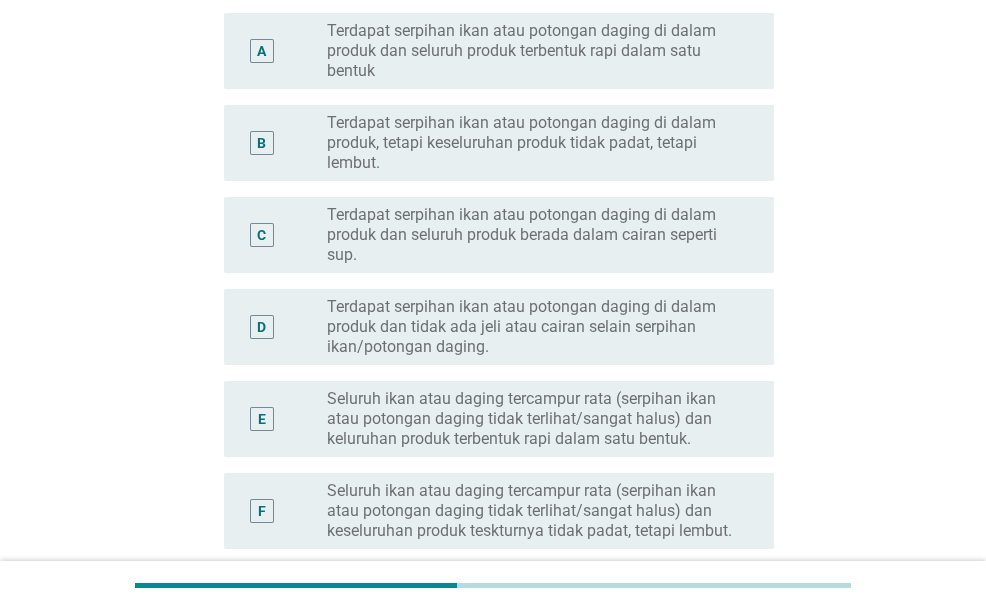 scroll, scrollTop: 0, scrollLeft: 0, axis: both 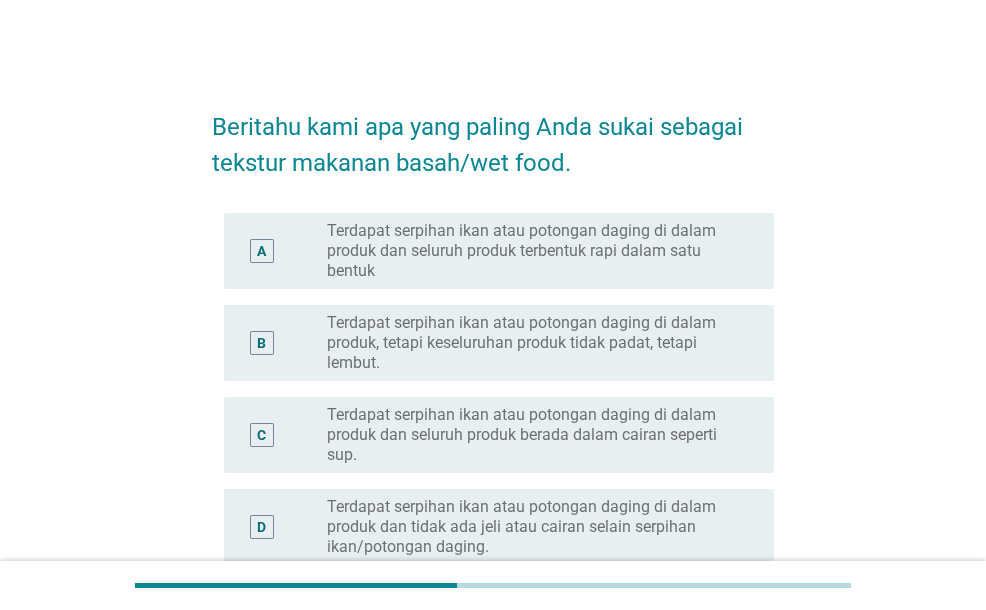 click on "Terdapat serpihan ikan atau potongan daging di dalam produk dan seluruh produk terbentuk rapi dalam satu bentuk" at bounding box center (534, 251) 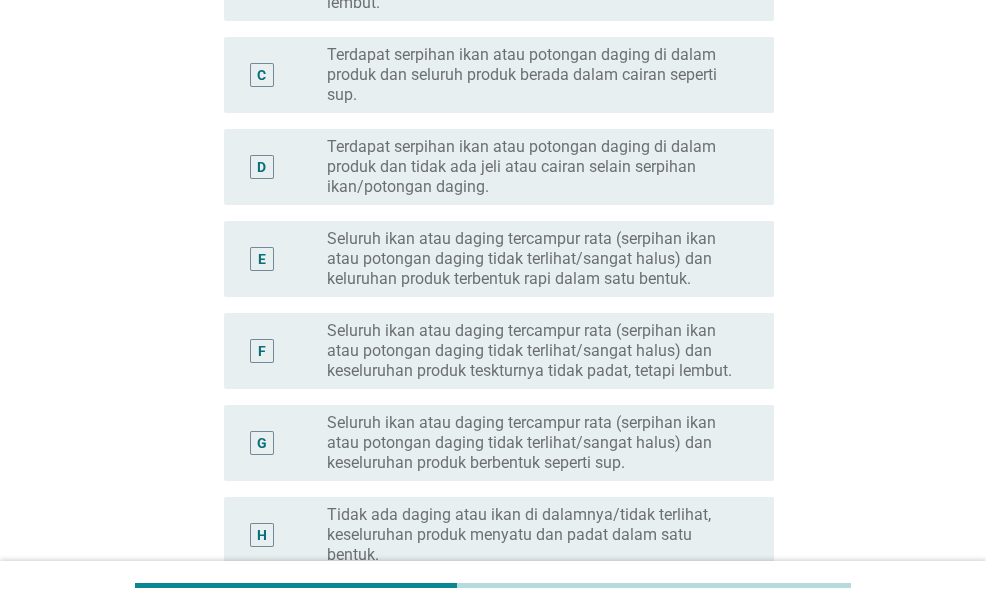 scroll, scrollTop: 400, scrollLeft: 0, axis: vertical 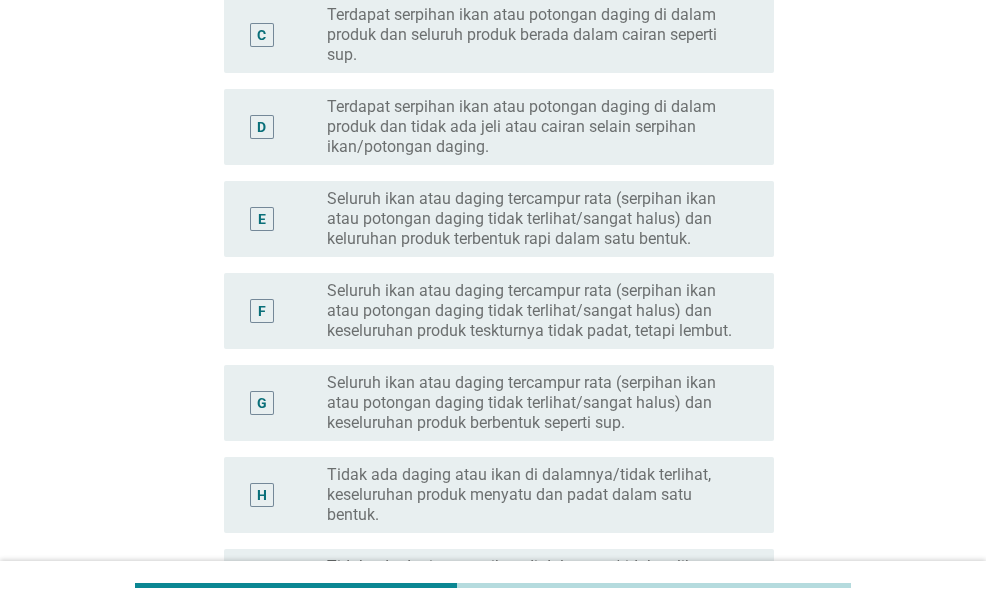 click on "Seluruh ikan atau daging tercampur rata (serpihan ikan atau potongan daging tidak terlihat/sangat halus) dan keluruhan produk terbentuk rapi dalam satu bentuk." at bounding box center [534, 219] 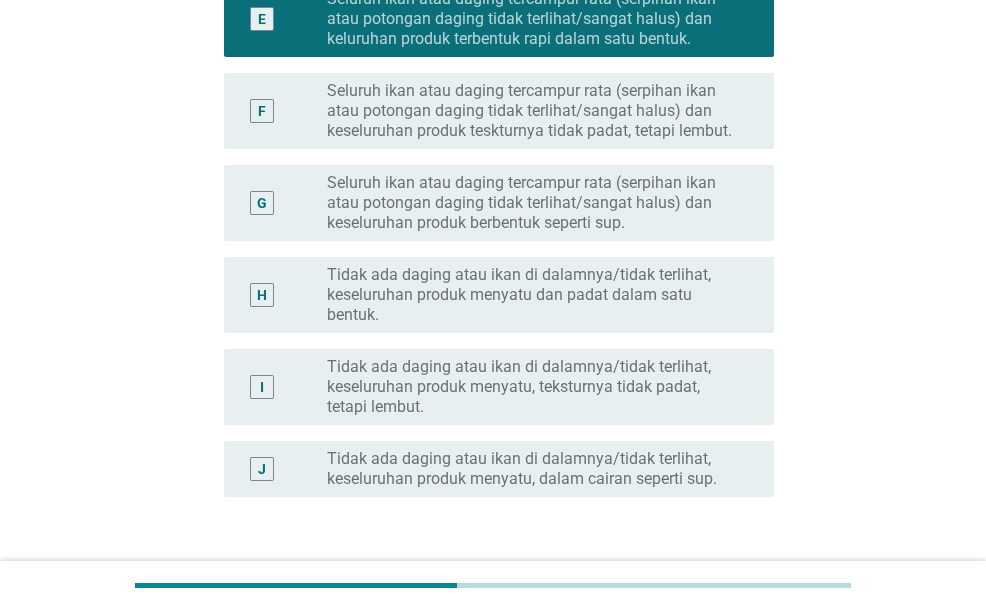 scroll, scrollTop: 700, scrollLeft: 0, axis: vertical 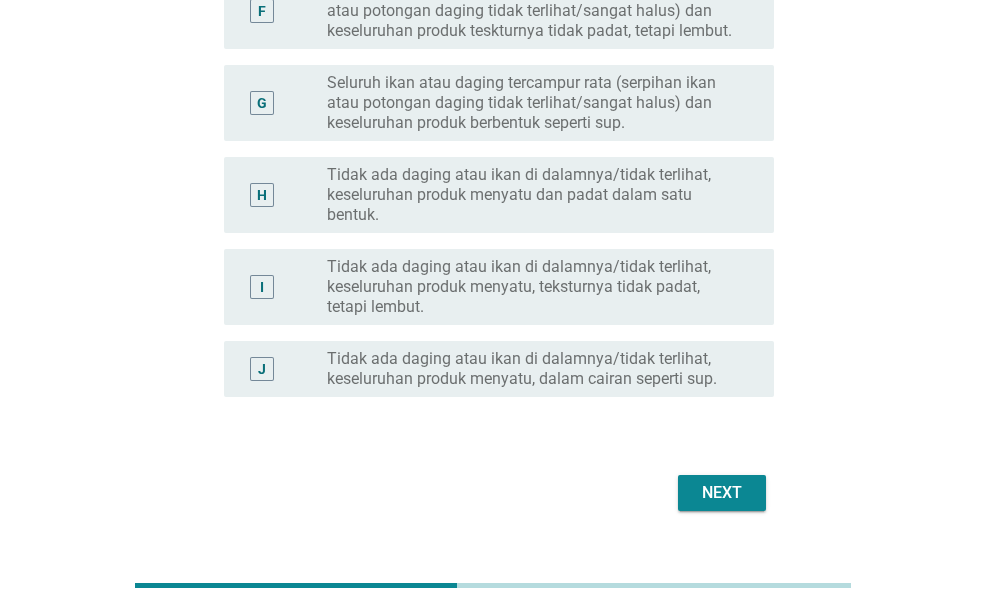 click on "Seluruh ikan atau daging tercampur rata (serpihan ikan atau potongan daging tidak terlihat/sangat halus) dan keseluruhan produk berbentuk seperti sup." at bounding box center (534, 103) 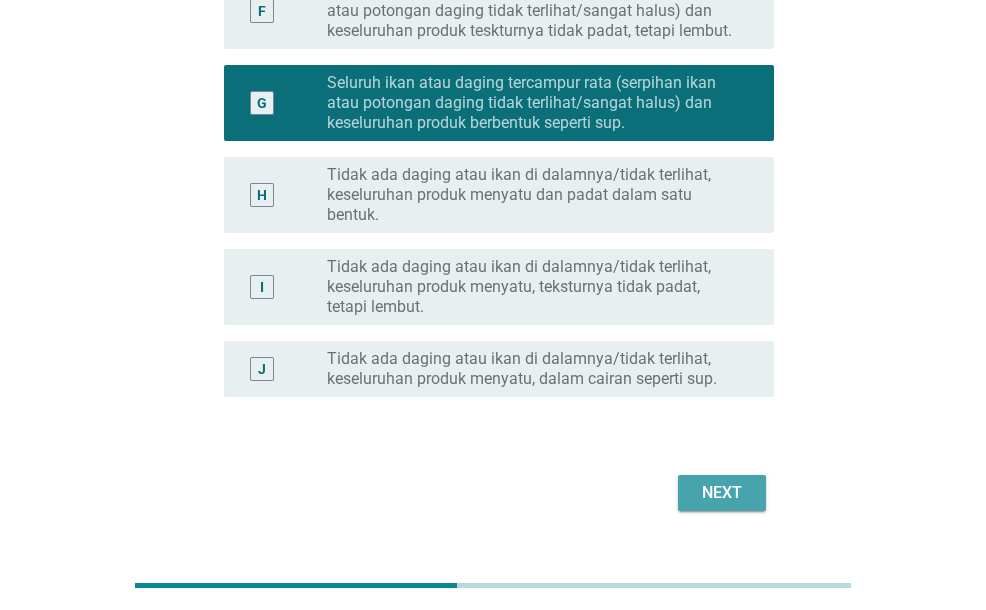 click on "Next" at bounding box center (722, 493) 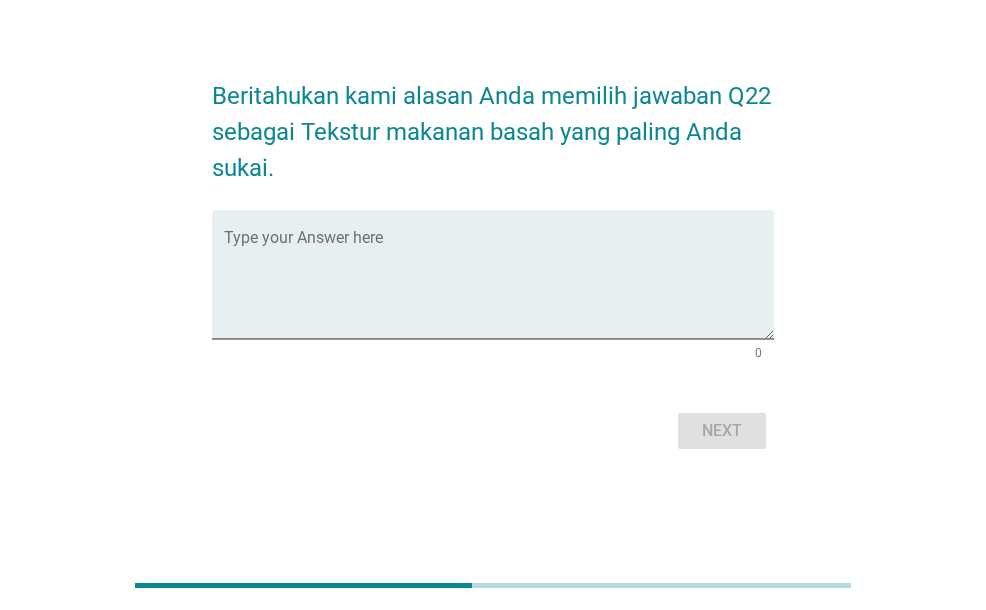 scroll, scrollTop: 0, scrollLeft: 0, axis: both 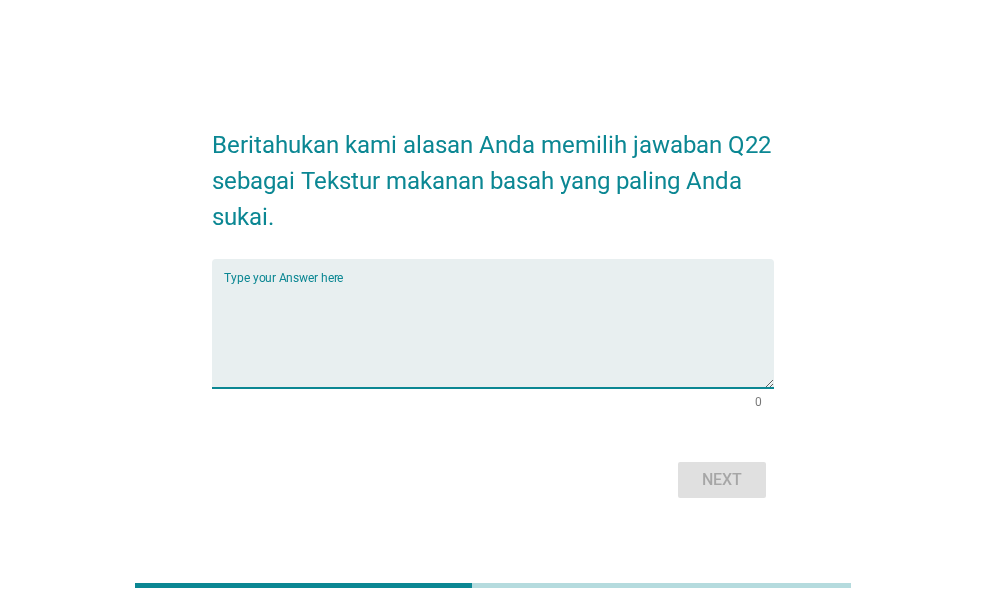 click at bounding box center (498, 335) 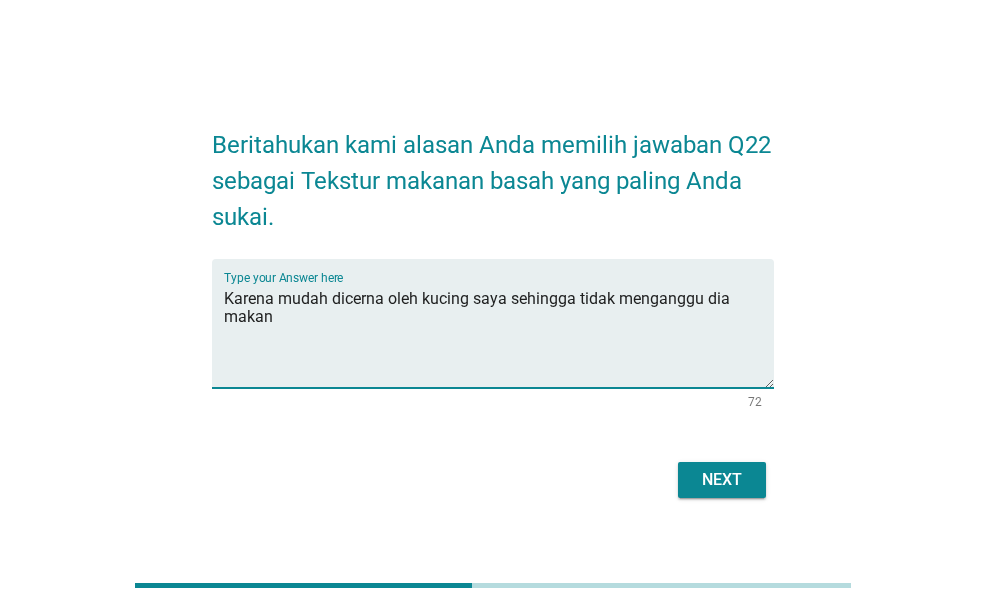 type on "Karena mudah dicerna oleh kucing saya sehingga tidak menganggu dia makan" 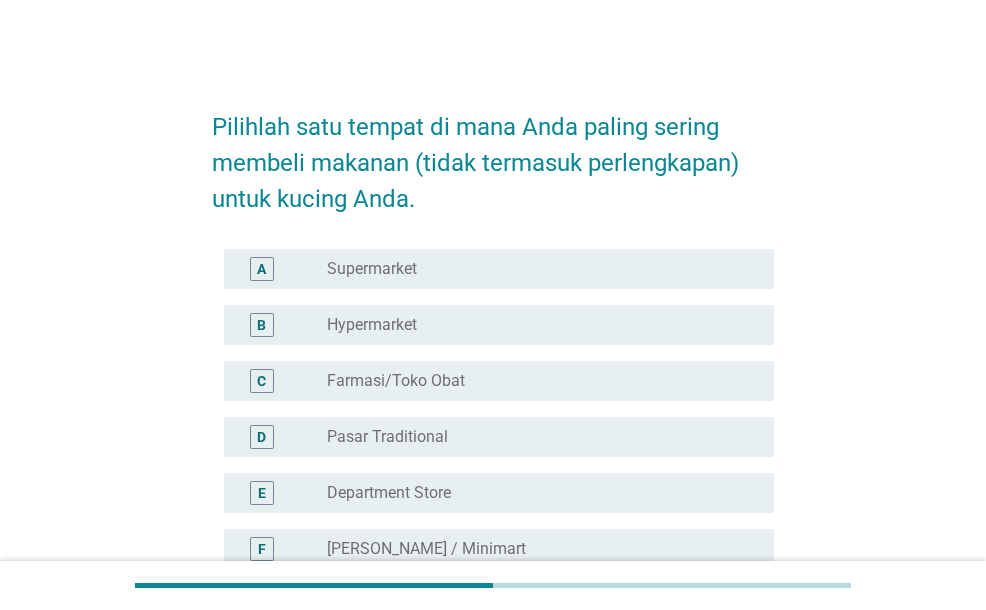 click on "radio_button_unchecked Hypermarket" at bounding box center [534, 325] 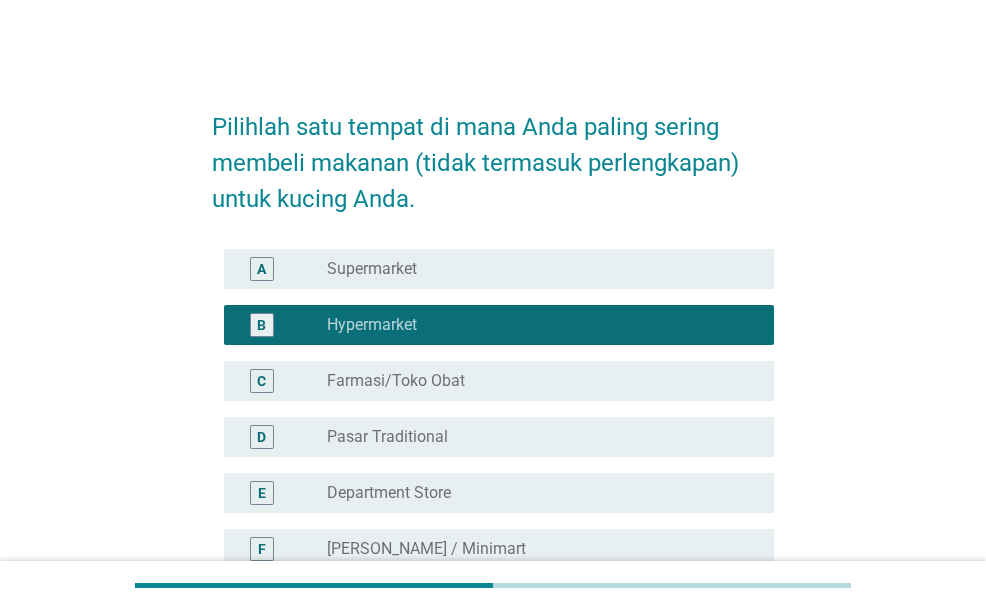 click on "A     radio_button_unchecked Supermarket" at bounding box center [498, 269] 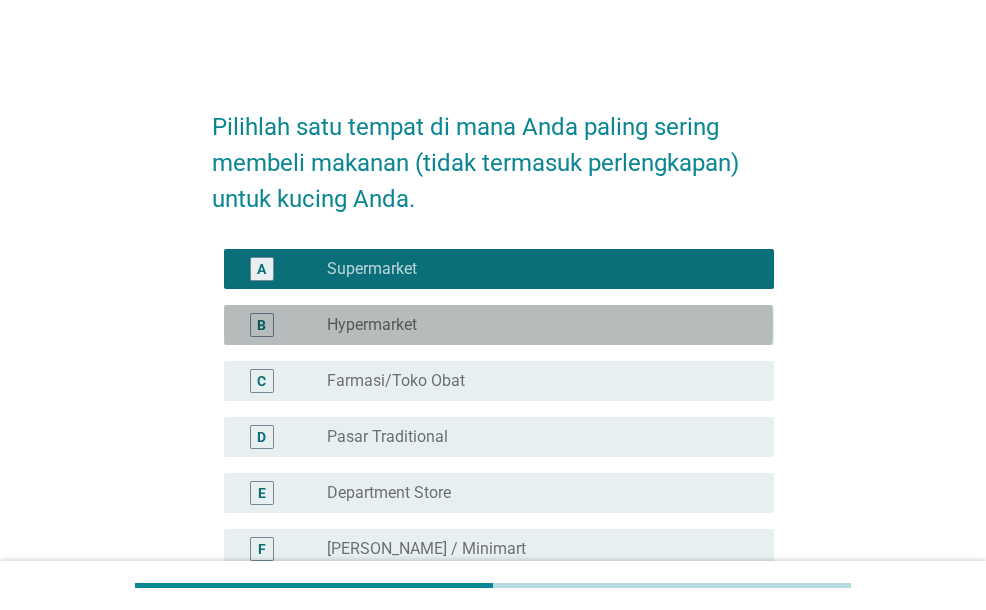 click on "radio_button_unchecked Hypermarket" at bounding box center [534, 325] 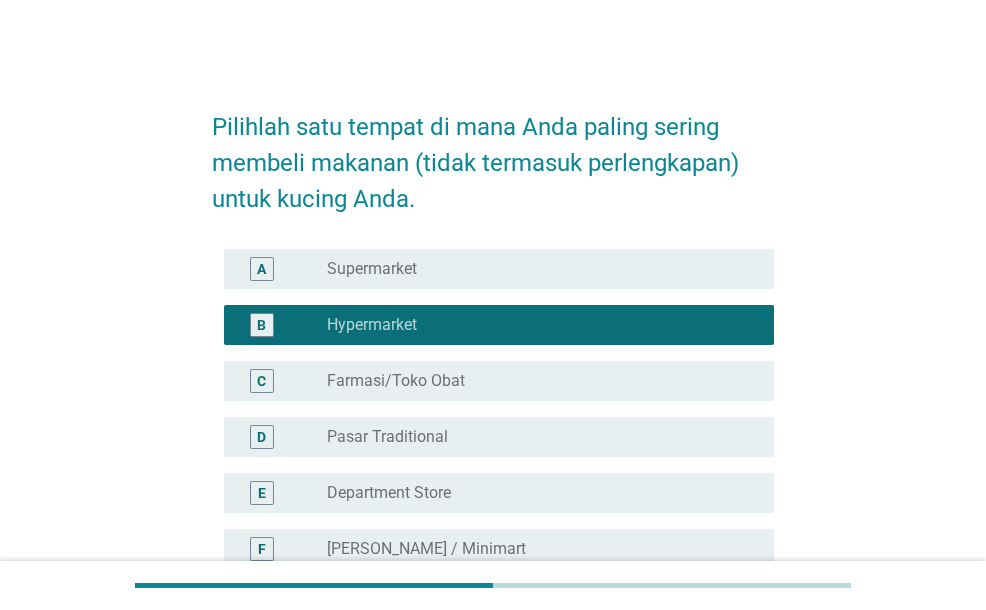 click on "radio_button_unchecked Supermarket" at bounding box center (534, 269) 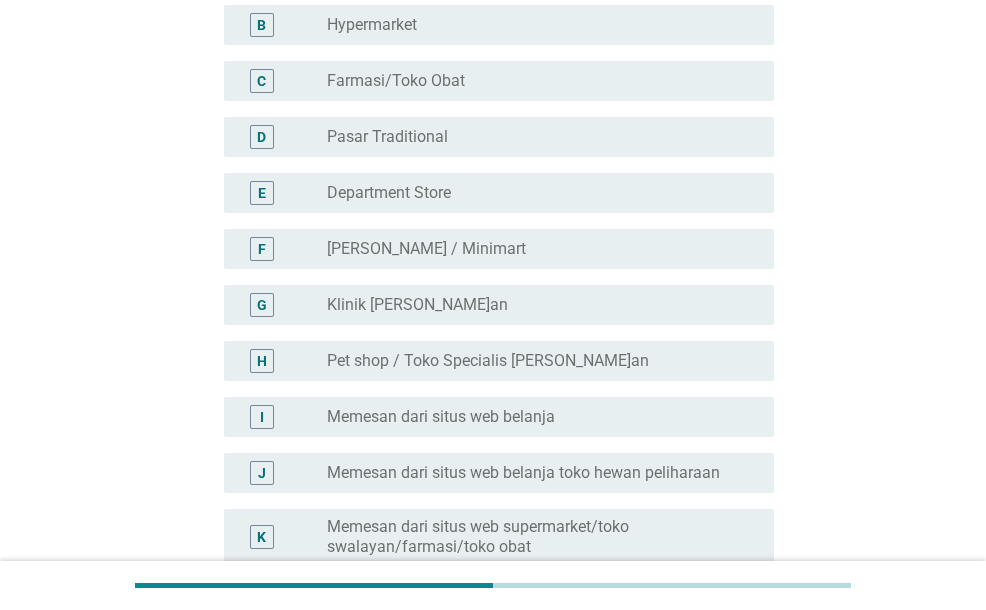 scroll, scrollTop: 736, scrollLeft: 0, axis: vertical 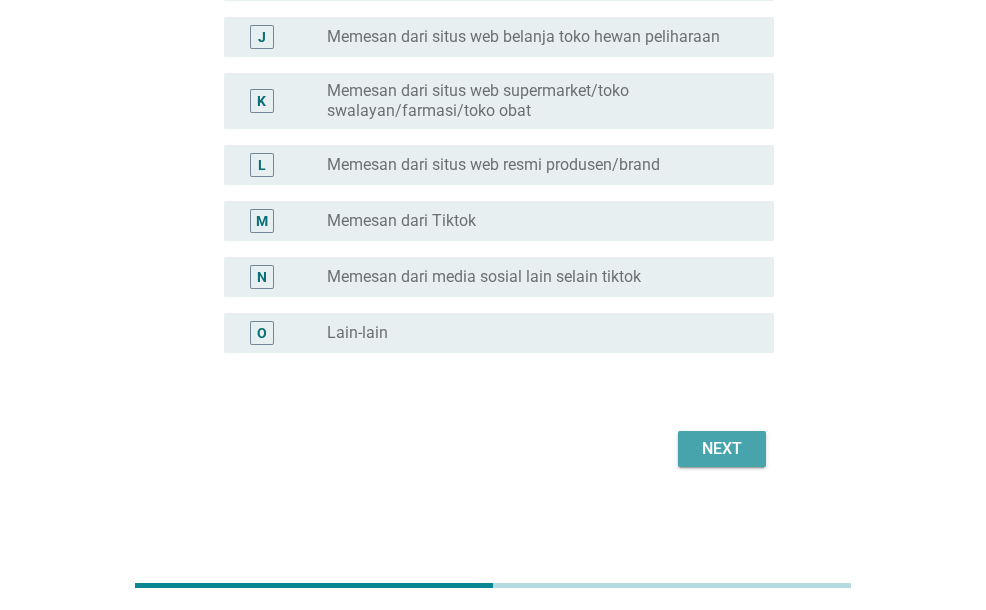 click on "Next" at bounding box center (722, 449) 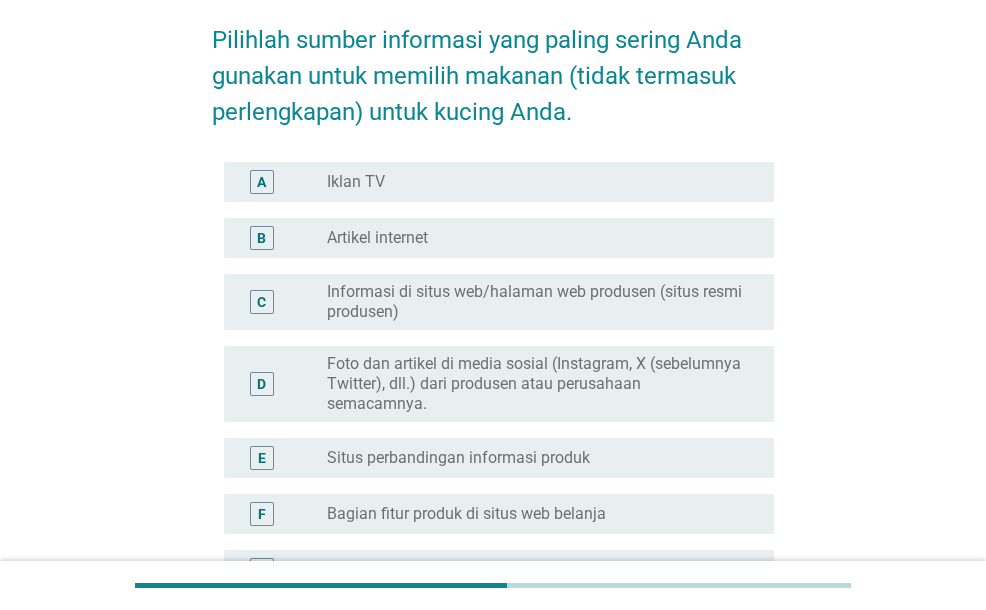 scroll, scrollTop: 200, scrollLeft: 0, axis: vertical 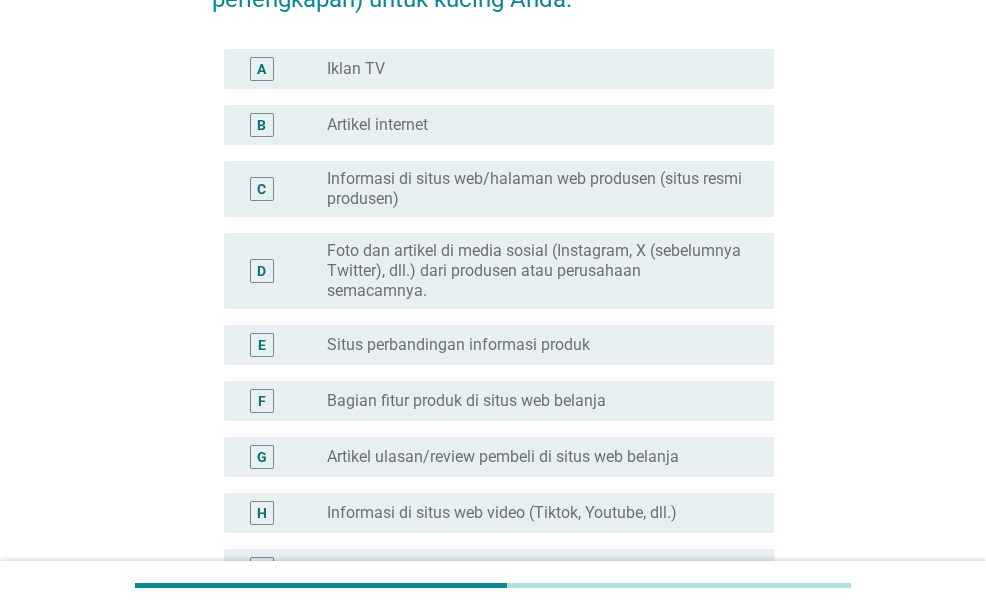 click on "Foto dan artikel di media sosial (Instagram, X (sebelumnya Twitter), dll.) dari produsen atau perusahaan semacamnya." at bounding box center (534, 271) 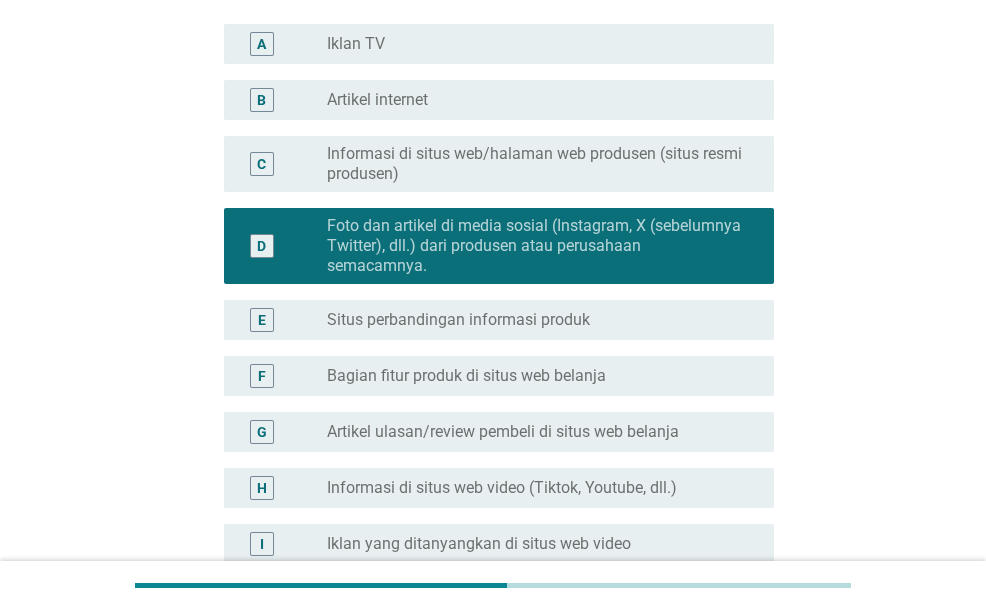 scroll, scrollTop: 300, scrollLeft: 0, axis: vertical 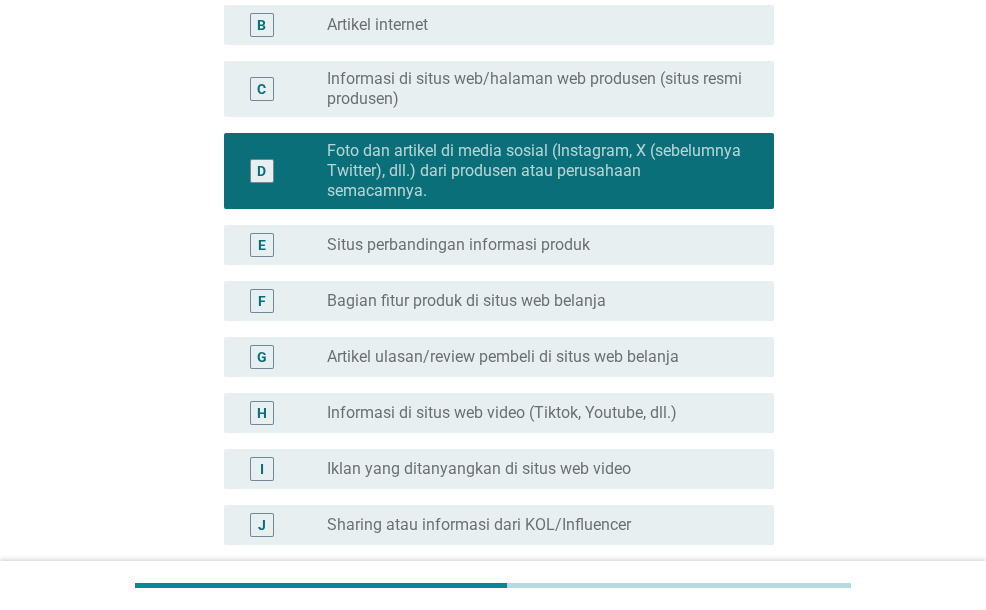 click on "Artikel ulasan/review pembeli di situs web belanja" at bounding box center (503, 357) 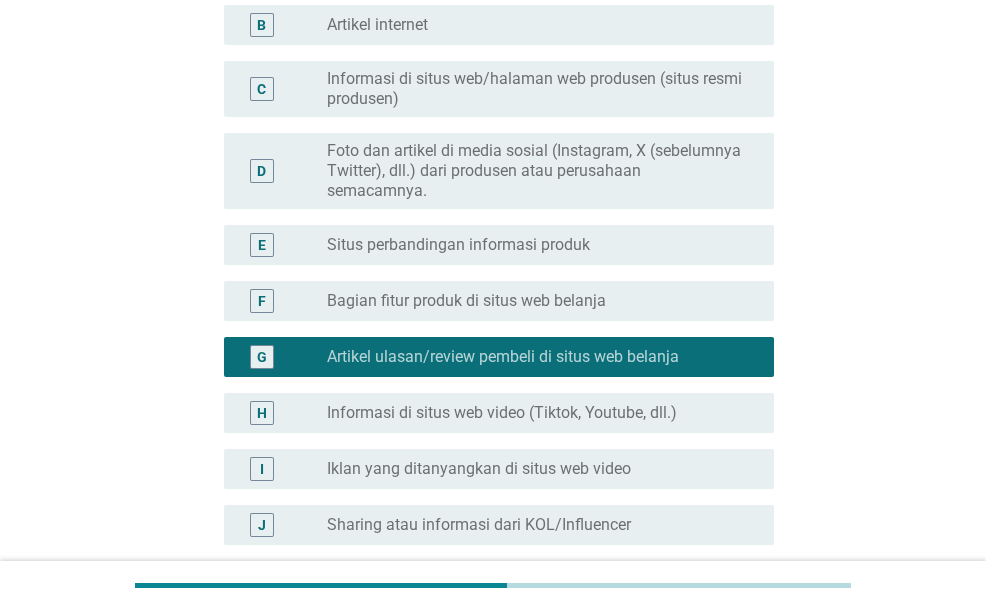 click on "Foto dan artikel di media sosial (Instagram, X (sebelumnya Twitter), dll.) dari produsen atau perusahaan semacamnya." at bounding box center (534, 171) 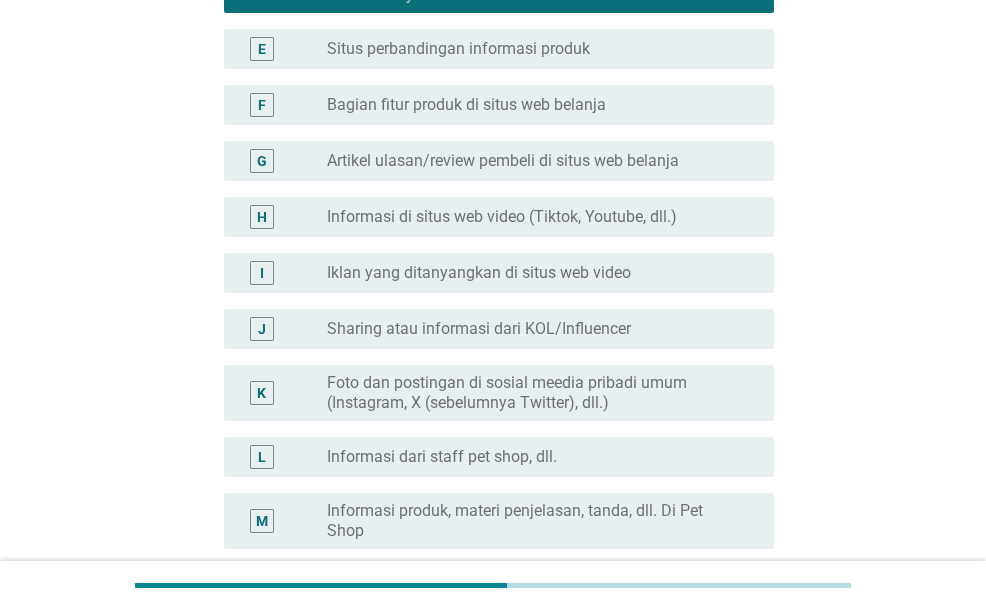 scroll, scrollTop: 600, scrollLeft: 0, axis: vertical 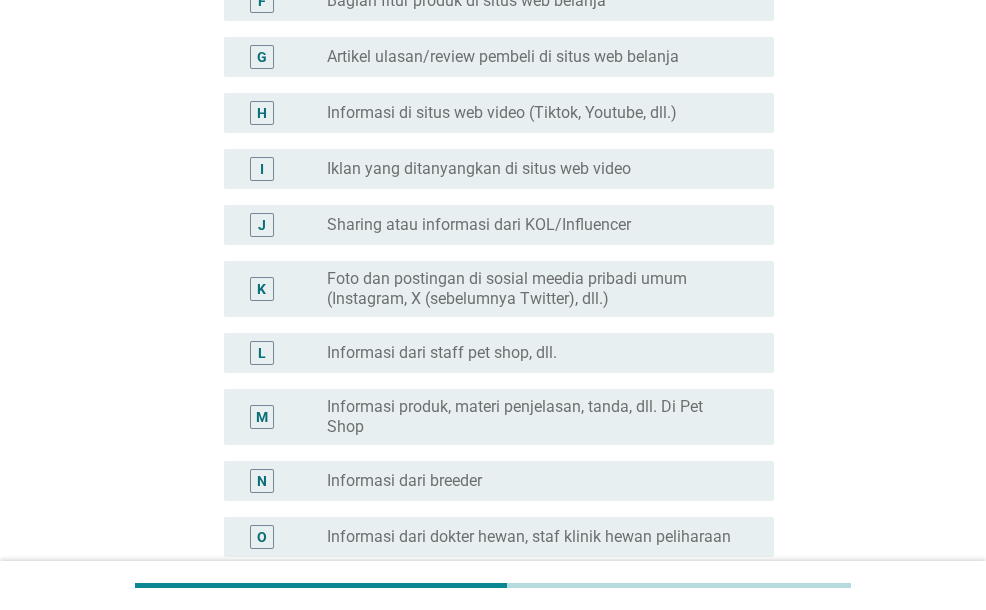 click on "Foto dan postingan di sosial meedia pribadi umum (Instagram, X (sebelumnya Twitter), dll.)" at bounding box center [534, 289] 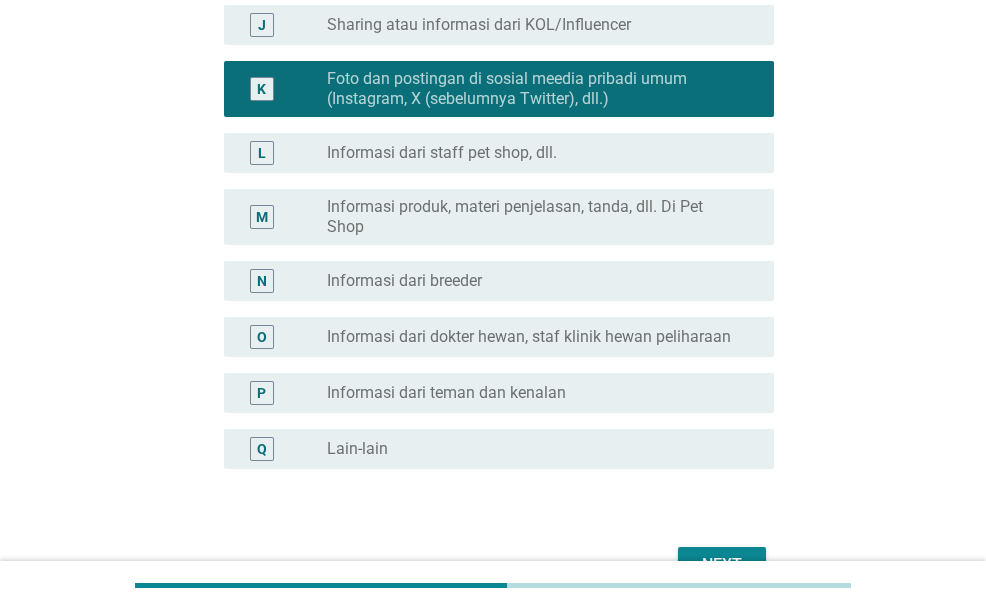 scroll, scrollTop: 916, scrollLeft: 0, axis: vertical 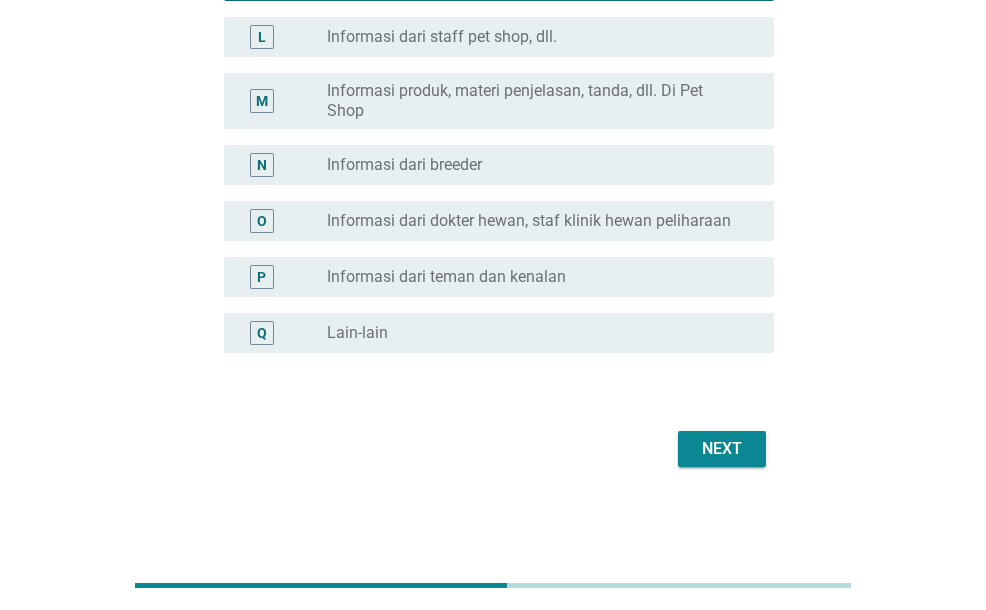click on "Next" at bounding box center [722, 449] 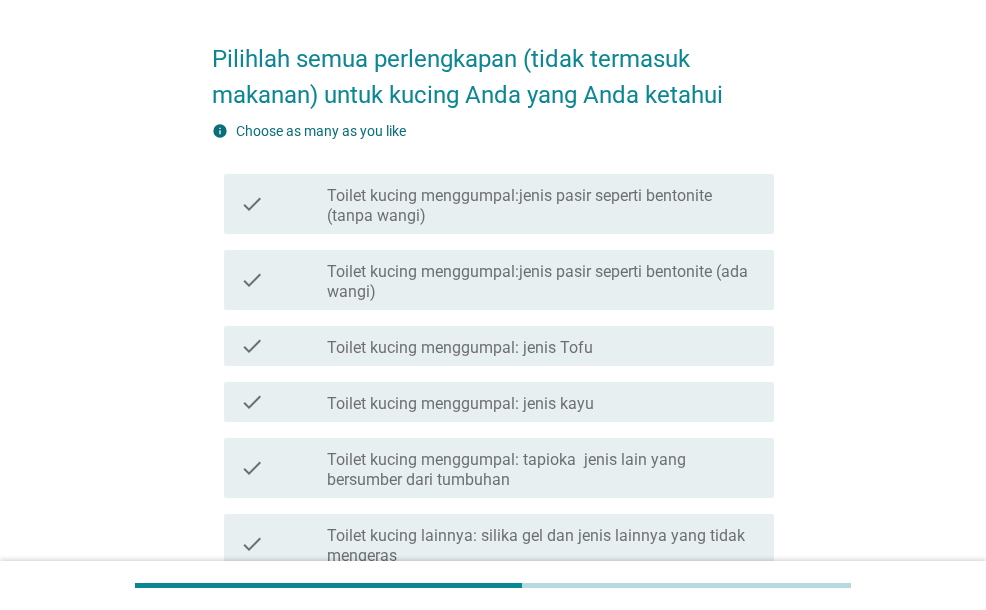 scroll, scrollTop: 100, scrollLeft: 0, axis: vertical 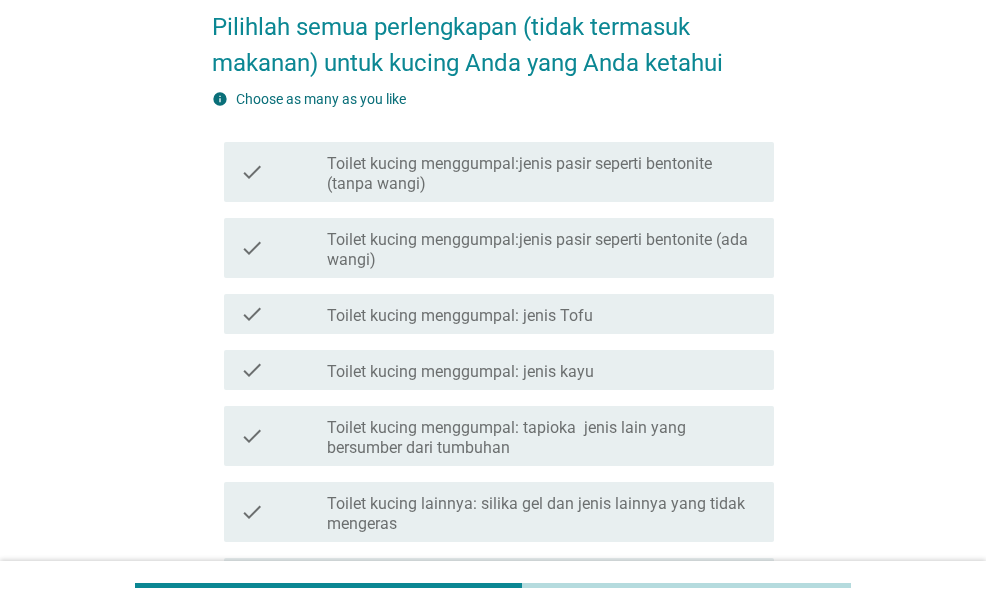 click on "Toilet kucing menggumpal:jenis pasir seperti bentonite (ada wangi)" at bounding box center (542, 250) 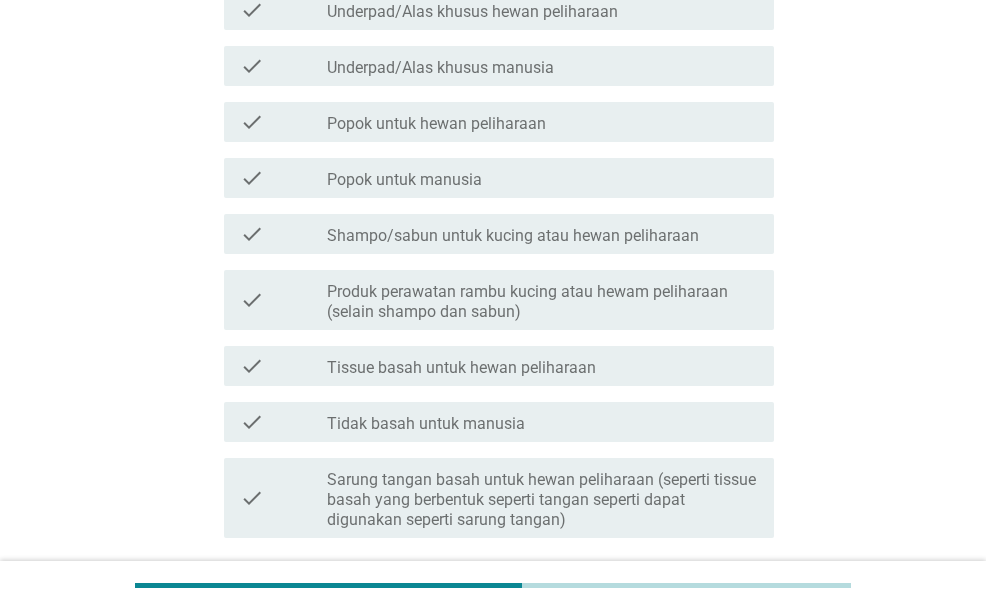 scroll, scrollTop: 900, scrollLeft: 0, axis: vertical 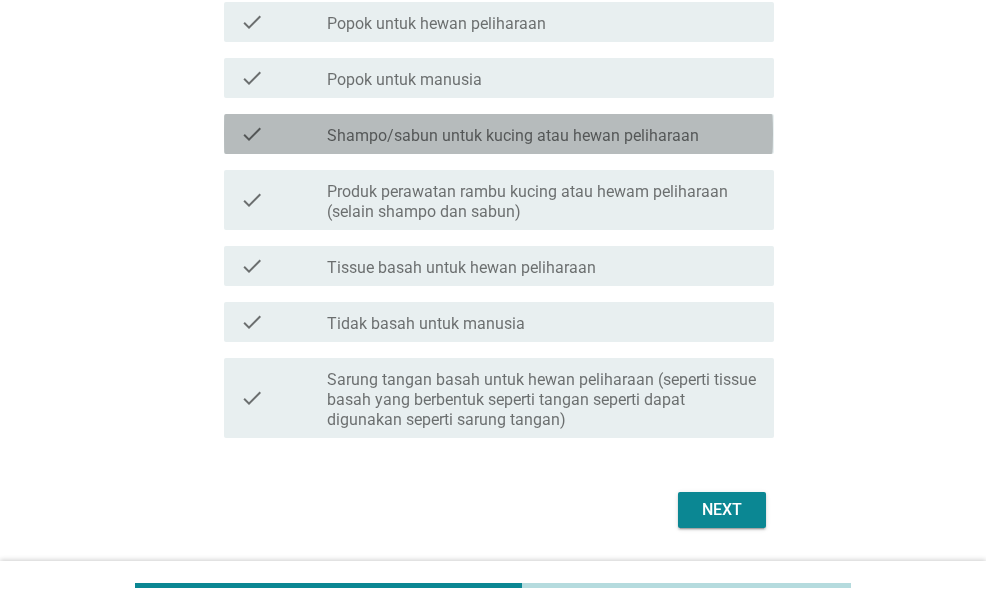 click on "Shampo/sabun untuk kucing atau hewan peliharaan" at bounding box center (513, 136) 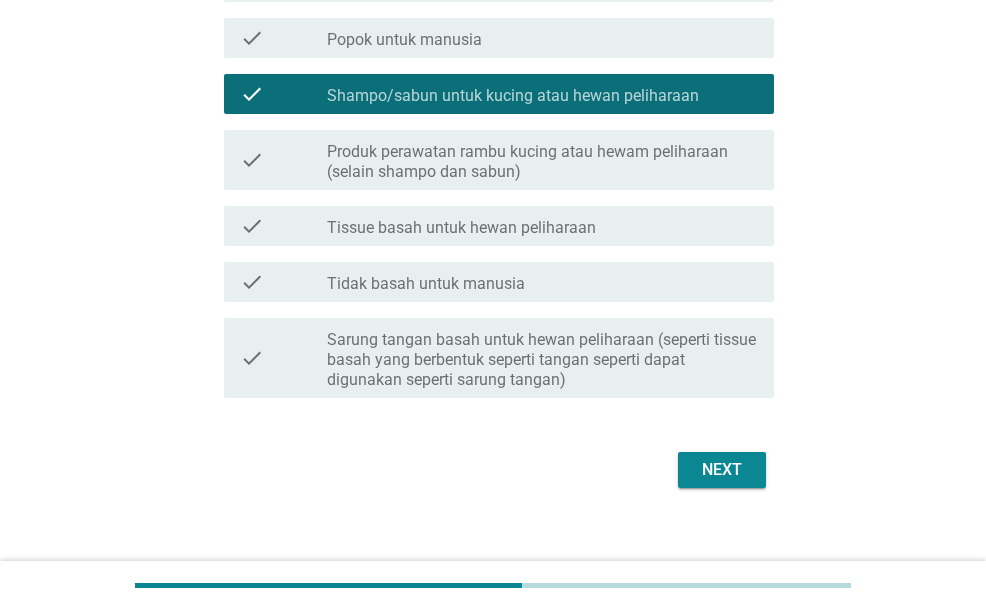 scroll, scrollTop: 961, scrollLeft: 0, axis: vertical 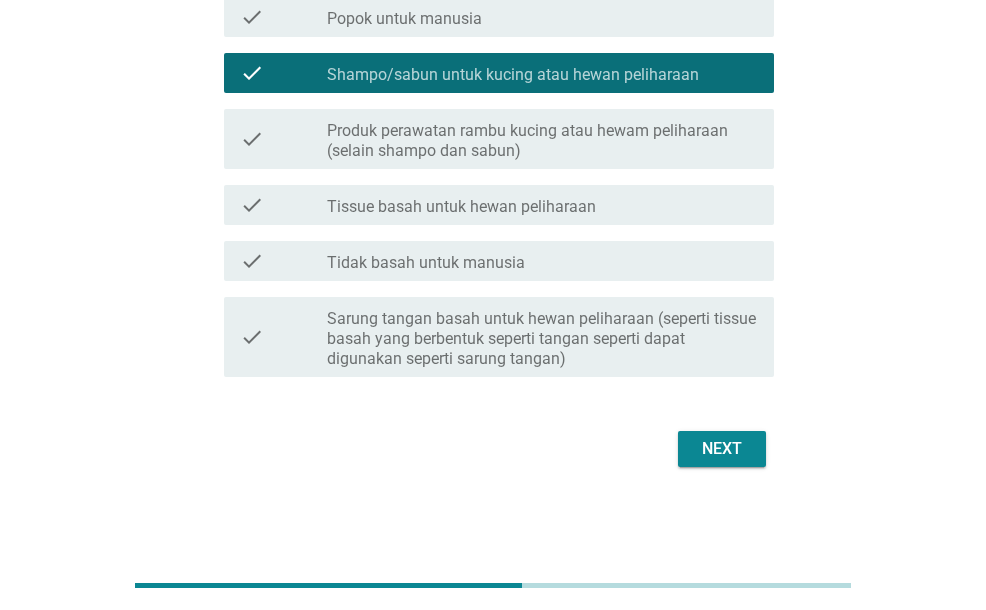 click on "Produk perawatan rambu kucing atau hewam peliharaan (selain shampo dan sabun)" at bounding box center [542, 141] 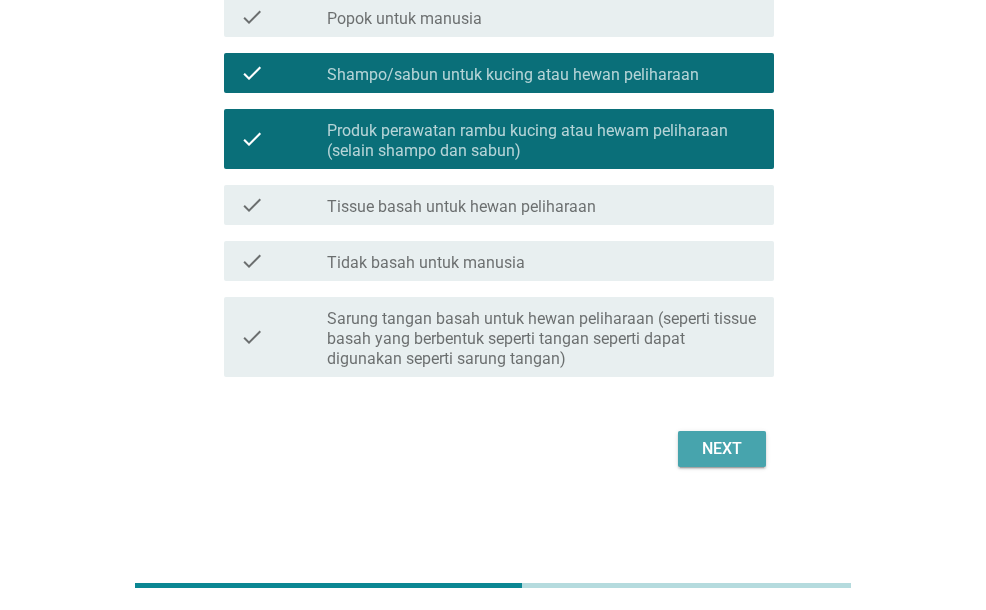 click on "Next" at bounding box center (722, 449) 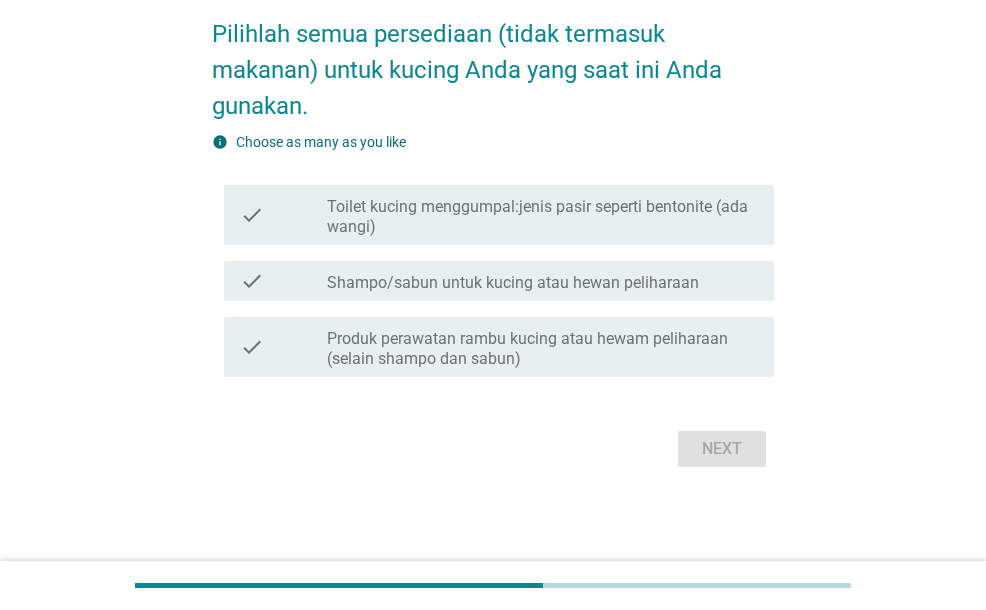 scroll, scrollTop: 0, scrollLeft: 0, axis: both 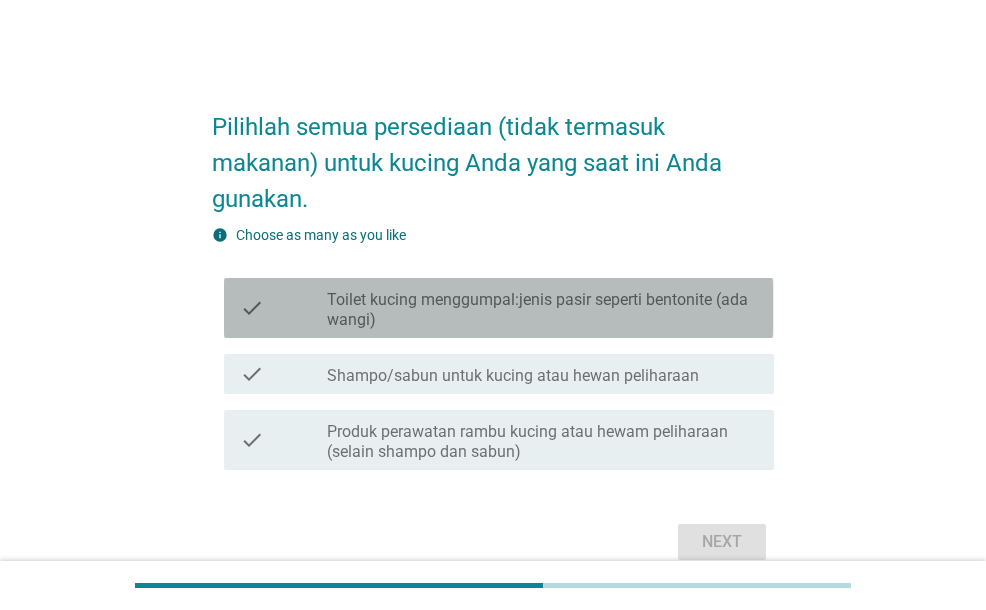 click on "Toilet kucing menggumpal:jenis pasir seperti bentonite (ada wangi)" at bounding box center [542, 310] 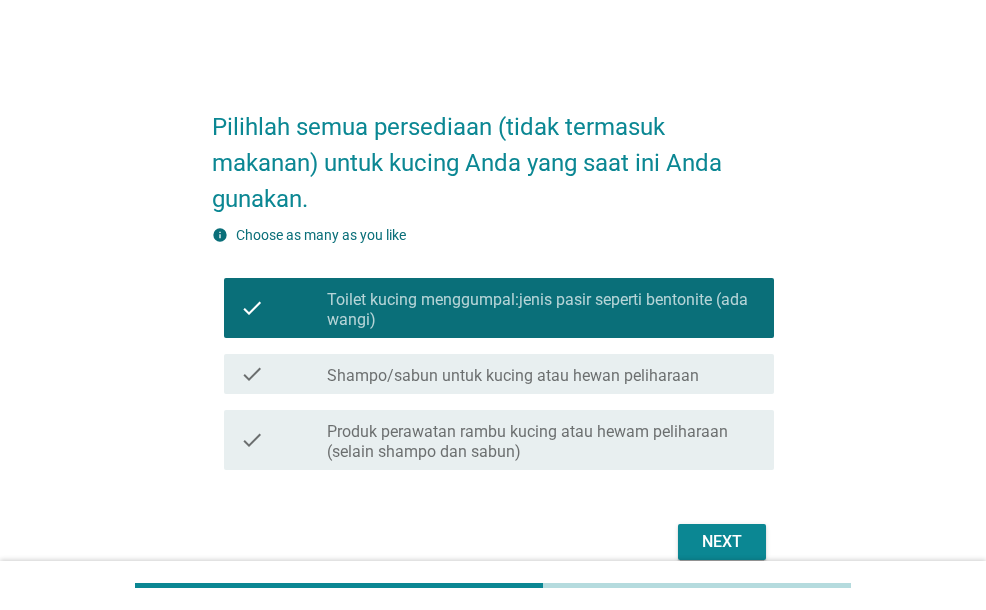 click on "check     check_box_outline_blank Shampo/sabun untuk kucing atau hewan peliharaan" at bounding box center [492, 374] 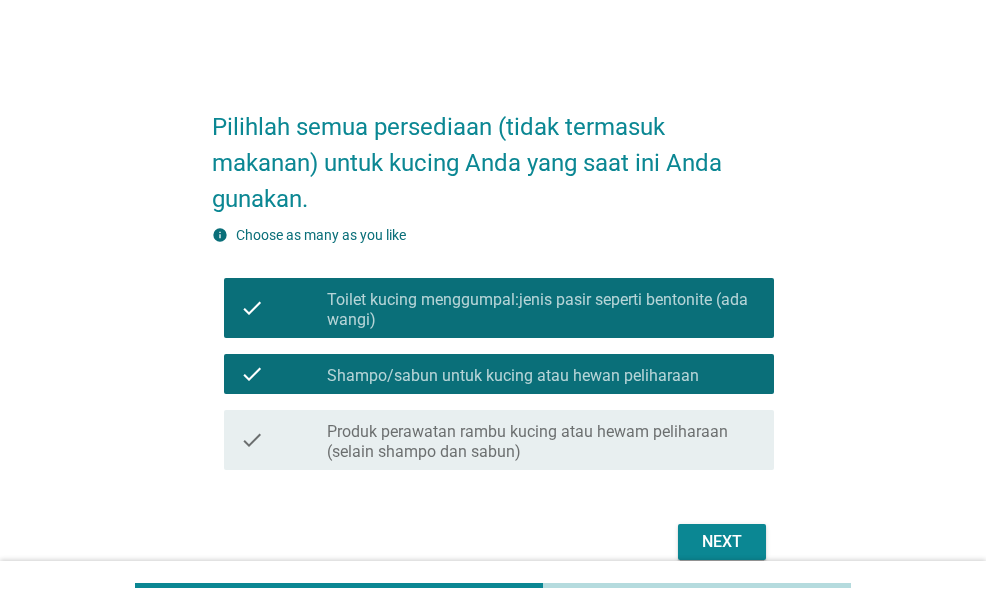 click on "Produk perawatan rambu kucing atau hewam peliharaan (selain shampo dan sabun)" at bounding box center [542, 442] 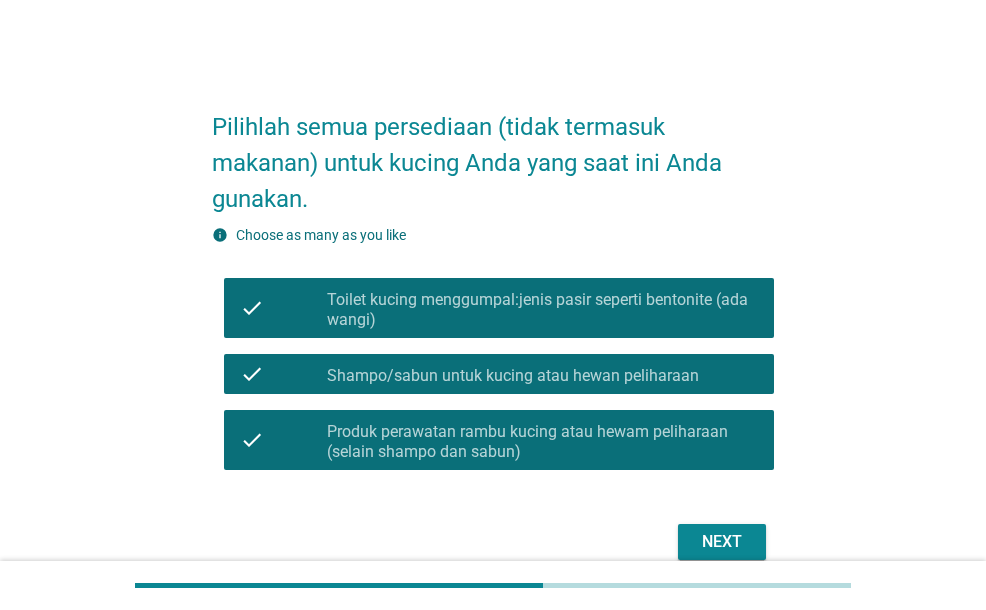 click on "Next" at bounding box center [722, 542] 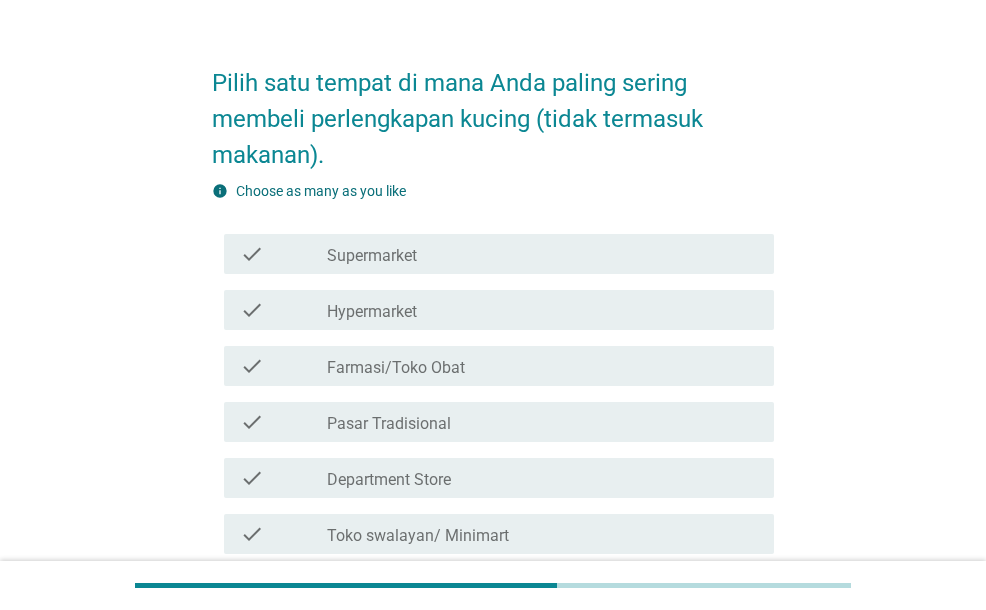 scroll, scrollTop: 100, scrollLeft: 0, axis: vertical 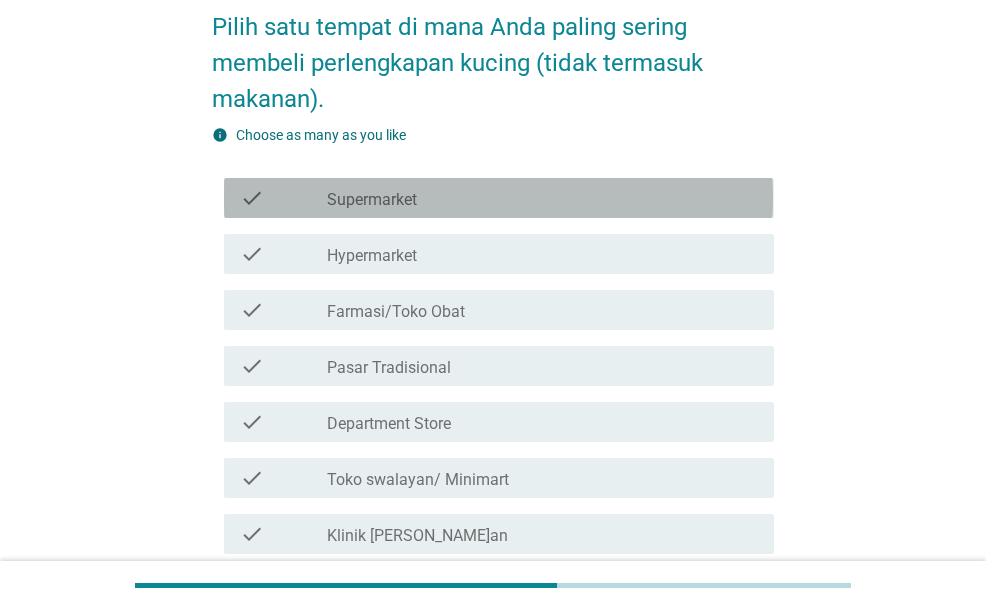 click on "check_box_outline_blank Supermarket" at bounding box center [542, 198] 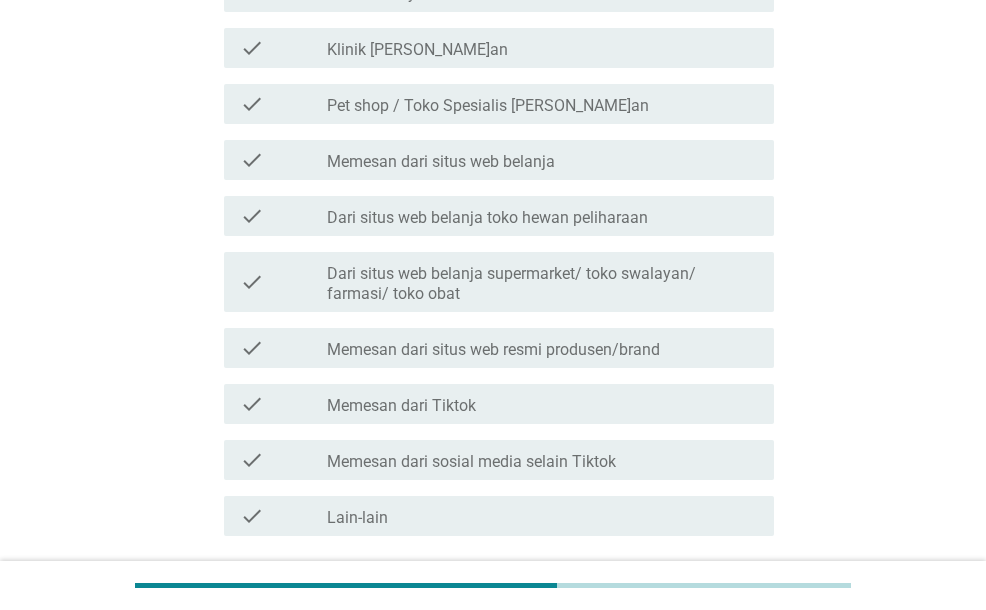 scroll, scrollTop: 600, scrollLeft: 0, axis: vertical 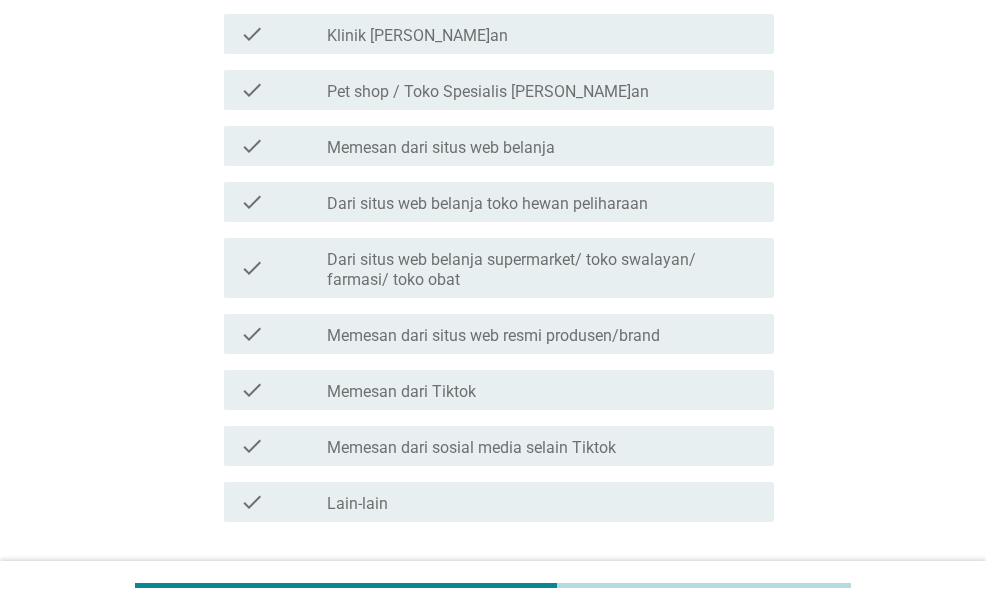 click on "check     check_box_outline_blank Memesan dari situs web resmi produsen/brand" at bounding box center [492, 334] 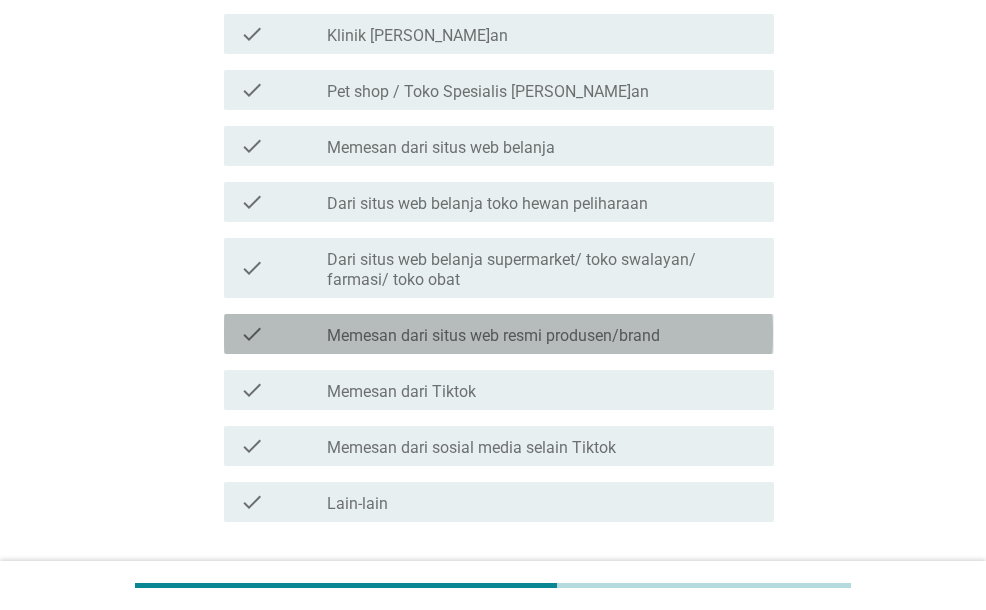 click on "Memesan dari situs web resmi produsen/brand" at bounding box center (493, 336) 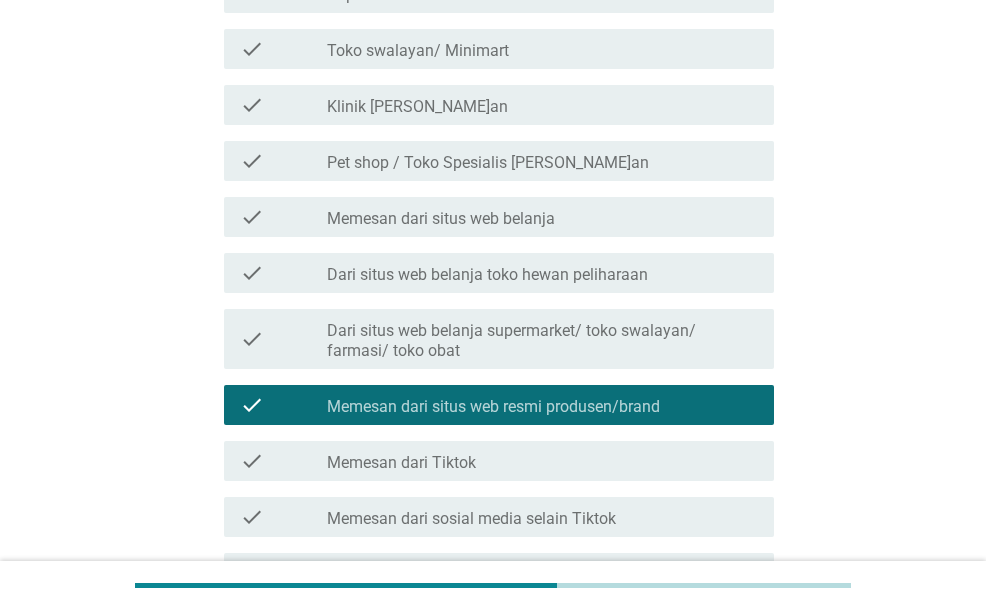 scroll, scrollTop: 700, scrollLeft: 0, axis: vertical 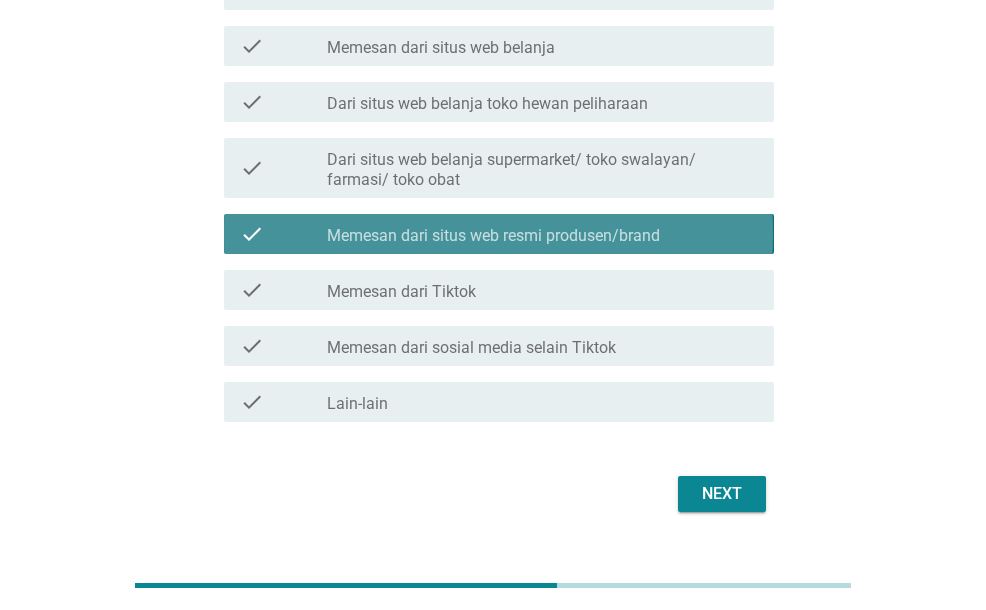 click on "Memesan dari situs web resmi produsen/brand" at bounding box center (493, 236) 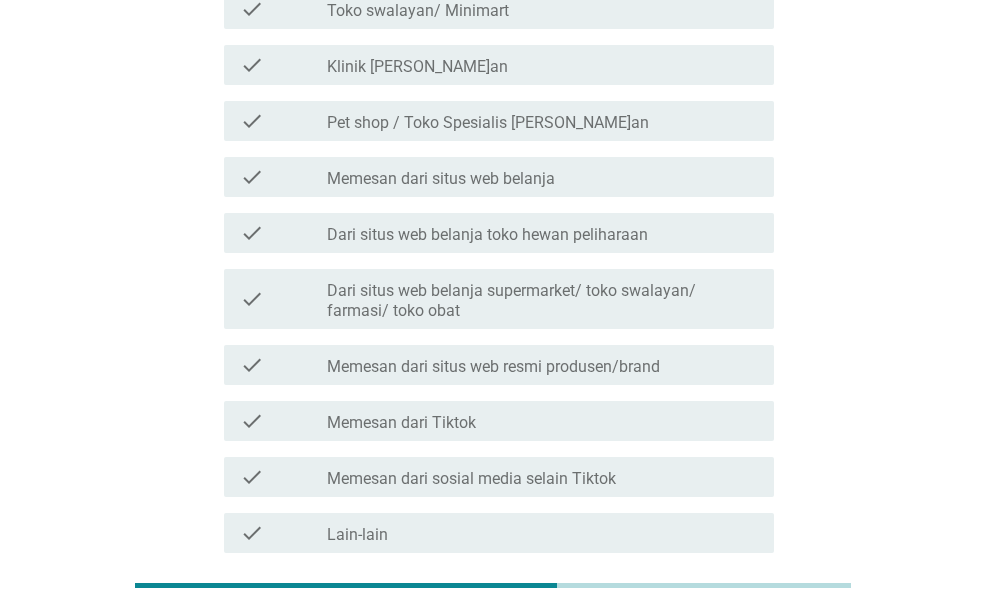 scroll, scrollTop: 300, scrollLeft: 0, axis: vertical 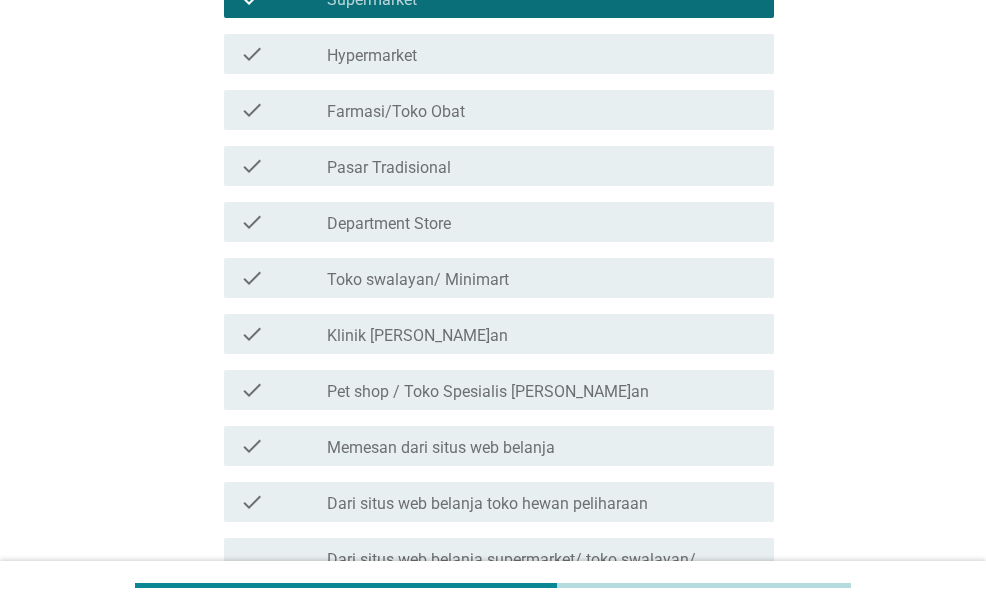 click on "check_box_outline_blank Hypermarket" at bounding box center (542, 54) 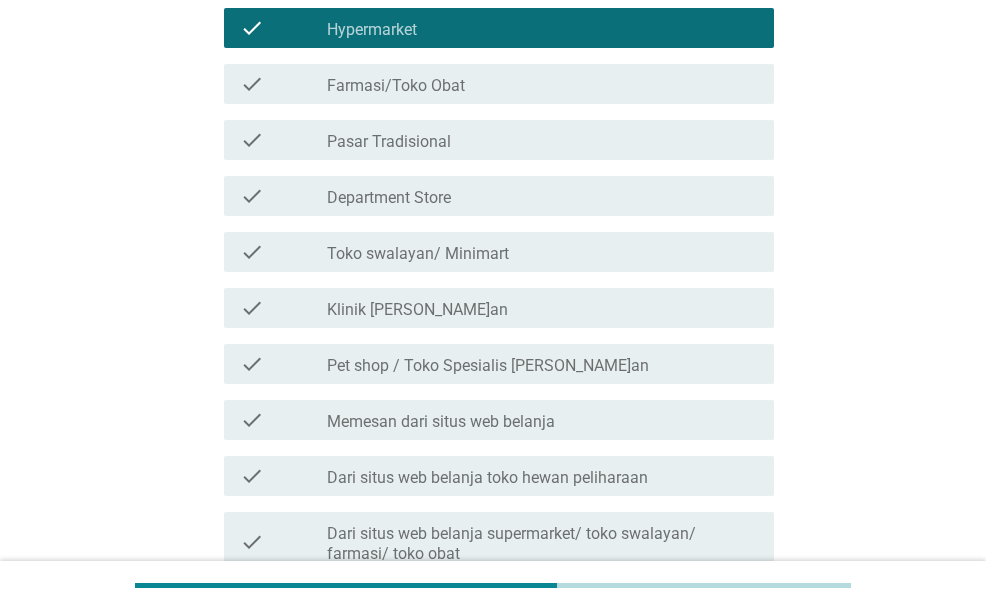 scroll, scrollTop: 400, scrollLeft: 0, axis: vertical 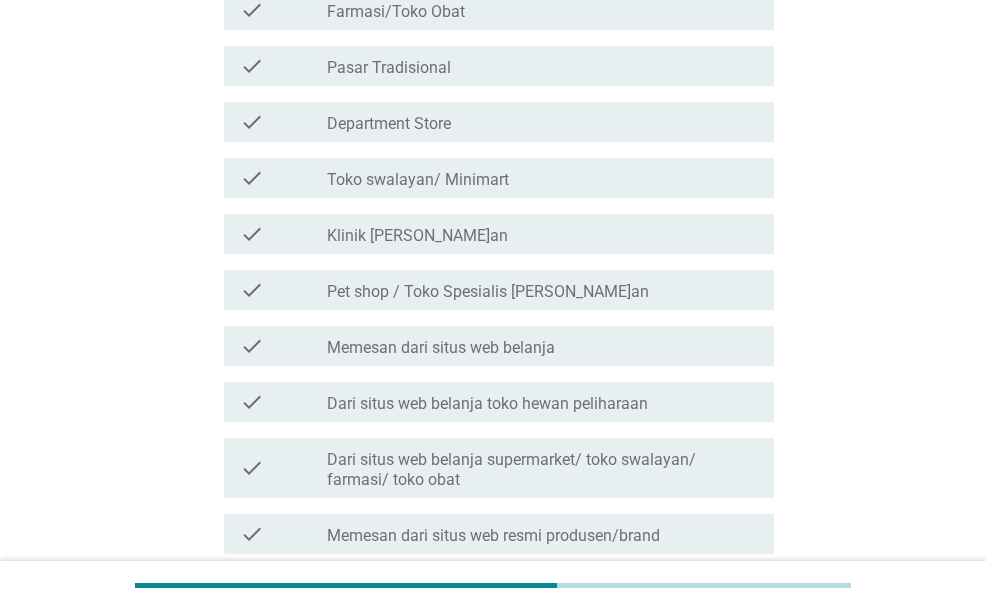 click on "Pet shop / Toko Spesialis [PERSON_NAME]an" at bounding box center (488, 292) 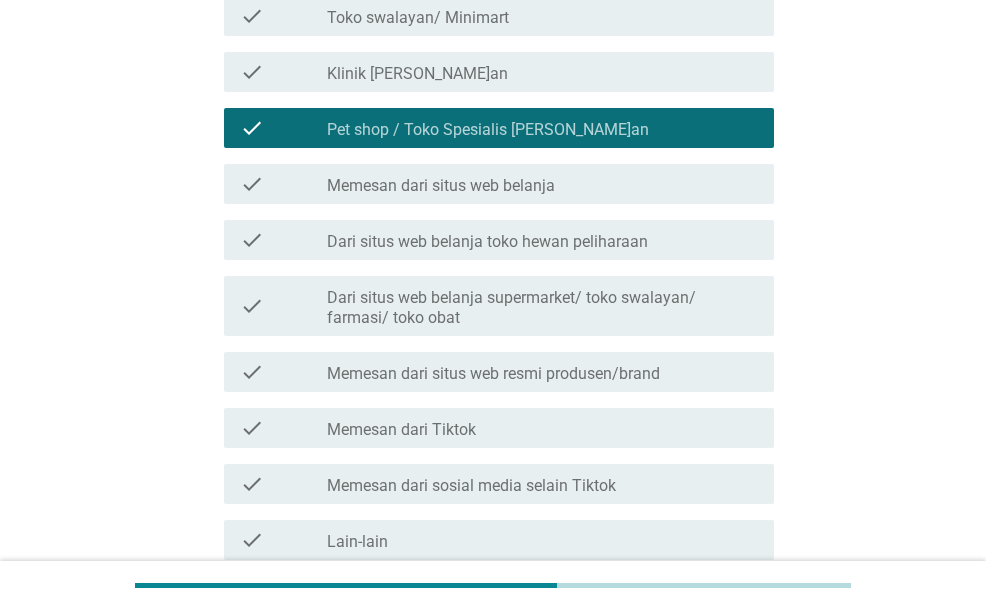 scroll, scrollTop: 745, scrollLeft: 0, axis: vertical 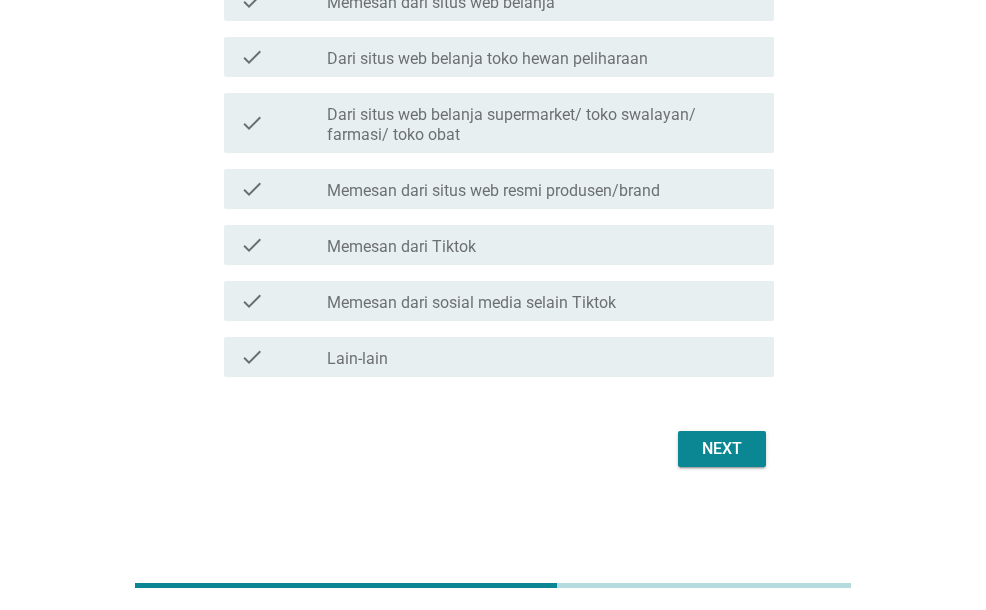 click on "Next" at bounding box center [722, 449] 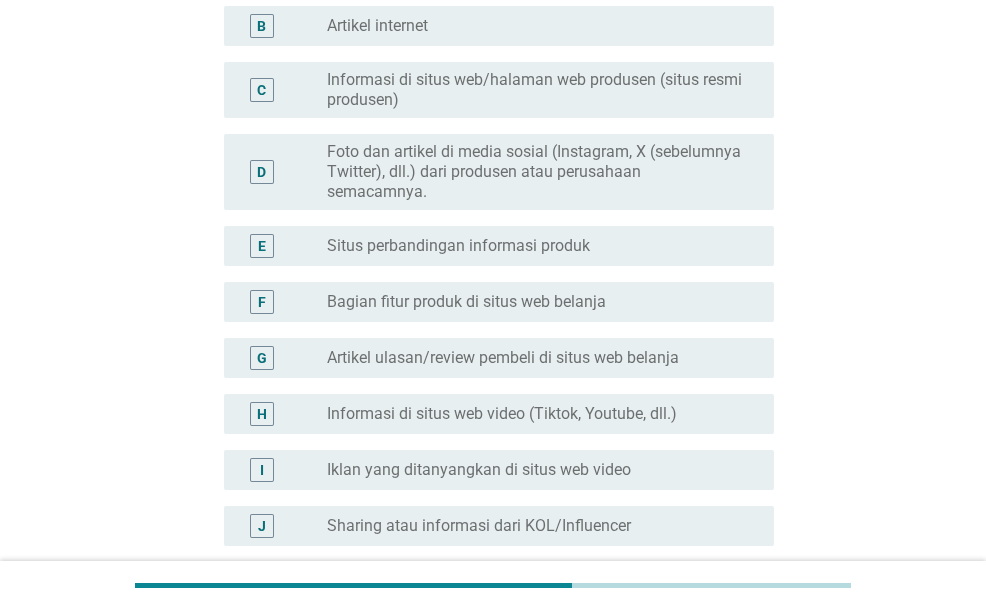 scroll, scrollTop: 300, scrollLeft: 0, axis: vertical 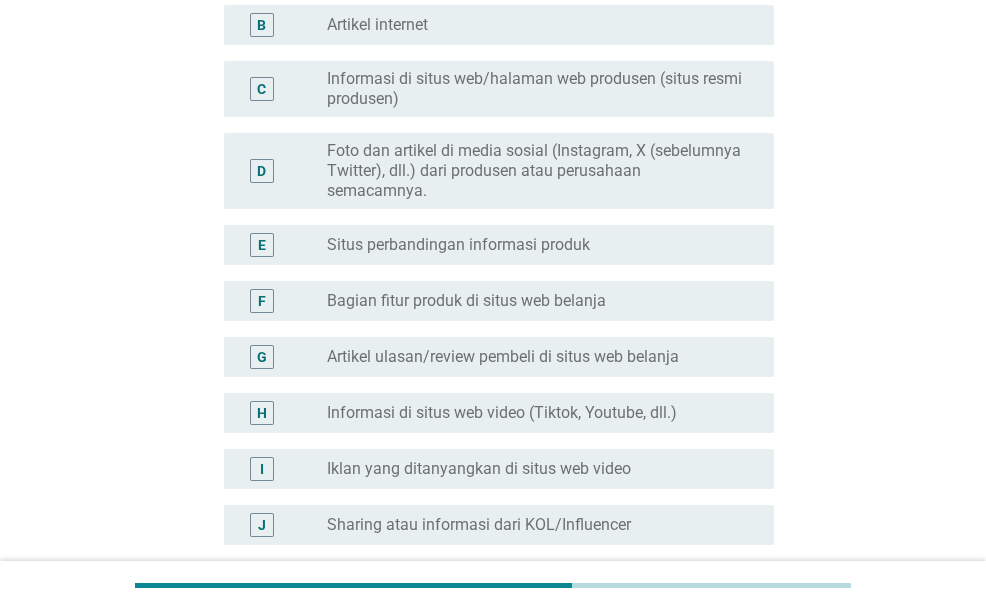 click on "Foto dan artikel di media sosial (Instagram, X (sebelumnya Twitter), dll.) dari produsen atau perusahaan semacamnya." at bounding box center [534, 171] 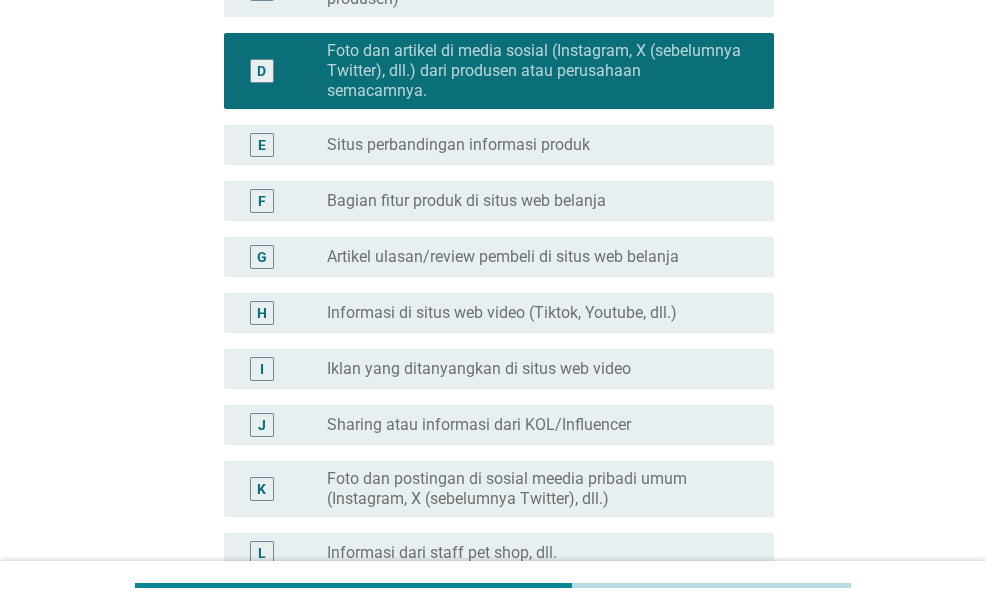 click on "Artikel ulasan/review pembeli di situs web belanja" at bounding box center (503, 257) 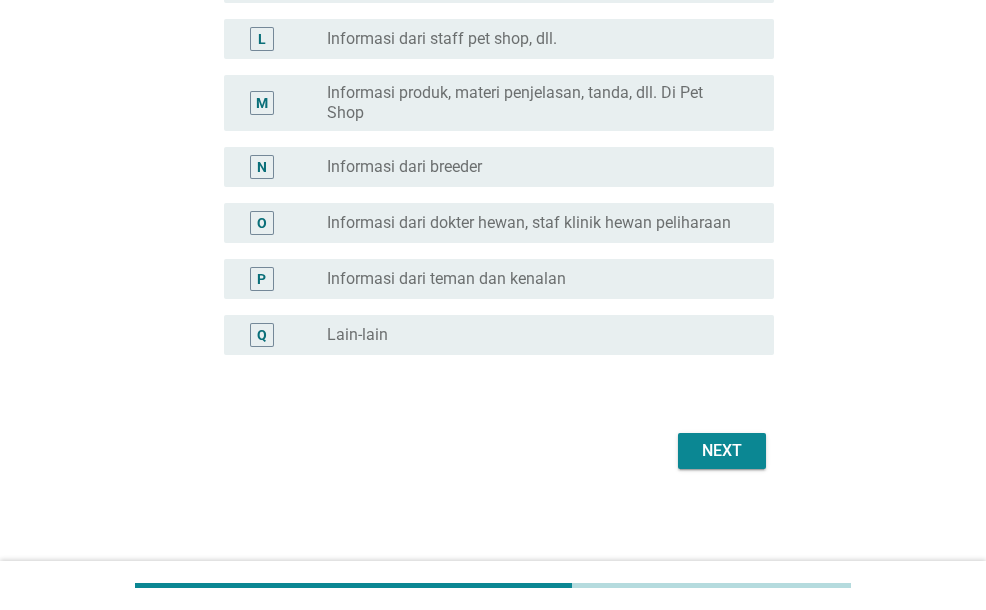 scroll, scrollTop: 916, scrollLeft: 0, axis: vertical 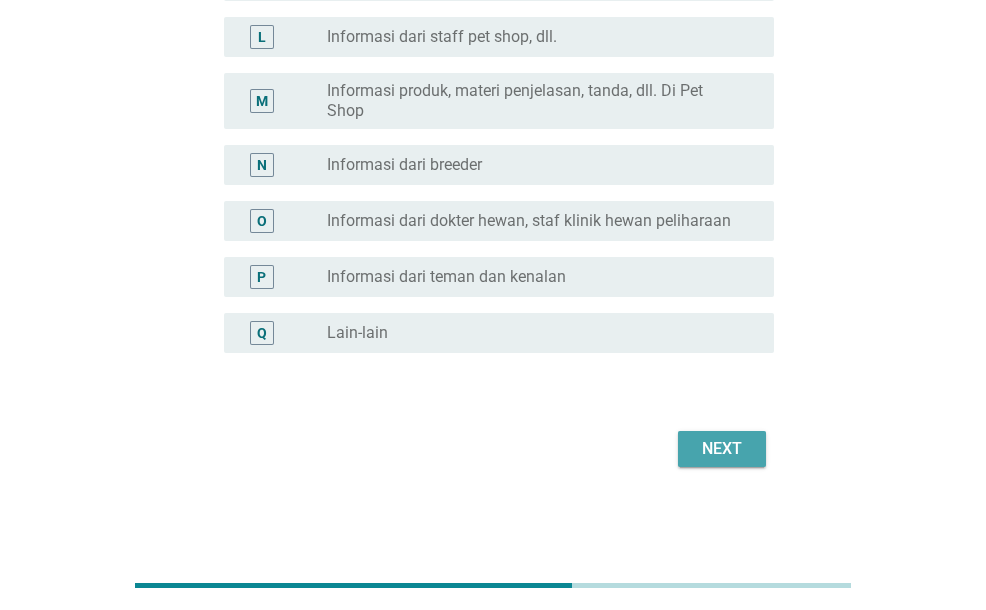 click on "Next" at bounding box center [722, 449] 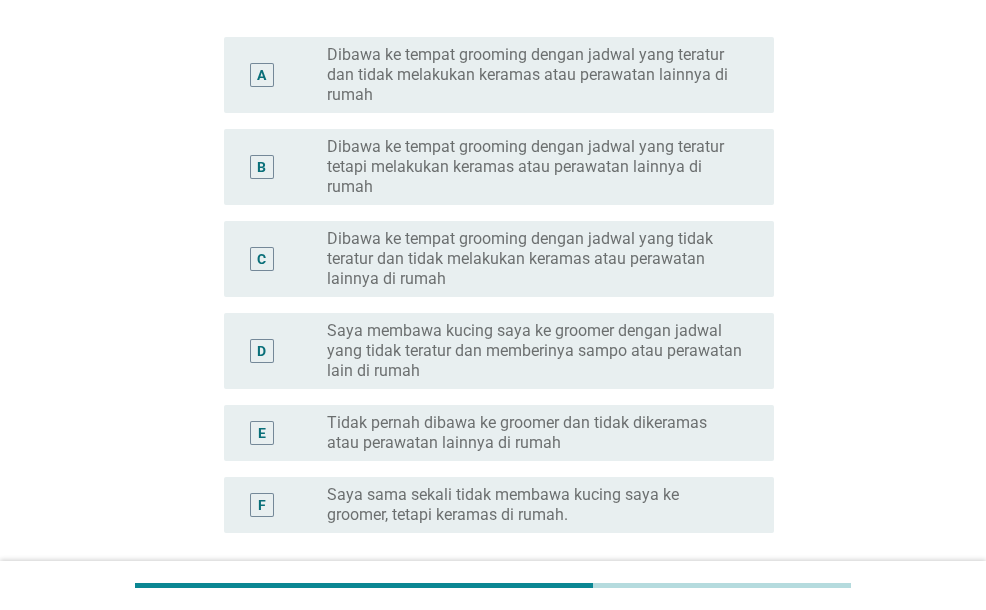 scroll, scrollTop: 400, scrollLeft: 0, axis: vertical 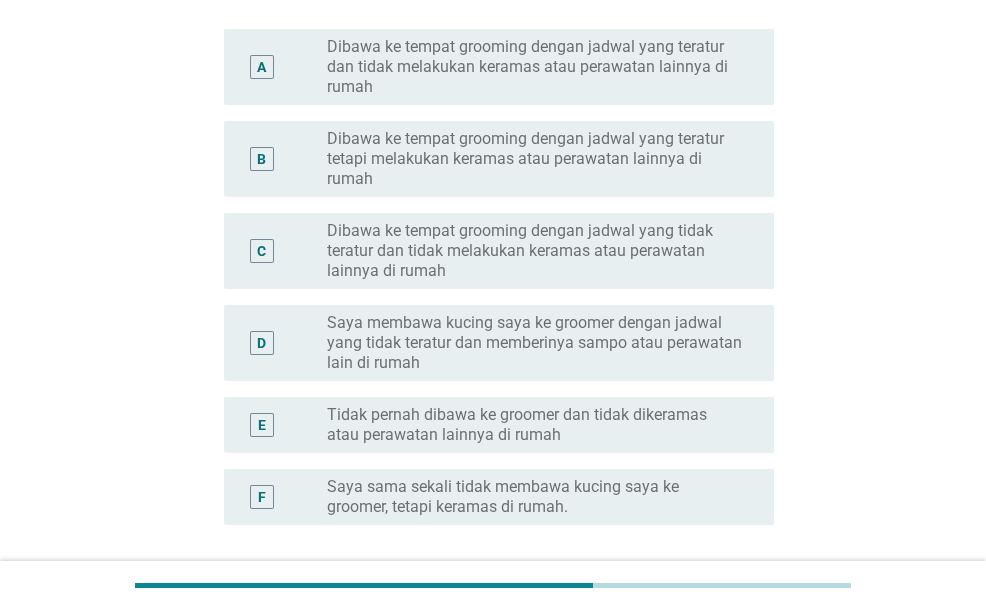 click on "Dibawa ke tempat grooming dengan jadwal yang teratur dan tidak melakukan keramas atau perawatan lainnya di rumah" at bounding box center (534, 67) 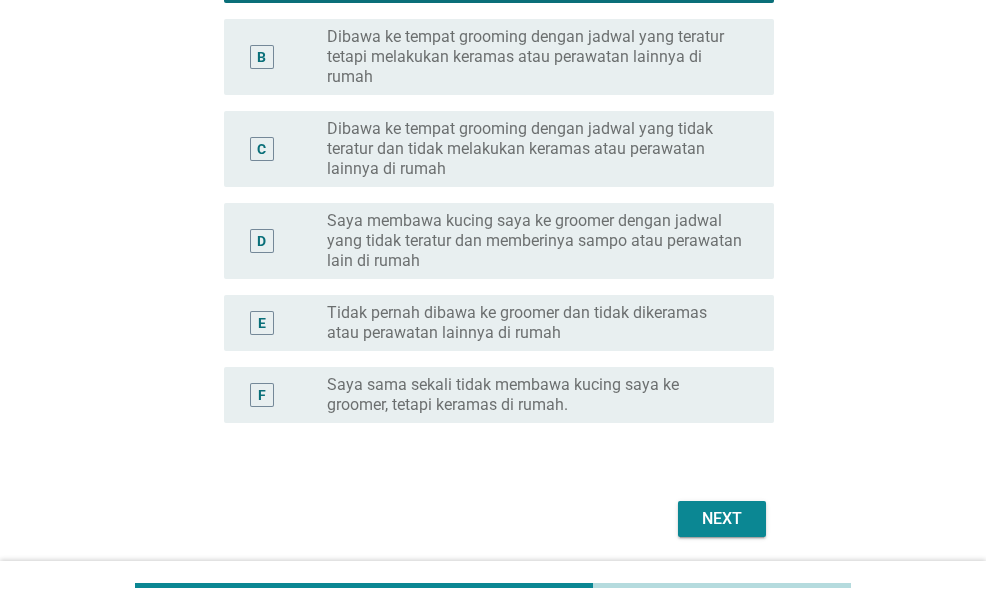 scroll, scrollTop: 572, scrollLeft: 0, axis: vertical 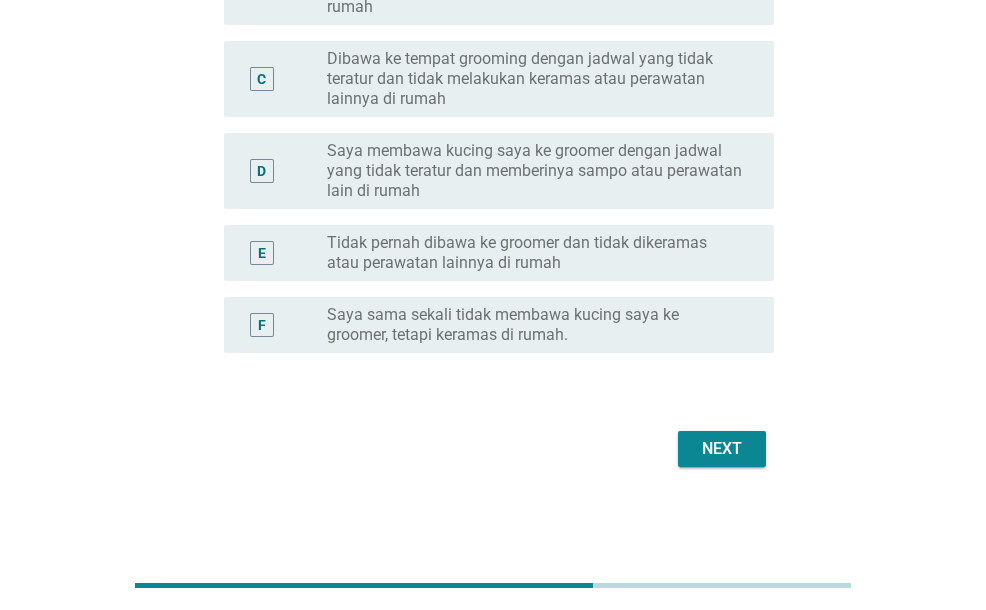 click on "Next" at bounding box center (722, 449) 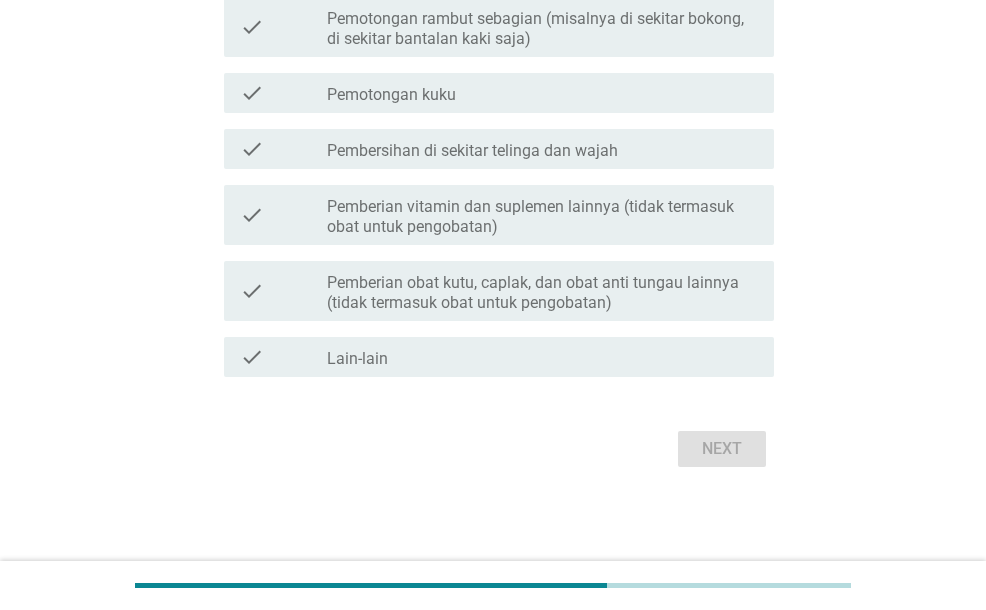scroll, scrollTop: 0, scrollLeft: 0, axis: both 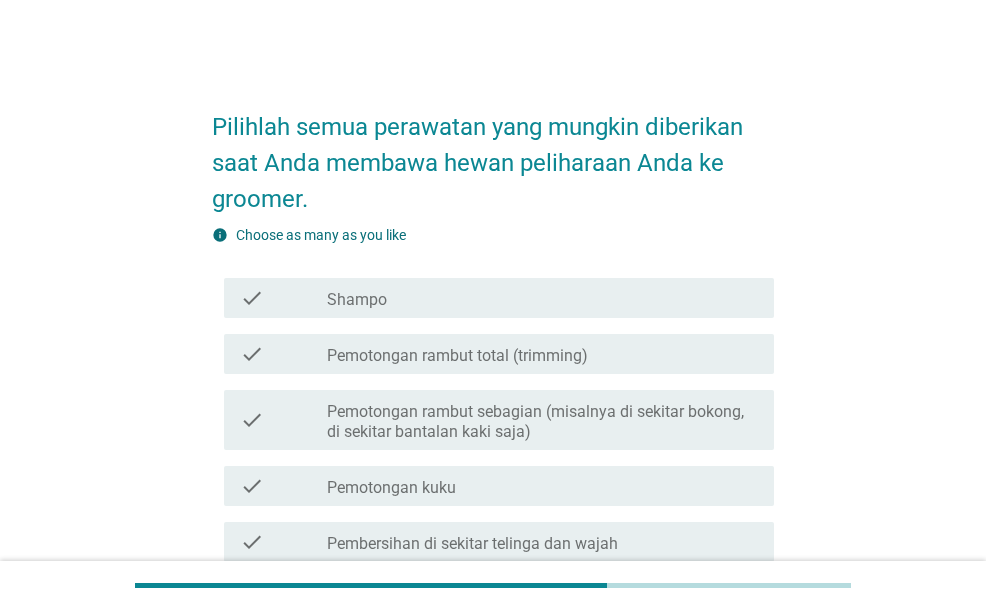 click on "check_box_outline_blank Shampo" at bounding box center [542, 298] 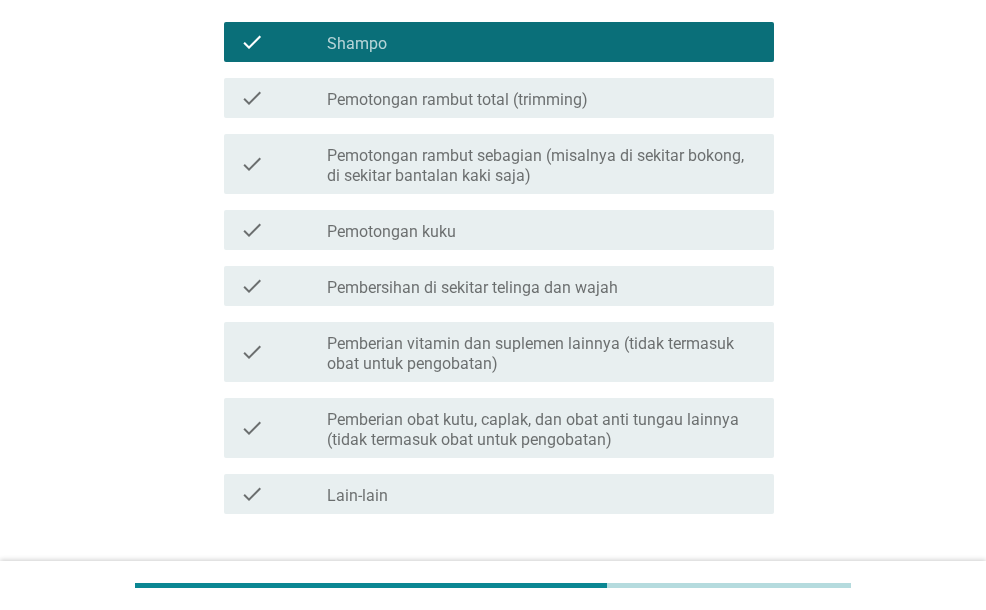 scroll, scrollTop: 300, scrollLeft: 0, axis: vertical 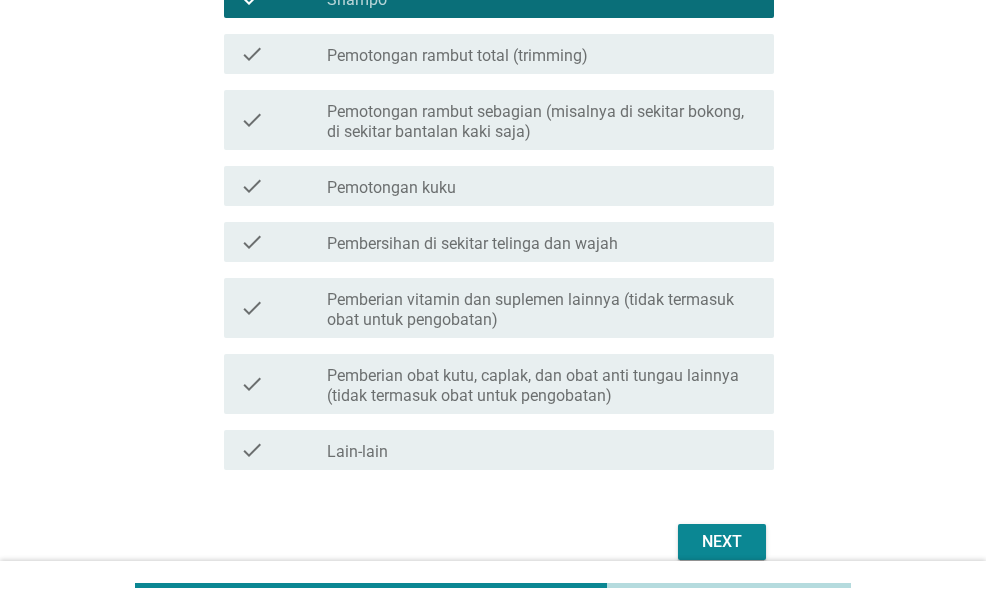 click on "Pembersihan di sekitar telinga dan wajah" at bounding box center [472, 244] 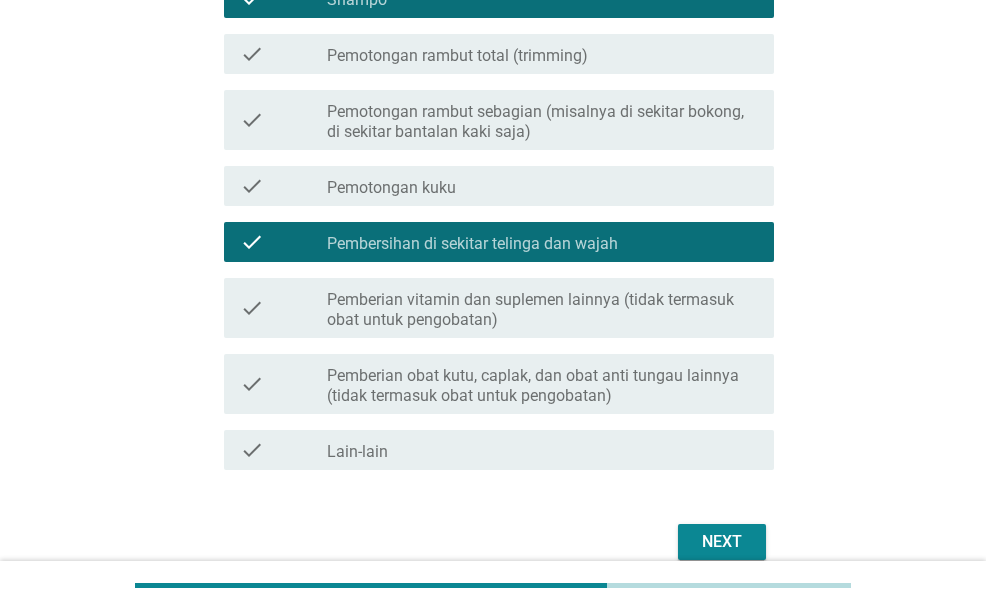 click on "Pembersihan di sekitar telinga dan wajah" at bounding box center (472, 244) 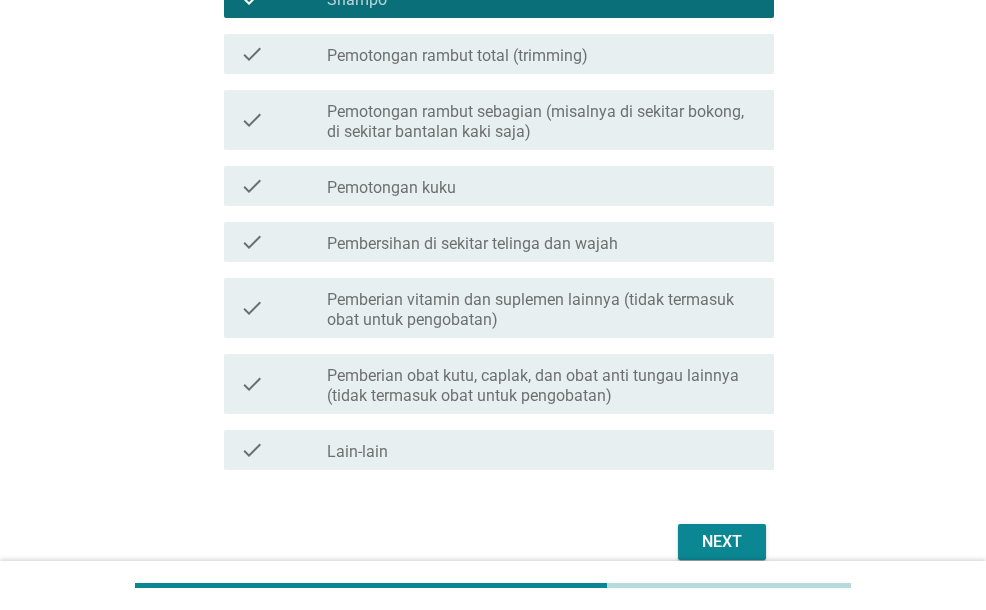 click on "Pemberian vitamin dan suplemen lainnya (tidak termasuk obat untuk pengobatan)" at bounding box center (542, 310) 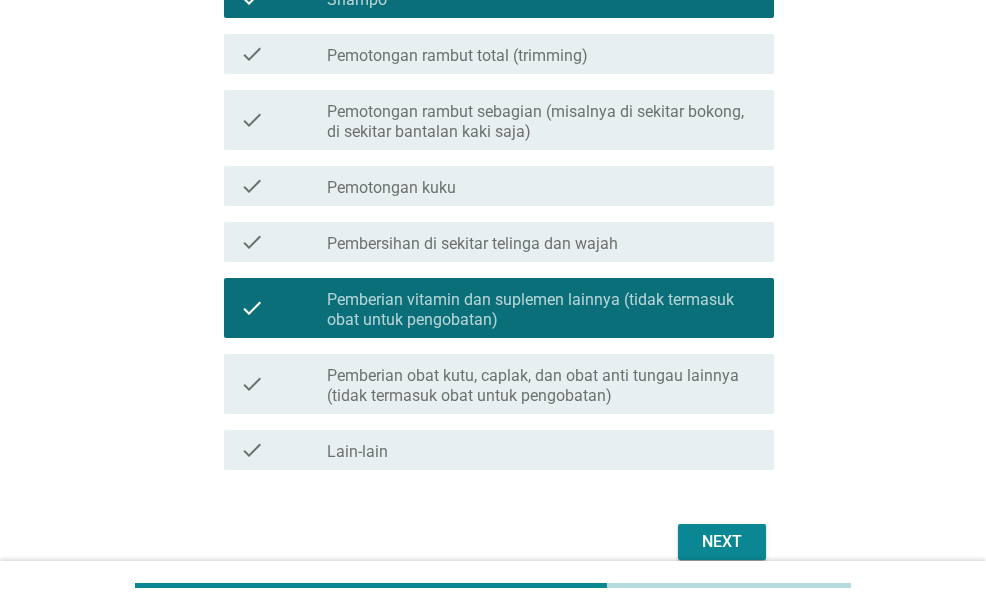 click on "Pemberian obat kutu, caplak, dan obat anti tungau lainnya (tidak termasuk obat untuk pengobatan)" at bounding box center [542, 386] 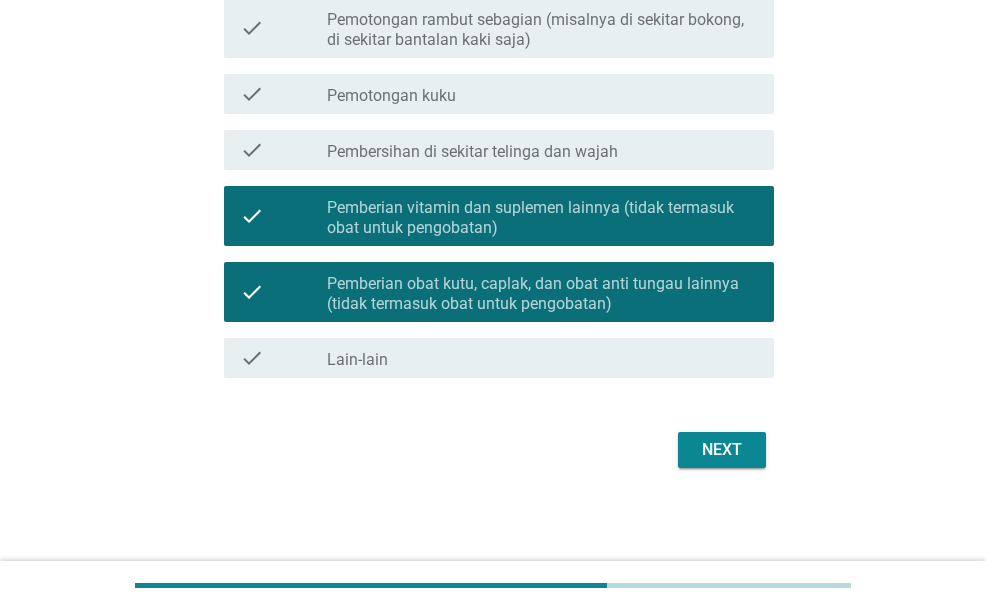 scroll, scrollTop: 393, scrollLeft: 0, axis: vertical 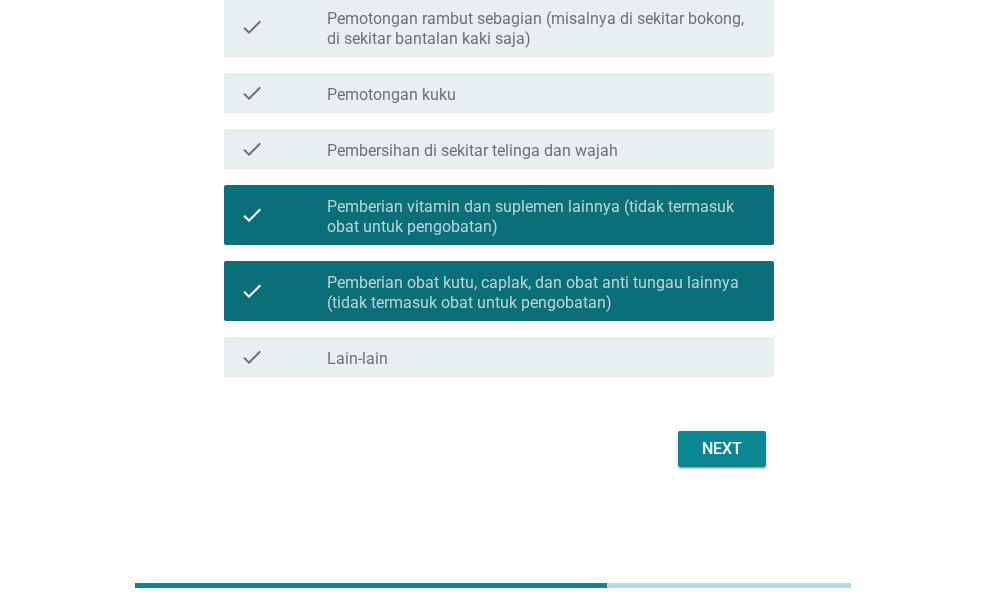 click on "Next" at bounding box center [722, 449] 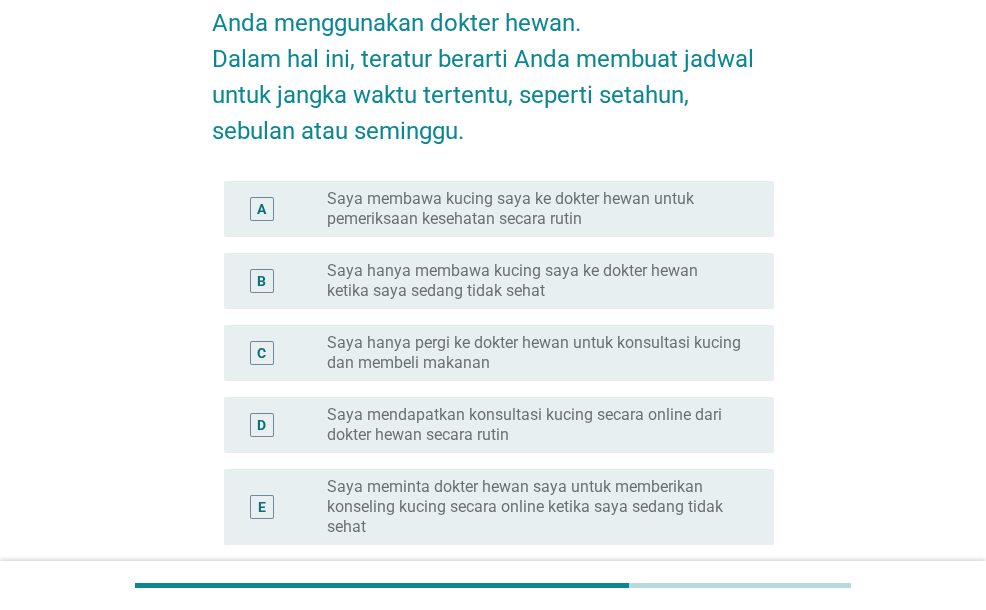 scroll, scrollTop: 200, scrollLeft: 0, axis: vertical 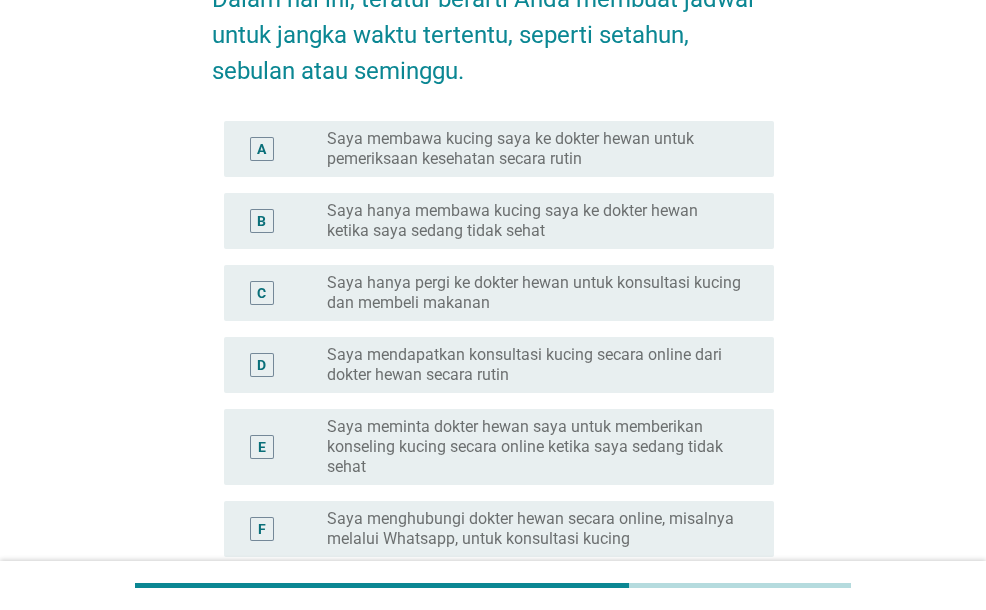 click on "Saya hanya membawa kucing saya ke dokter hewan ketika saya sedang tidak sehat" at bounding box center [534, 221] 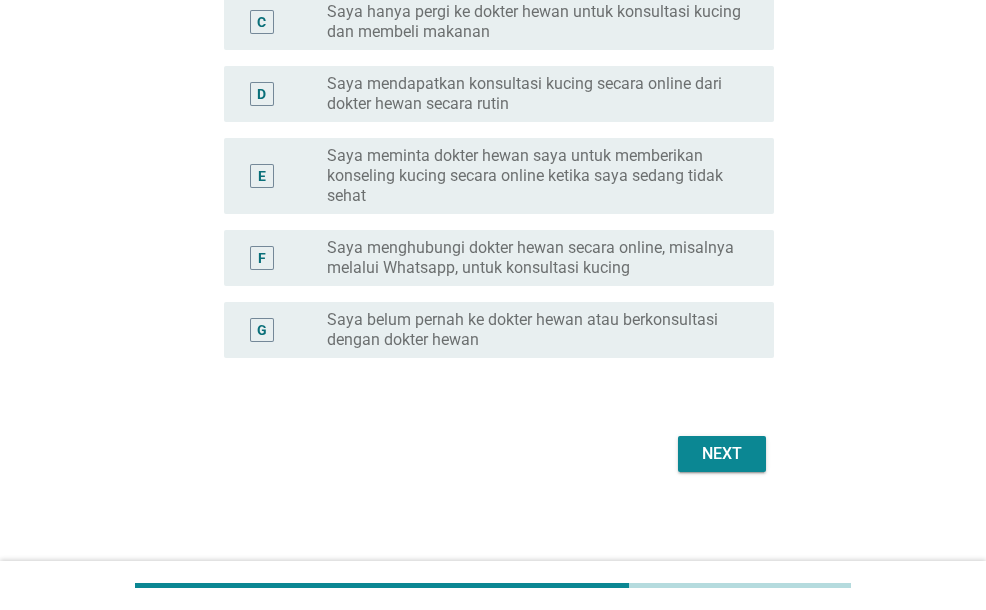 scroll, scrollTop: 476, scrollLeft: 0, axis: vertical 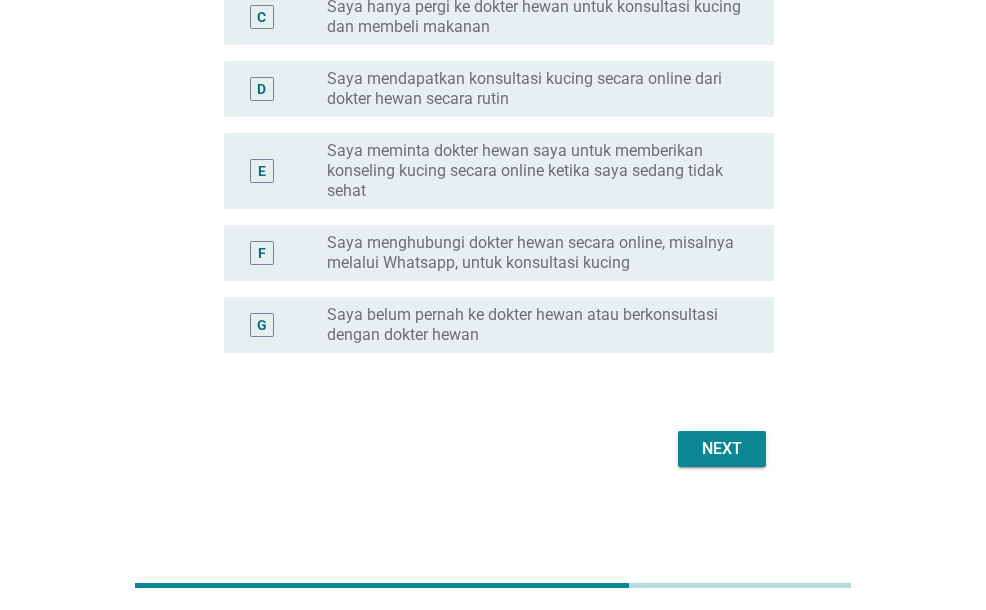 click on "Next" at bounding box center (722, 449) 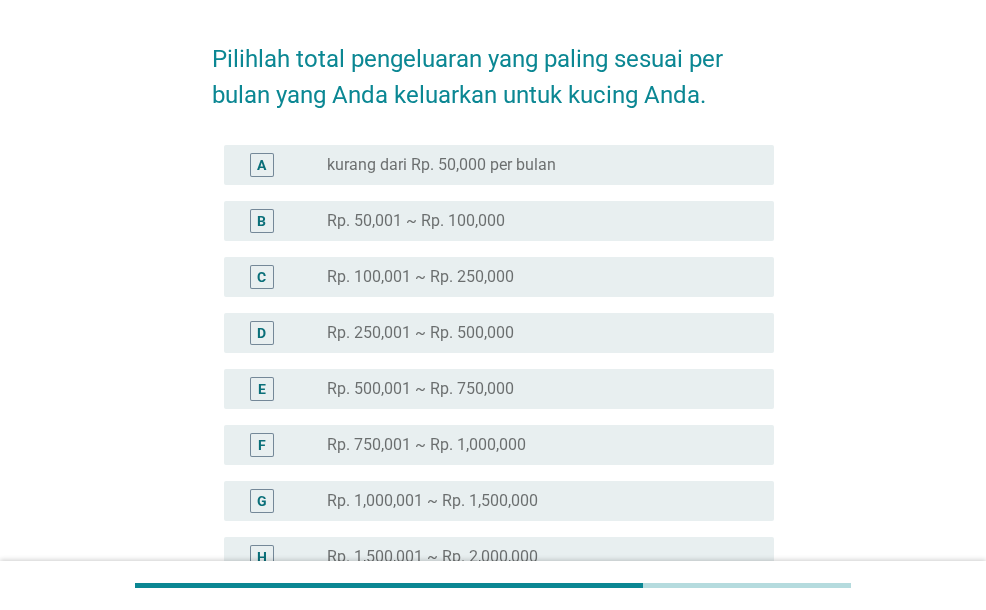 scroll, scrollTop: 100, scrollLeft: 0, axis: vertical 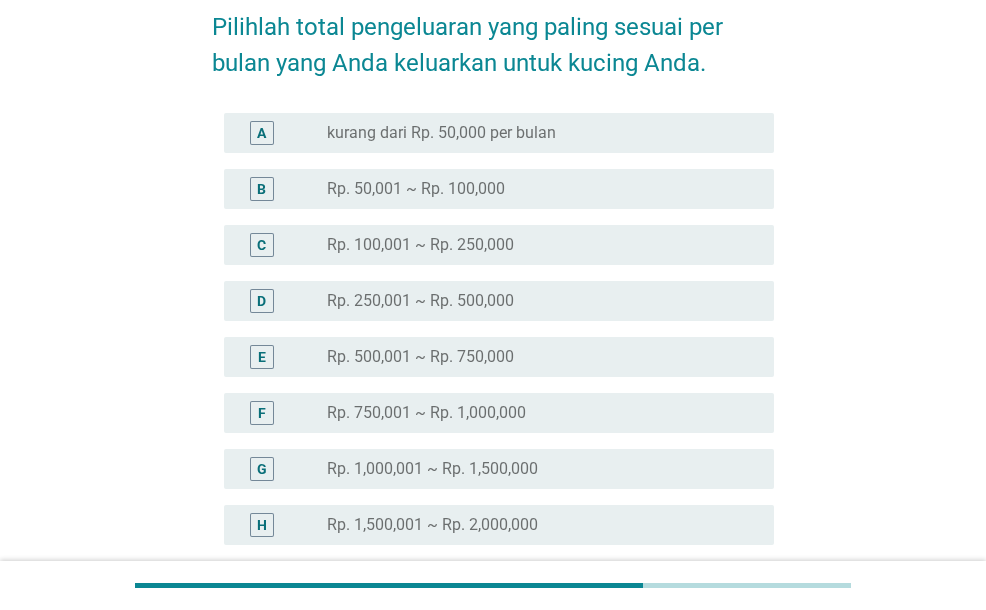 click on "Rp. 100,001 ~ Rp. 250,000" at bounding box center (420, 245) 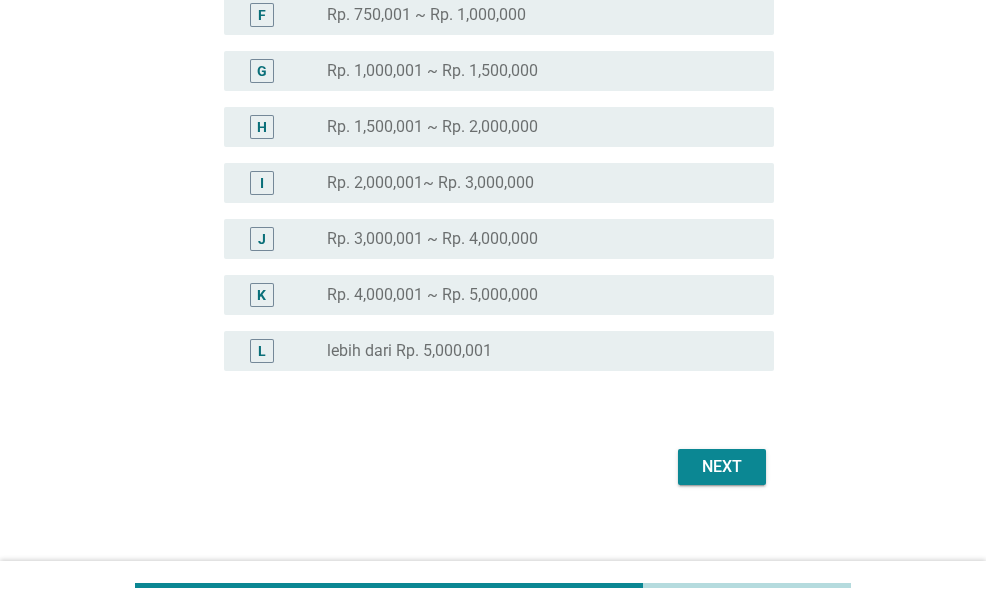 scroll, scrollTop: 500, scrollLeft: 0, axis: vertical 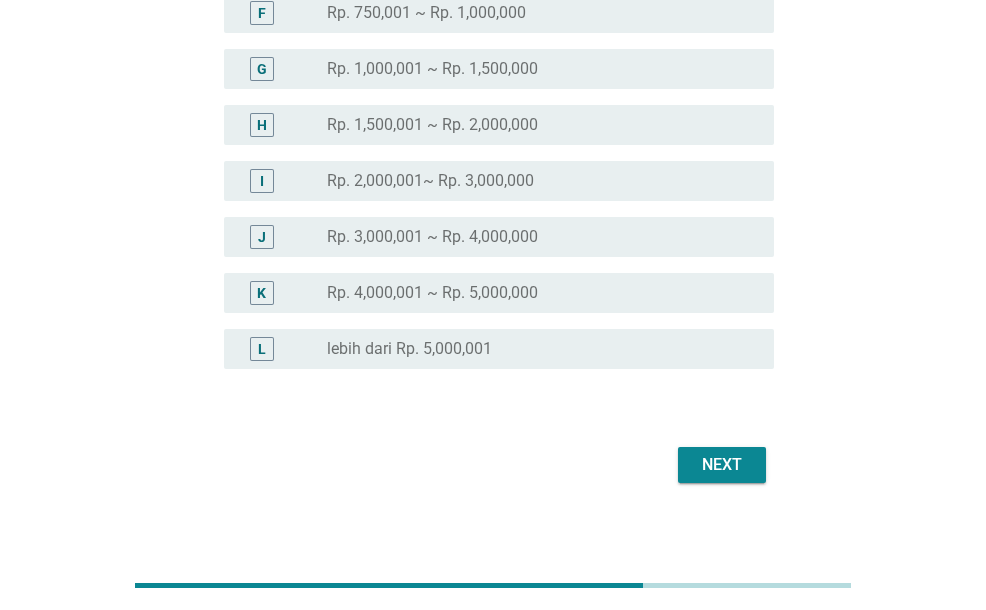 click on "Next" at bounding box center [722, 465] 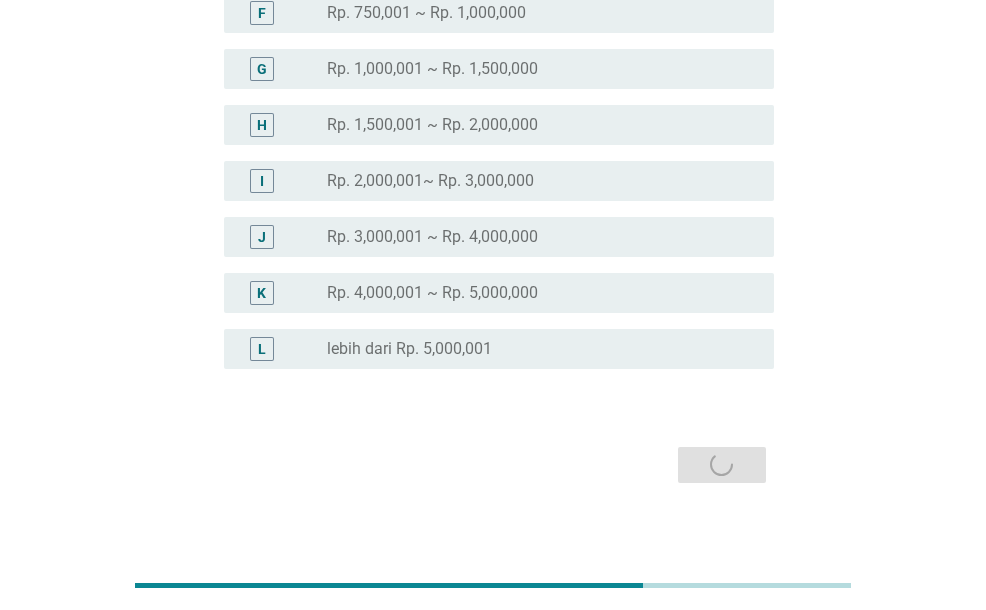 scroll, scrollTop: 0, scrollLeft: 0, axis: both 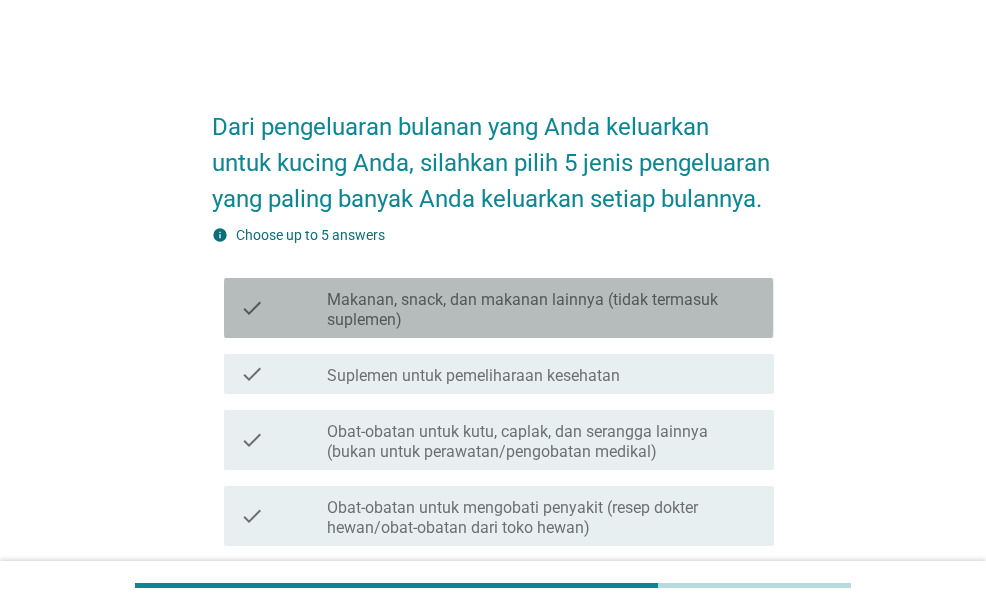 click on "check     check_box_outline_blank Makanan, snack, dan makanan lainnya (tidak termasuk suplemen)" at bounding box center [498, 308] 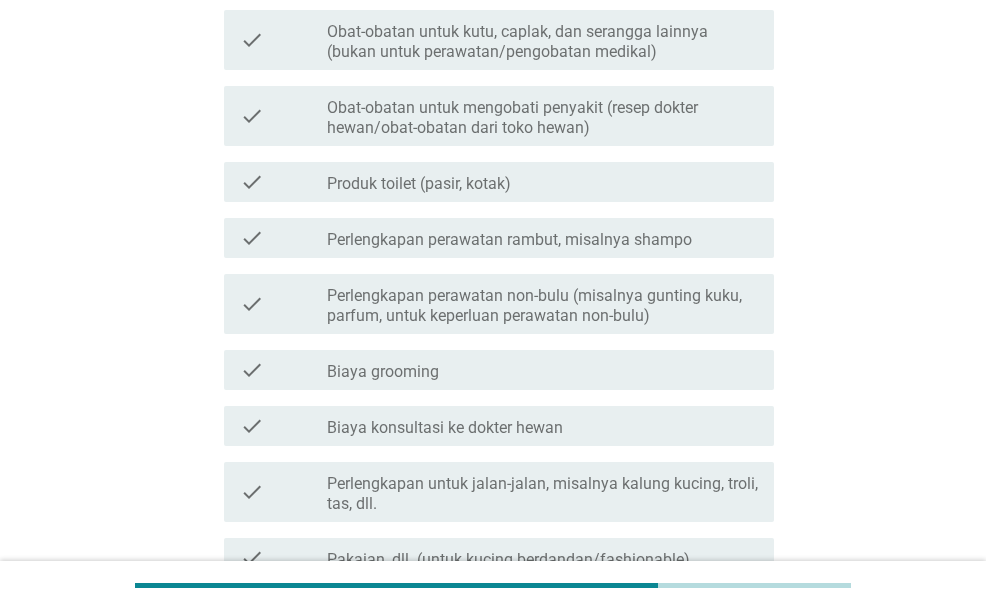 scroll, scrollTop: 200, scrollLeft: 0, axis: vertical 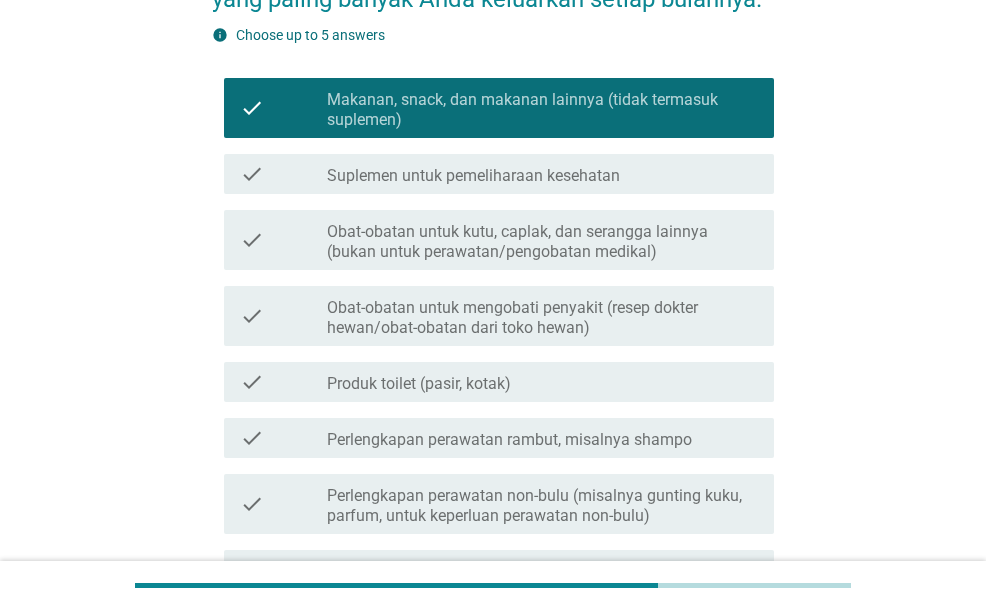 click on "Produk toilet (pasir, kotak)" at bounding box center (419, 384) 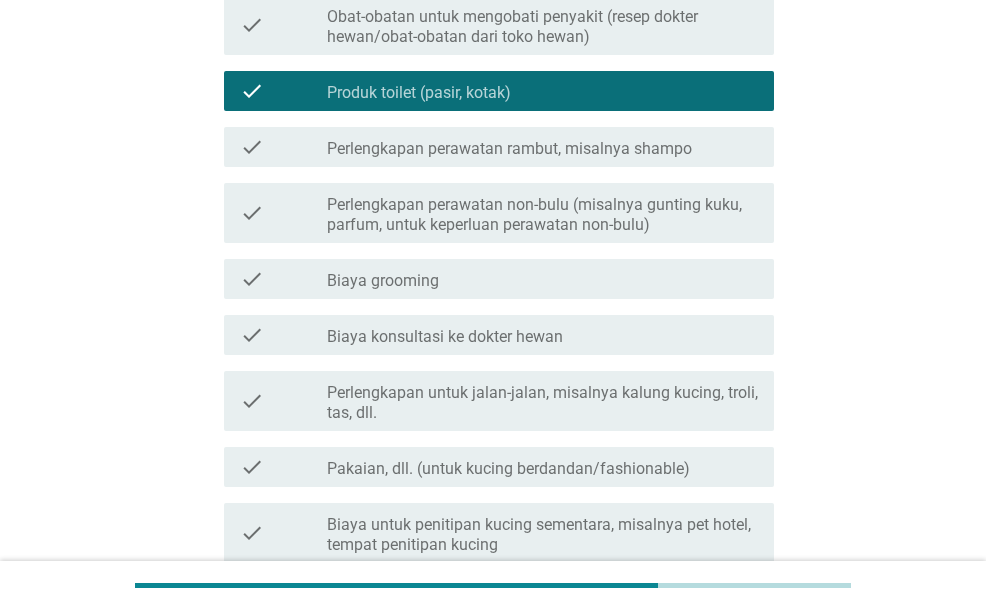 scroll, scrollTop: 500, scrollLeft: 0, axis: vertical 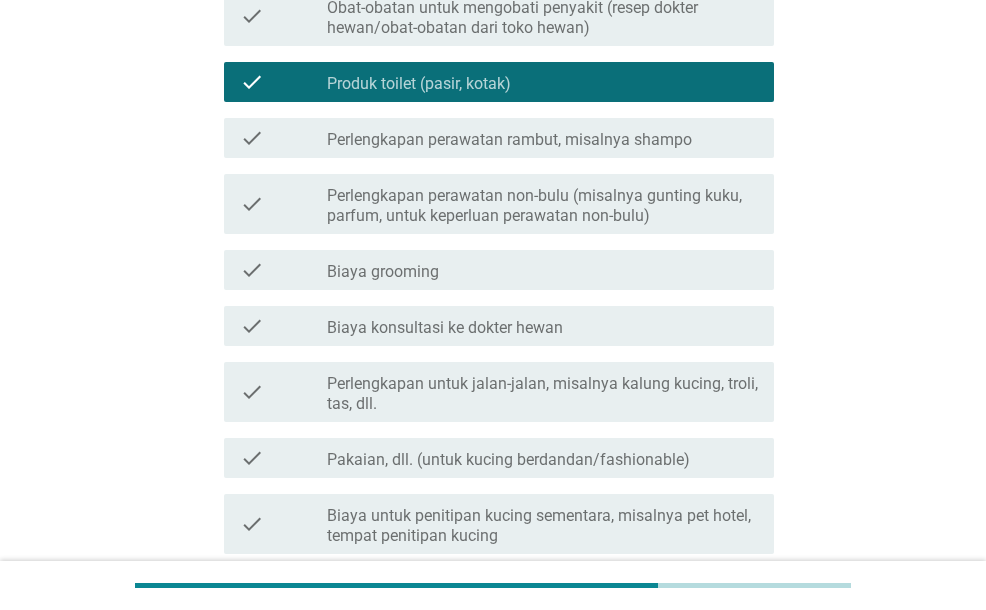 click on "check_box_outline_blank Biaya grooming" at bounding box center (542, 270) 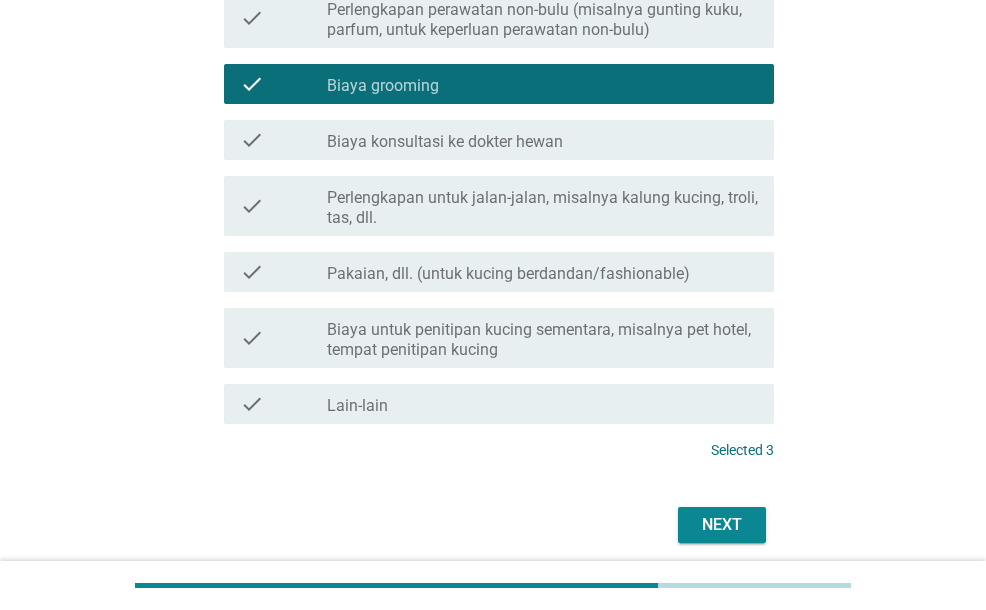 scroll, scrollTop: 762, scrollLeft: 0, axis: vertical 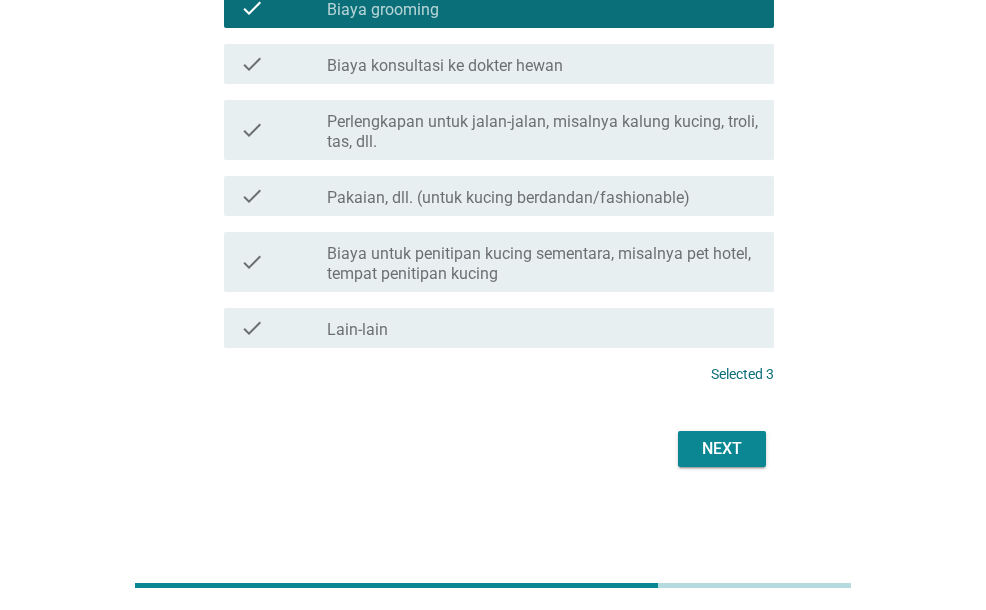 click on "Next" at bounding box center [722, 449] 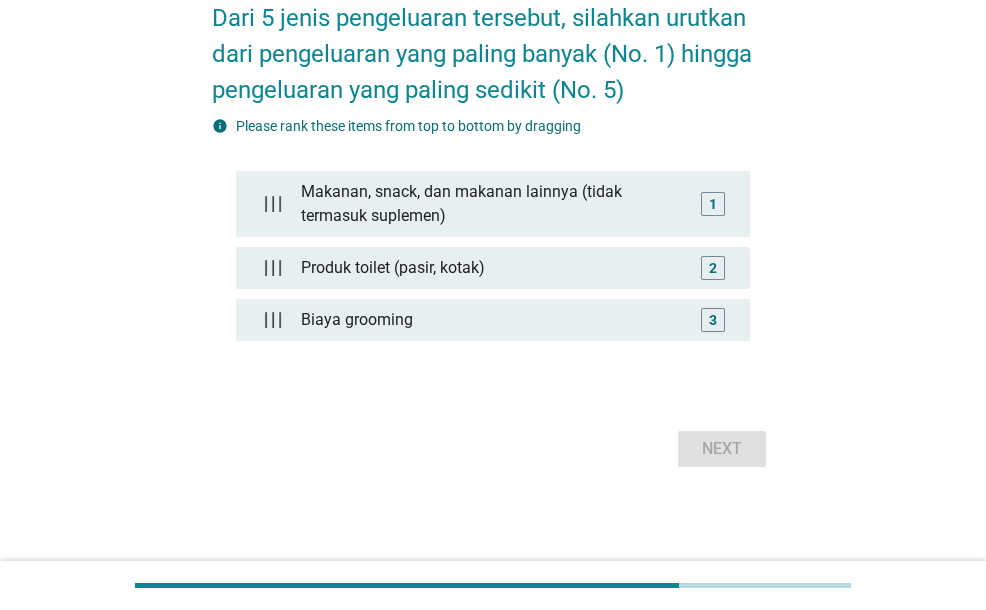 scroll, scrollTop: 0, scrollLeft: 0, axis: both 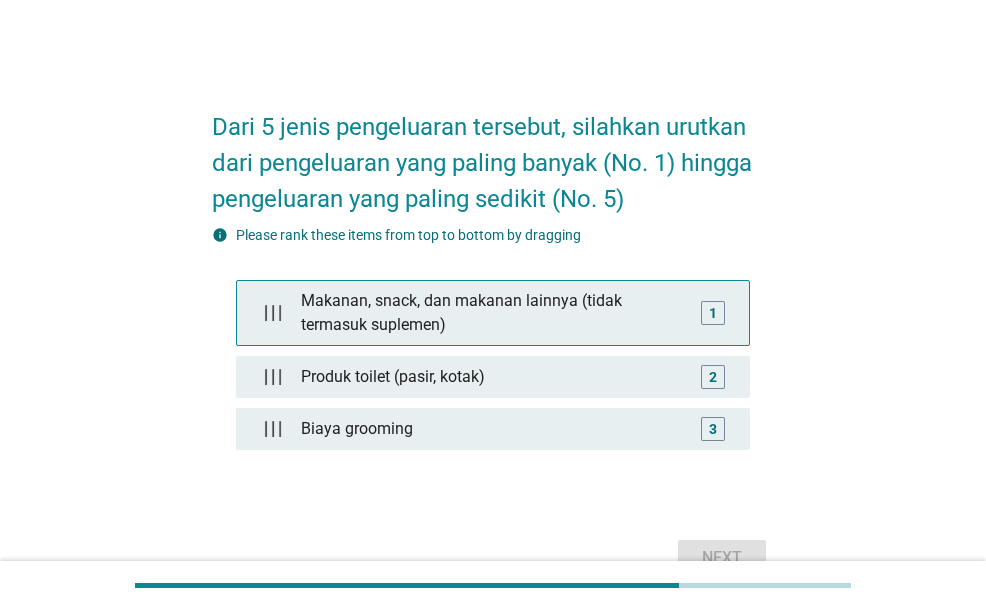 click on "Makanan, snack, dan makanan lainnya (tidak termasuk suplemen)" at bounding box center (492, 313) 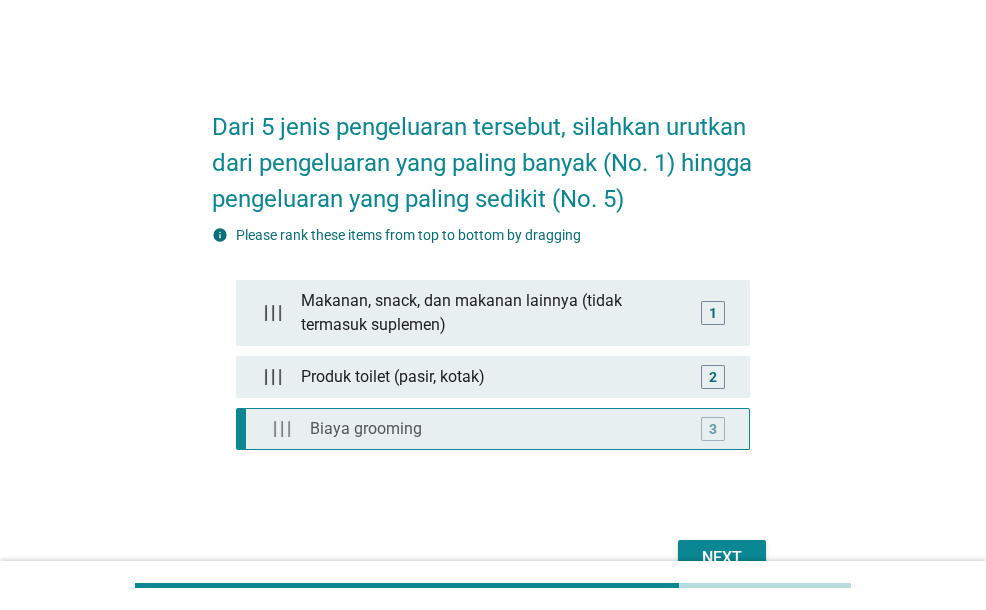 type 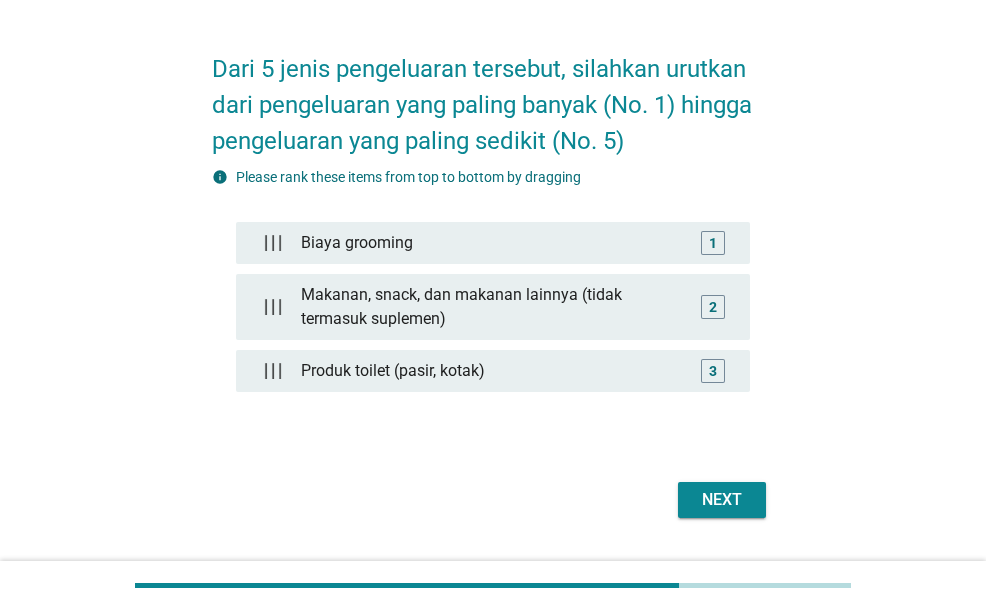 scroll, scrollTop: 107, scrollLeft: 0, axis: vertical 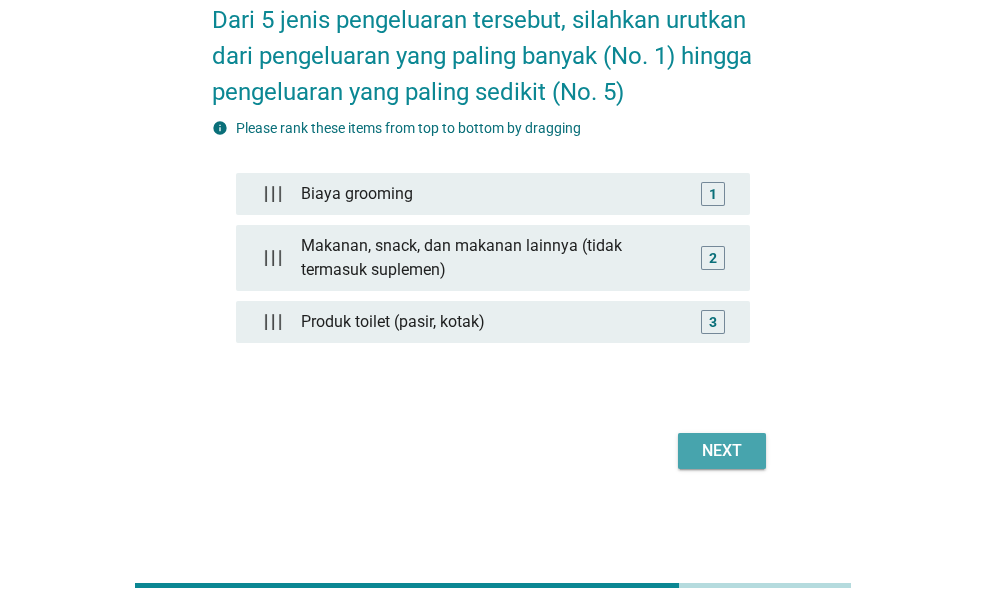 click on "Next" at bounding box center [722, 451] 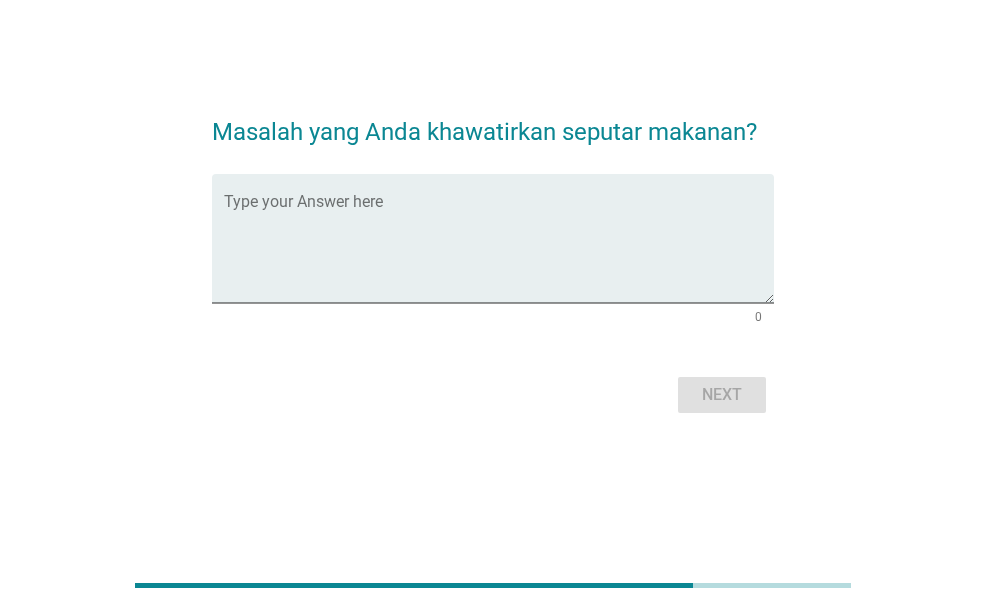 scroll, scrollTop: 0, scrollLeft: 0, axis: both 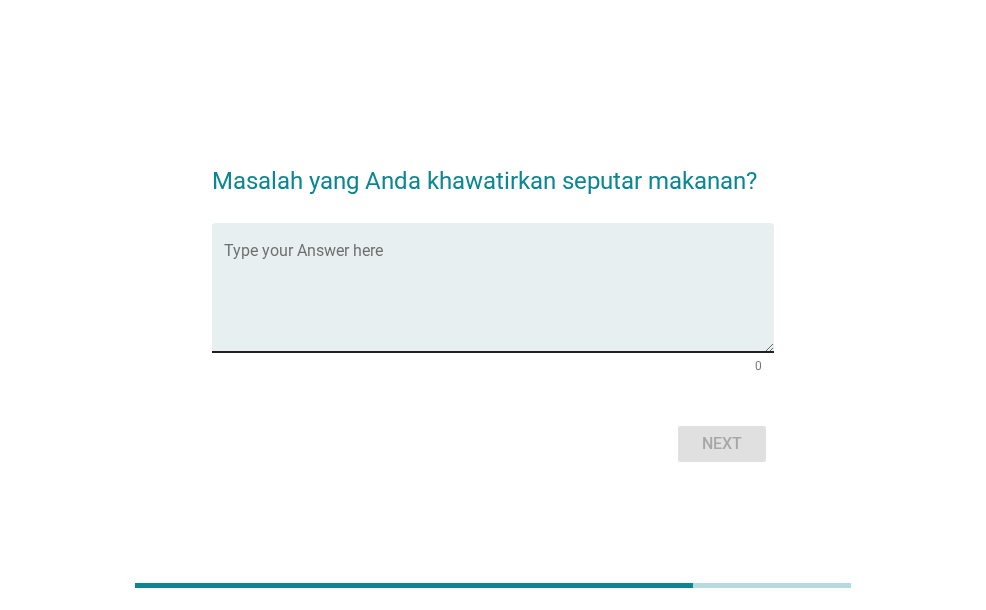 click at bounding box center (498, 299) 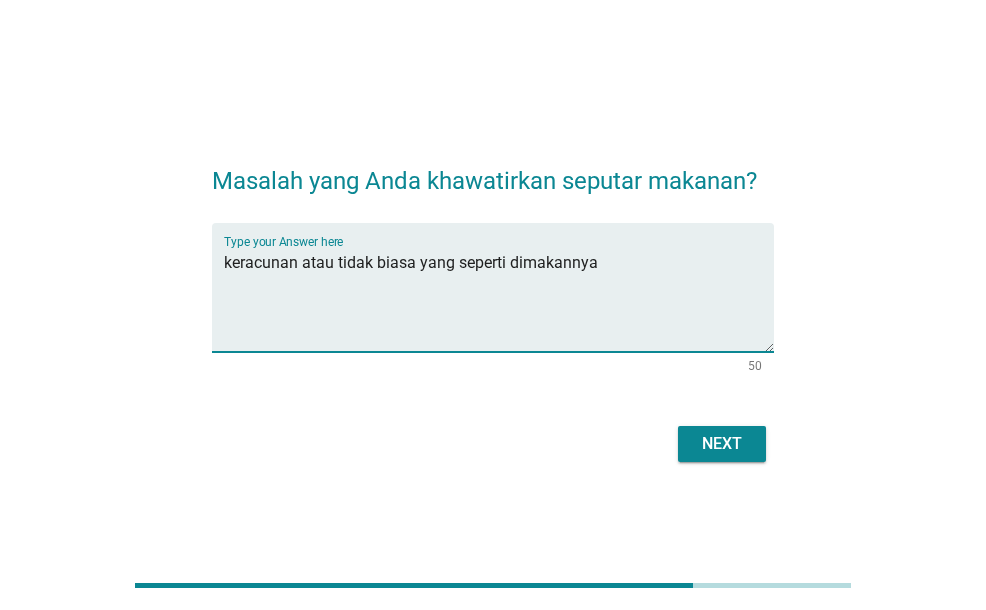 type on "keracunan atau tidak biasa yang seperti dimakannya" 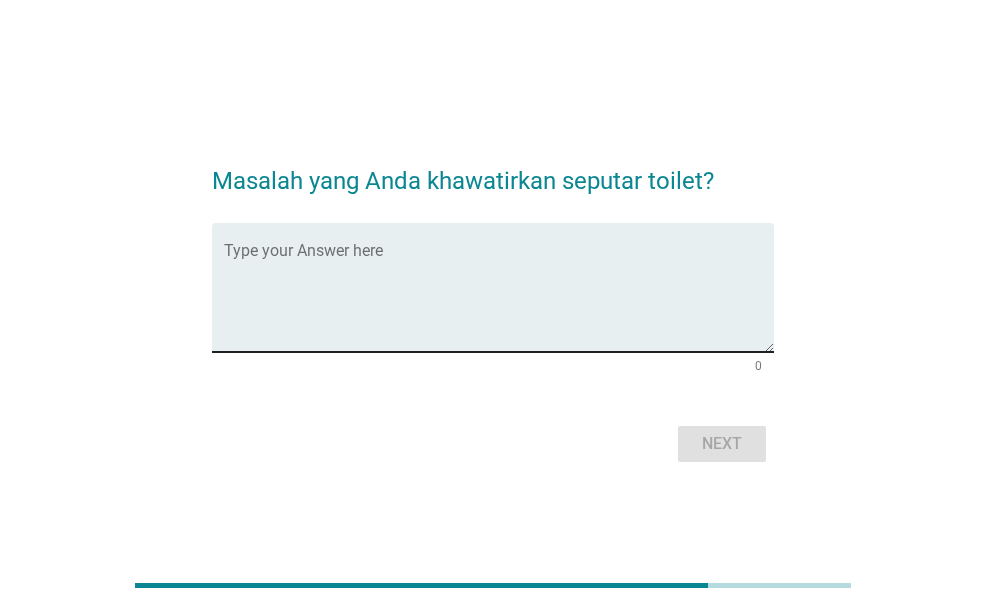 click at bounding box center (498, 299) 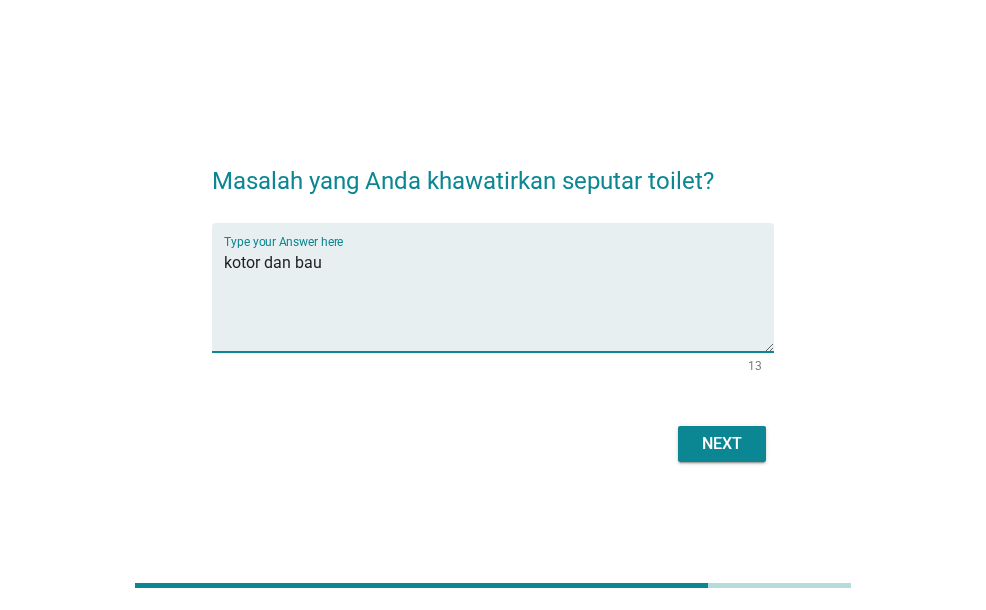 type on "kotor dan bau" 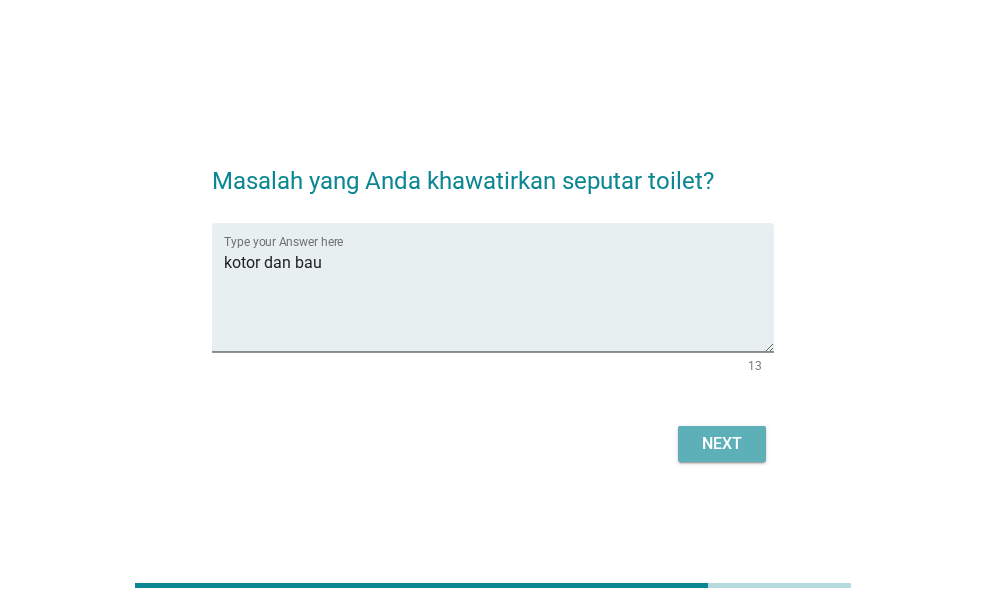 click on "Next" at bounding box center (722, 444) 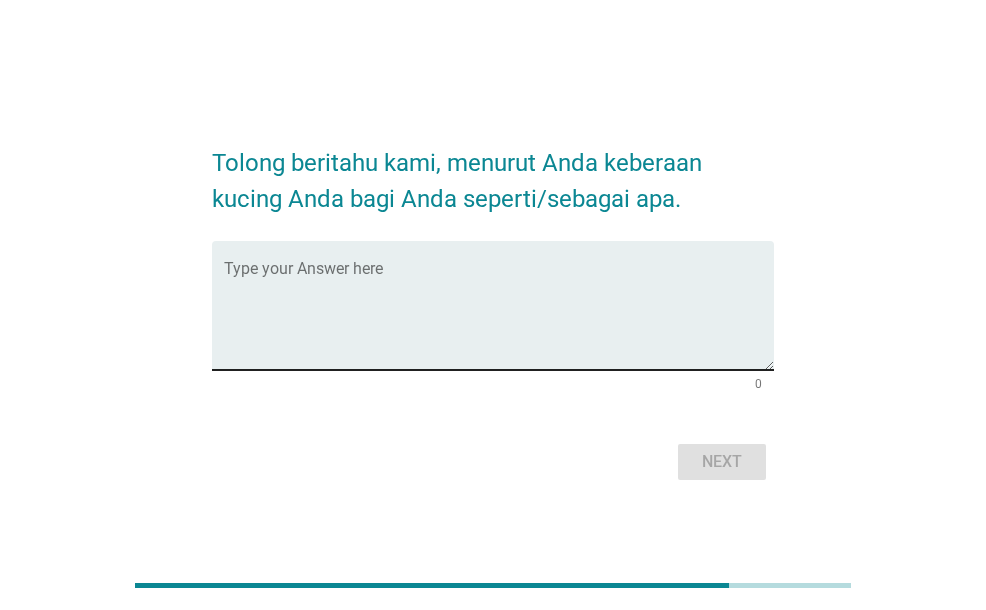 click at bounding box center (498, 317) 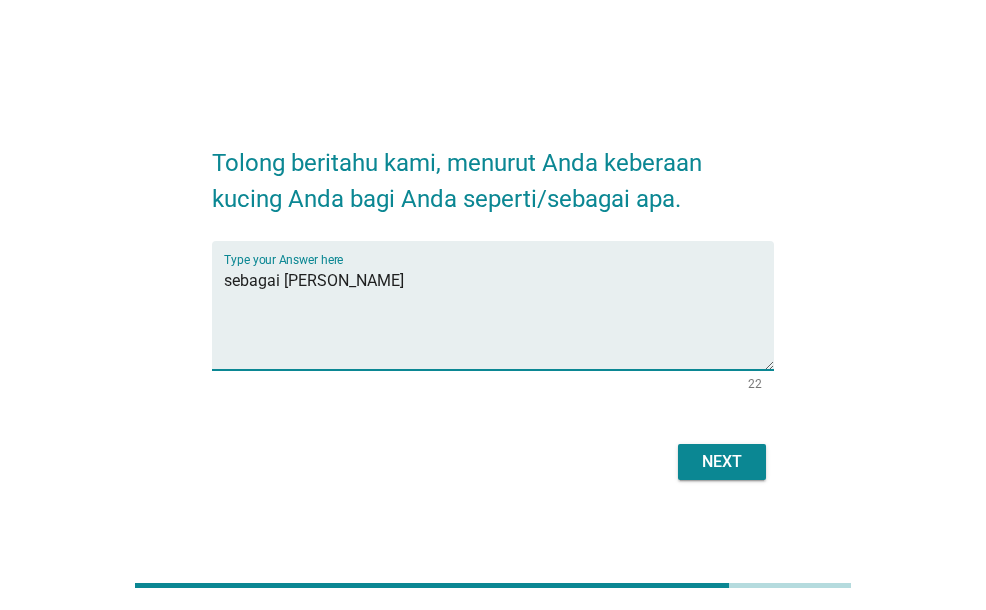 type on "sebagai [PERSON_NAME]" 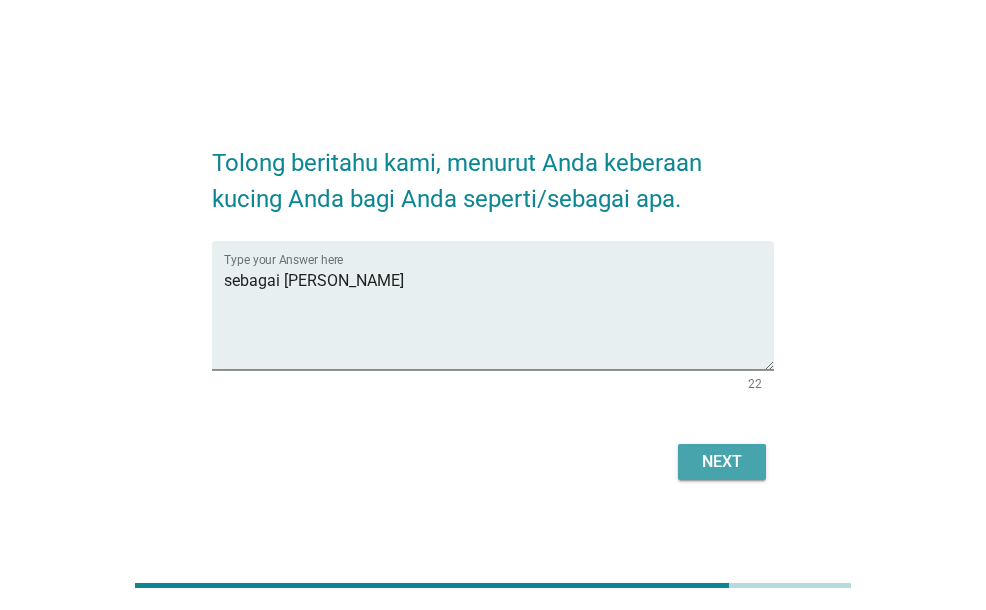 click on "Next" at bounding box center (722, 462) 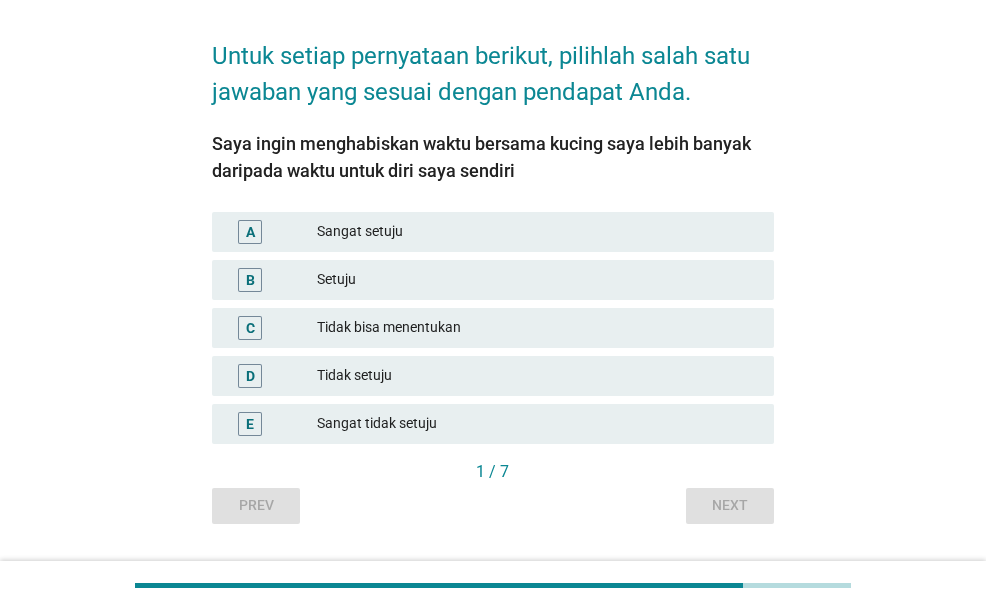 scroll, scrollTop: 100, scrollLeft: 0, axis: vertical 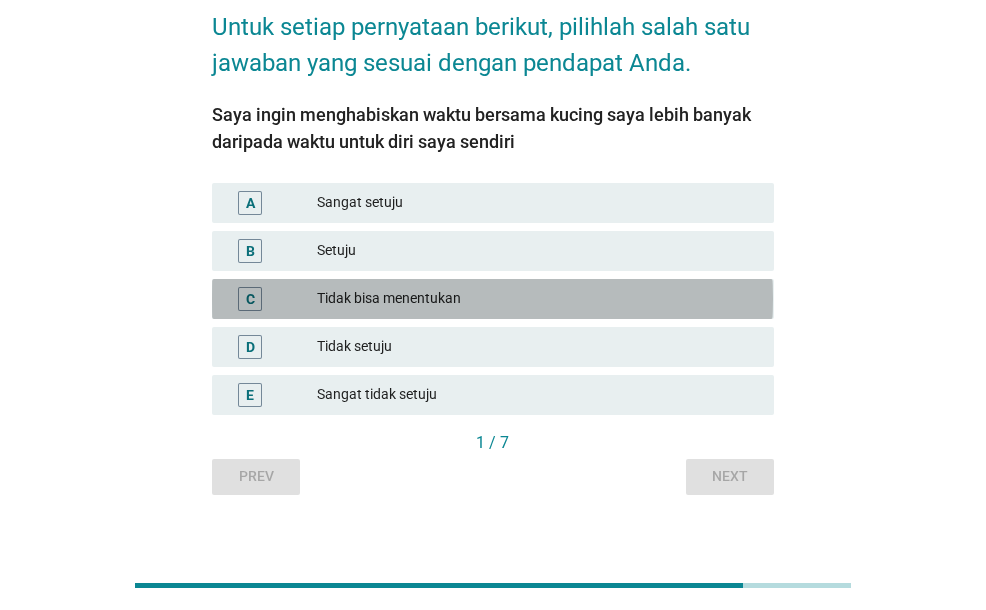 click on "Tidak bisa menentukan" at bounding box center (537, 299) 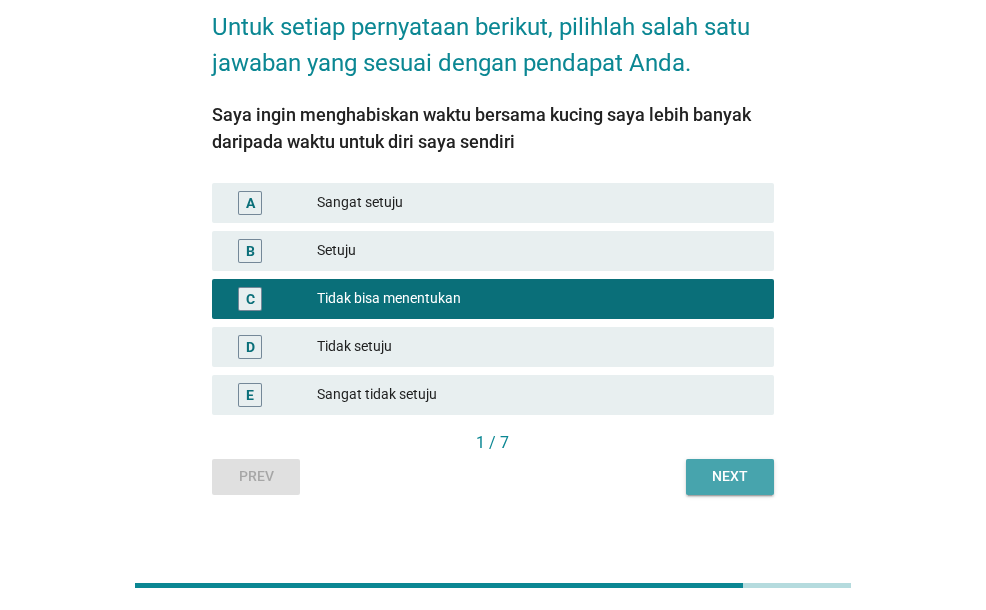 click on "Next" at bounding box center [730, 477] 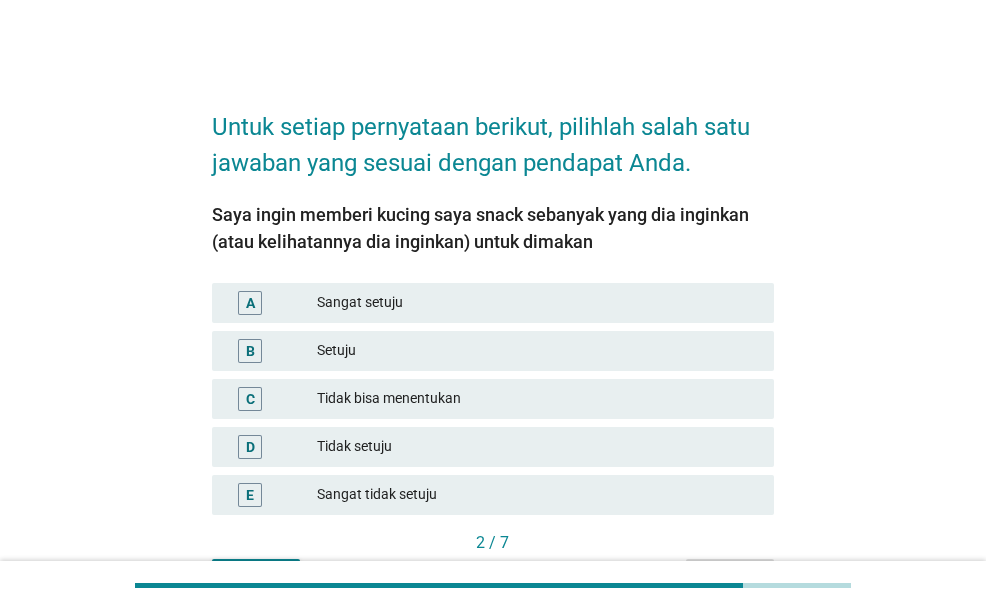scroll, scrollTop: 100, scrollLeft: 0, axis: vertical 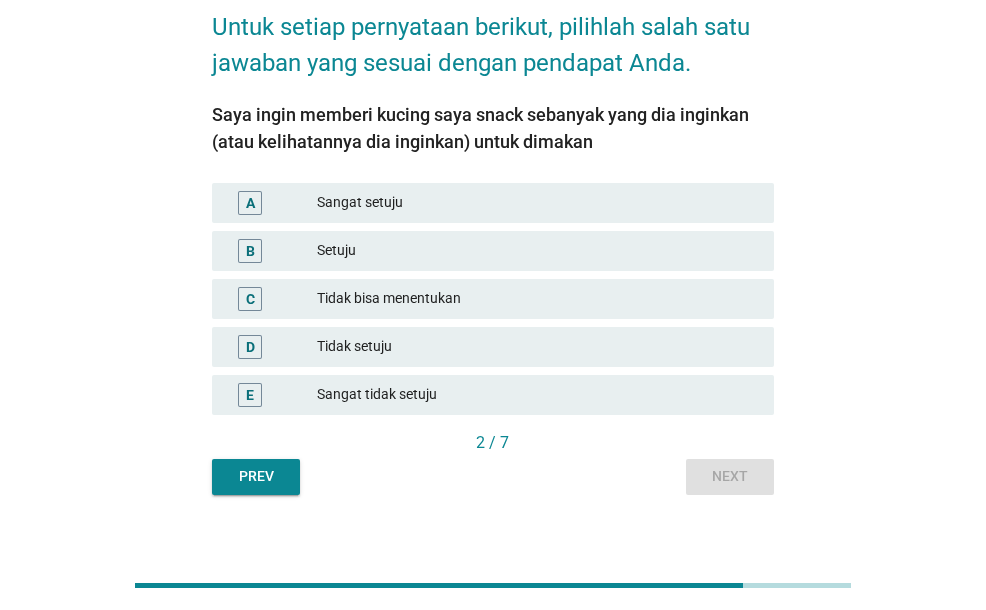 click on "Setuju" at bounding box center [537, 251] 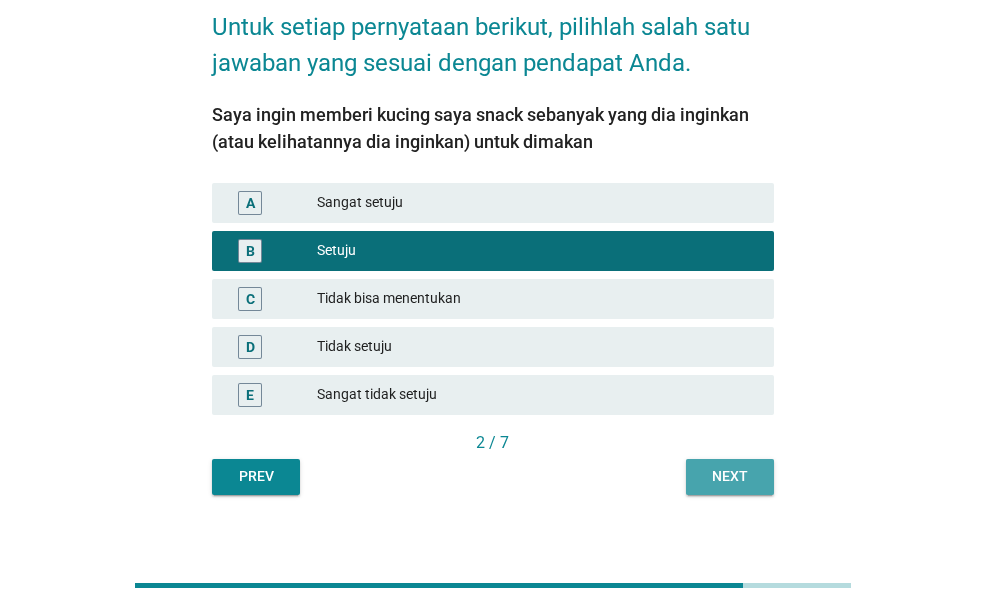 click on "Next" at bounding box center [730, 477] 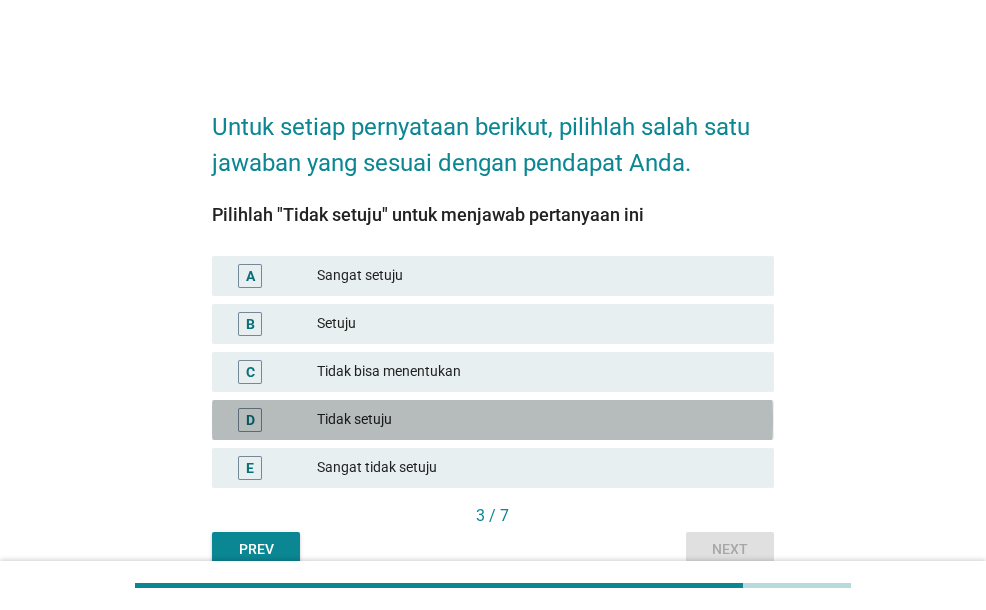 click on "Tidak setuju" at bounding box center [537, 420] 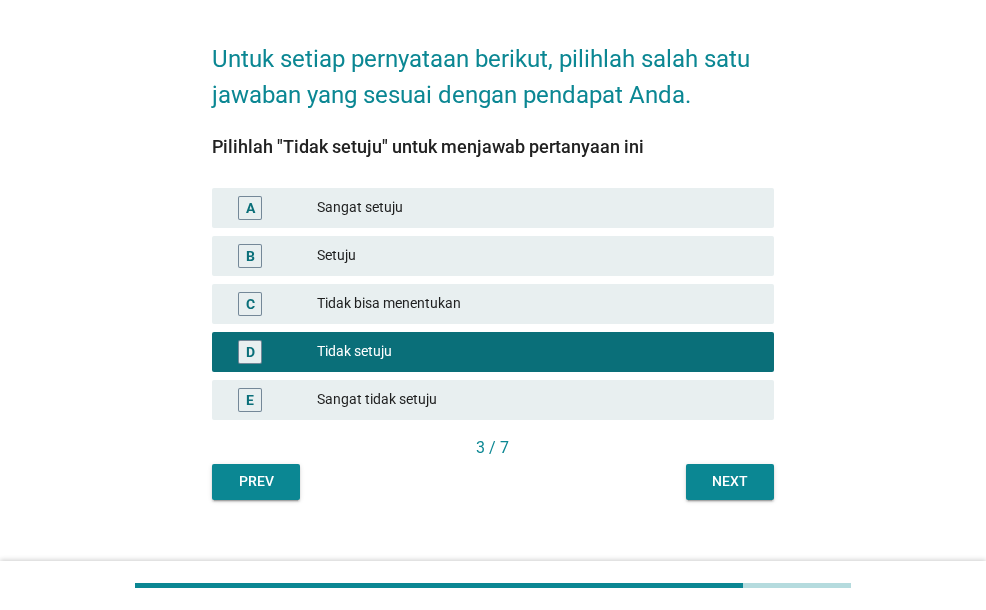 scroll, scrollTop: 95, scrollLeft: 0, axis: vertical 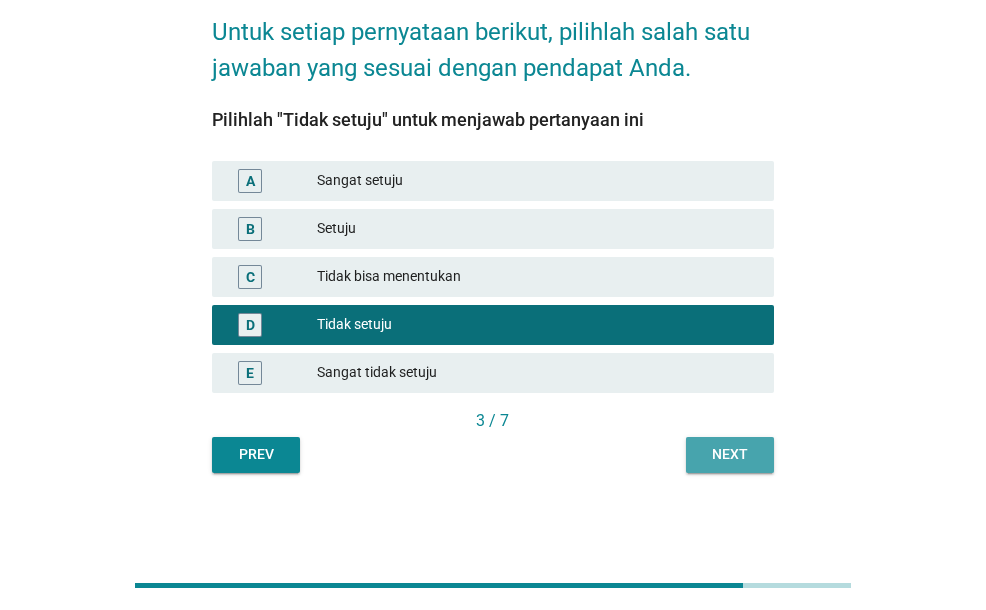 click on "Next" at bounding box center [730, 454] 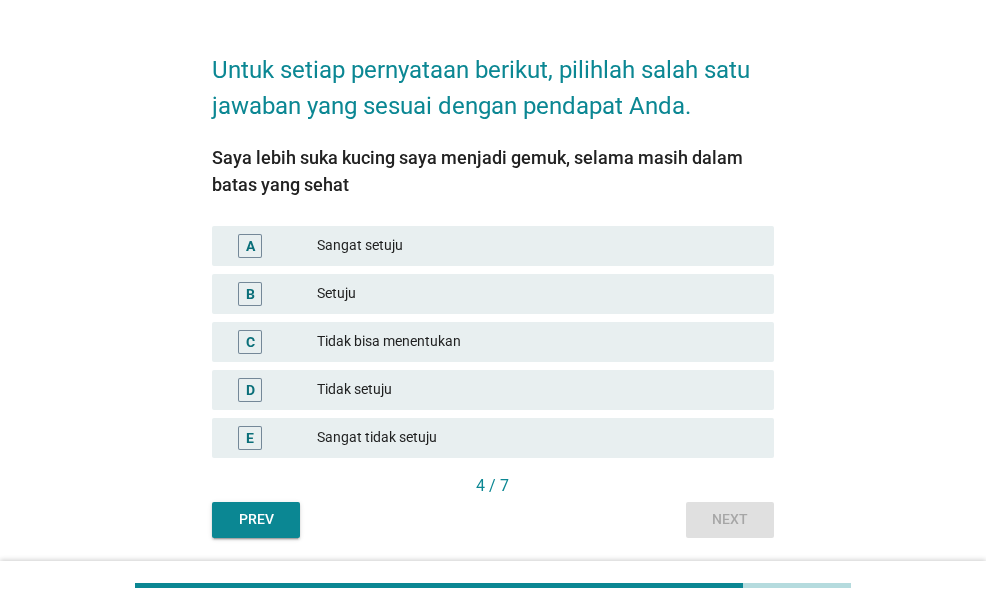 scroll, scrollTop: 100, scrollLeft: 0, axis: vertical 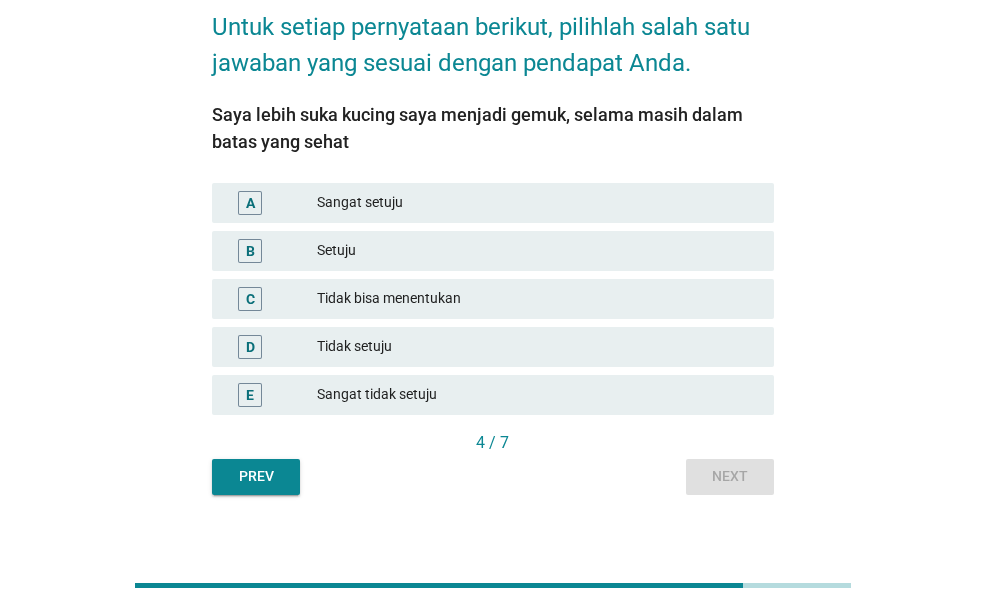 click on "Setuju" at bounding box center (537, 251) 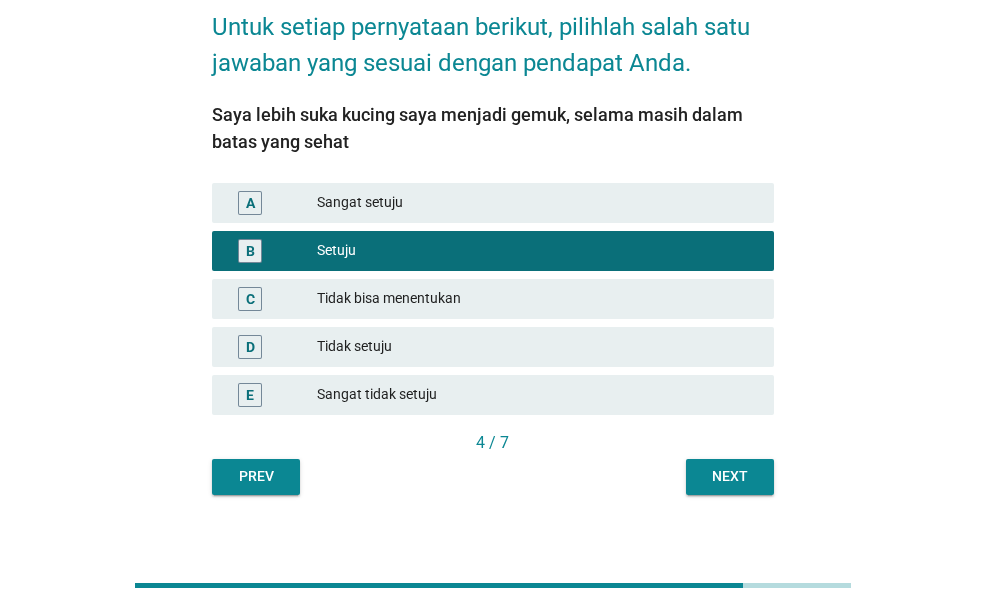 click on "Next" at bounding box center (730, 476) 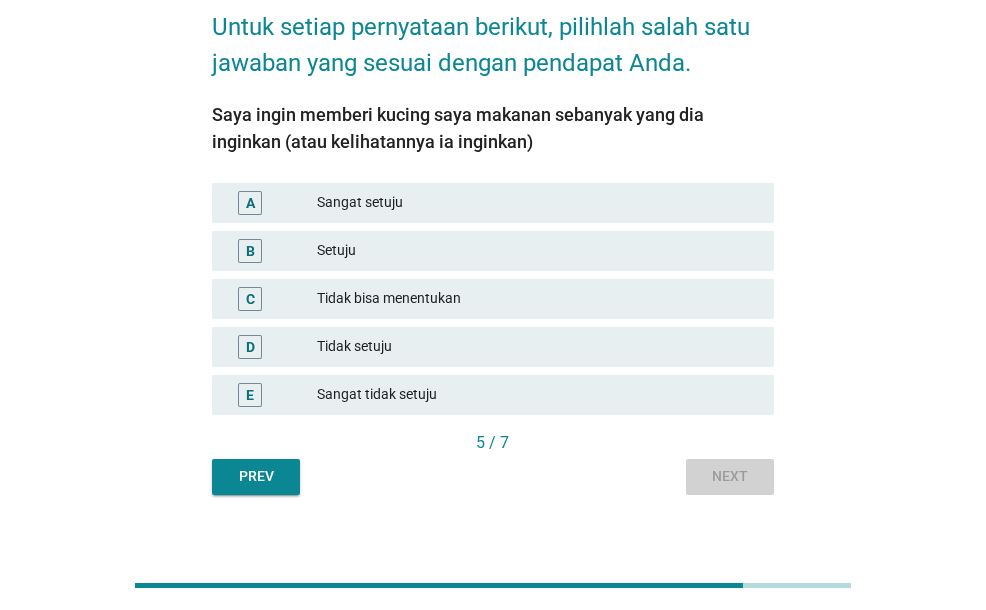 scroll, scrollTop: 0, scrollLeft: 0, axis: both 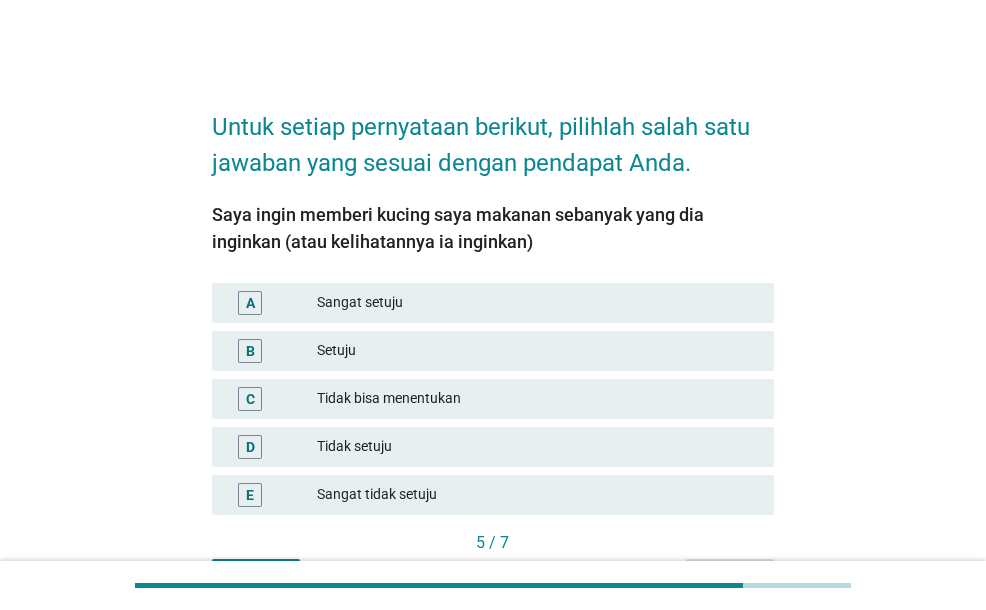 click on "Setuju" at bounding box center [537, 351] 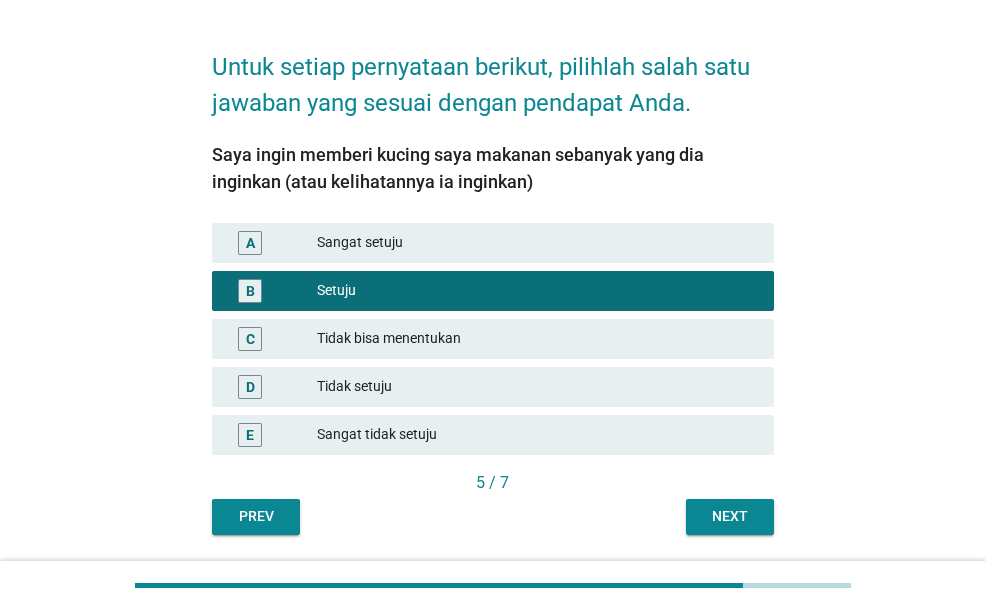 scroll, scrollTop: 100, scrollLeft: 0, axis: vertical 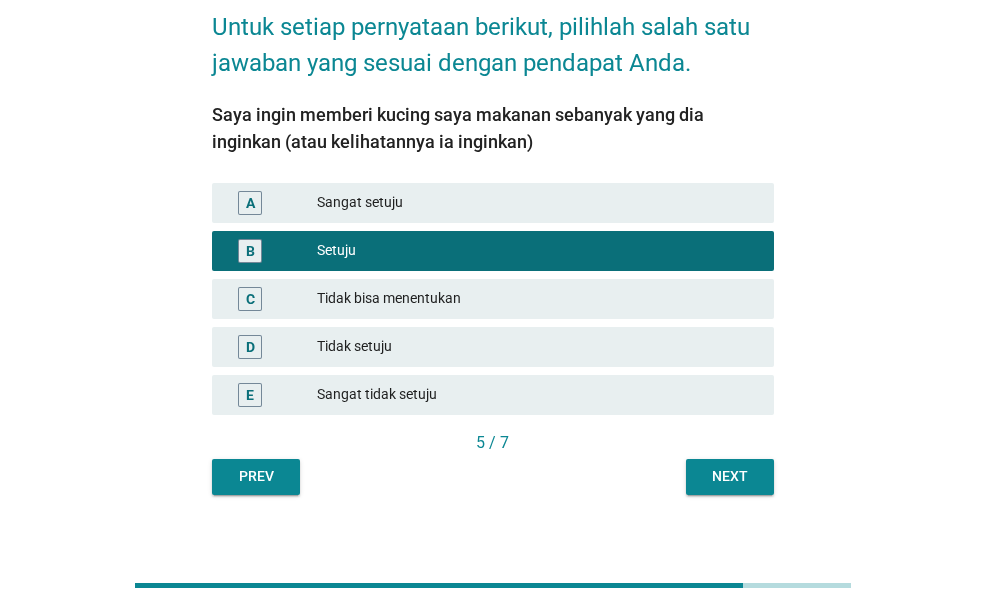 click on "D   Tidak setuju" at bounding box center (492, 347) 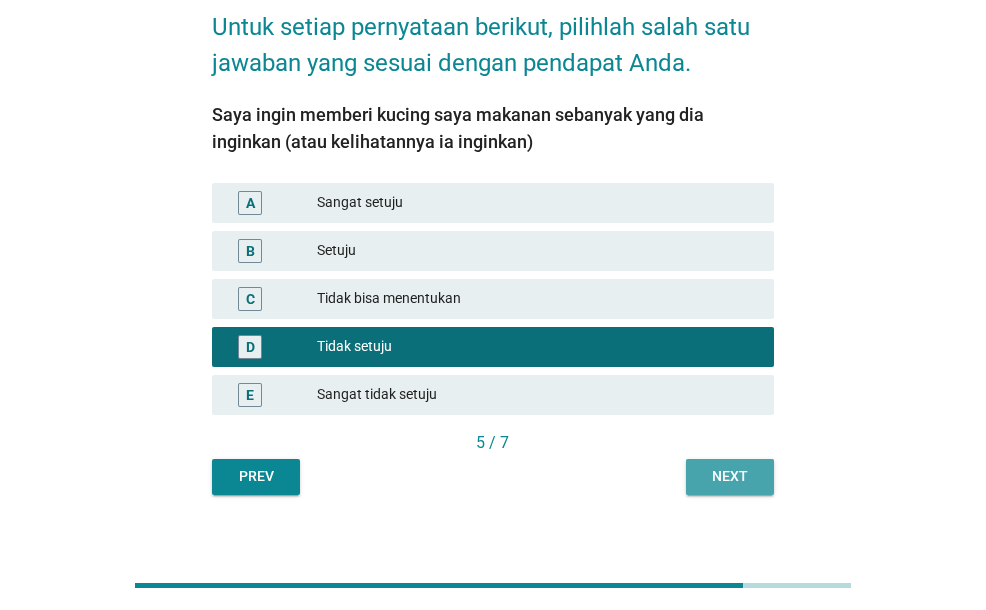 click on "Next" at bounding box center (730, 477) 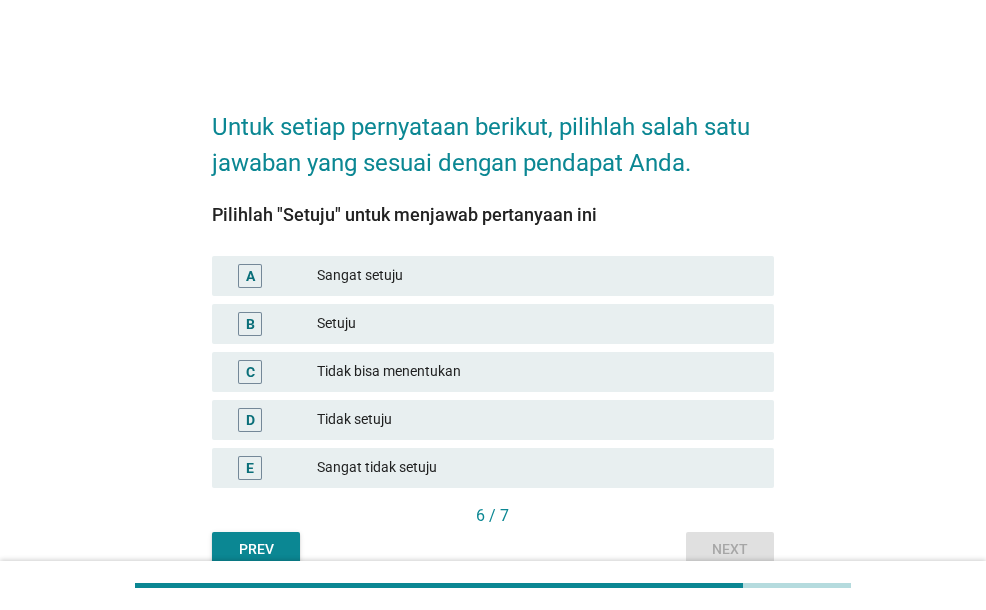click on "Setuju" at bounding box center (537, 324) 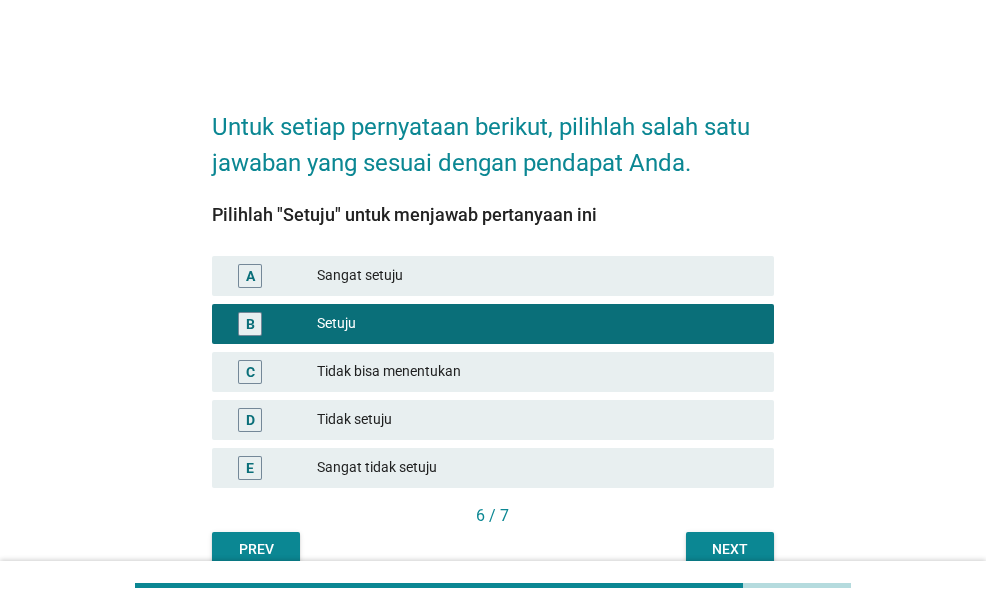 click on "Next" at bounding box center (730, 549) 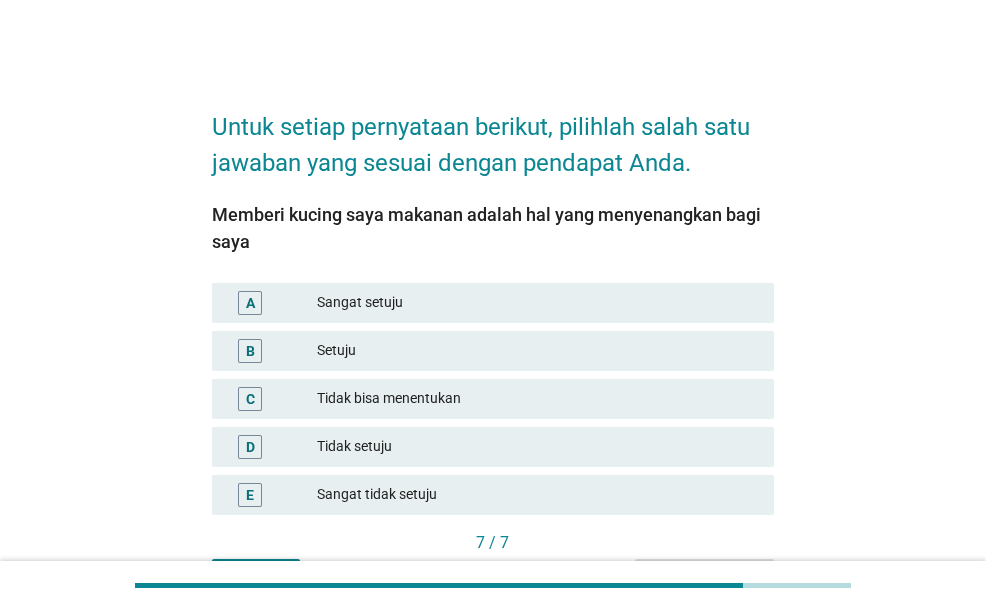 scroll, scrollTop: 100, scrollLeft: 0, axis: vertical 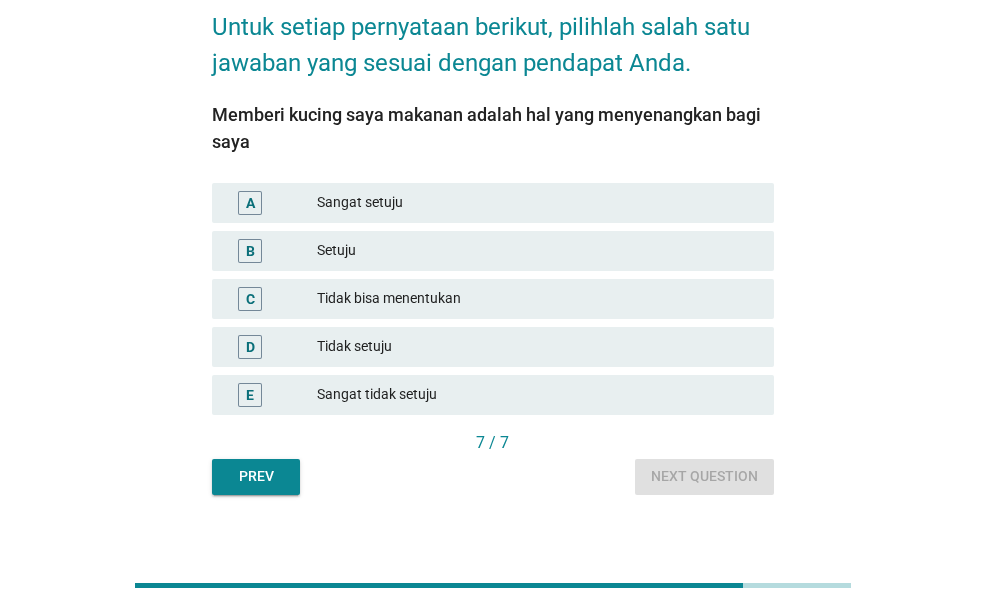 click on "Setuju" at bounding box center (537, 251) 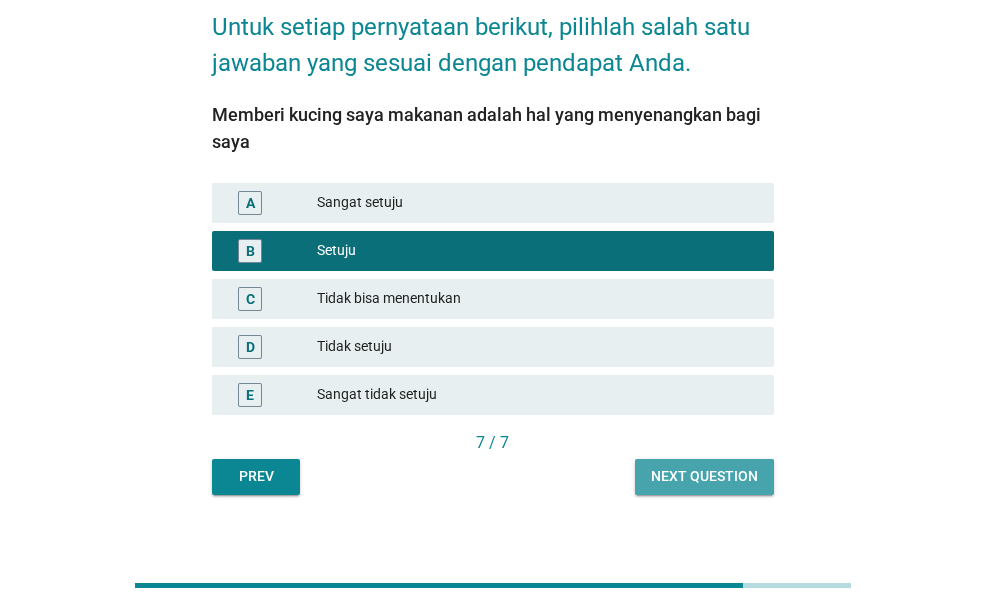 click on "Next question" at bounding box center (704, 476) 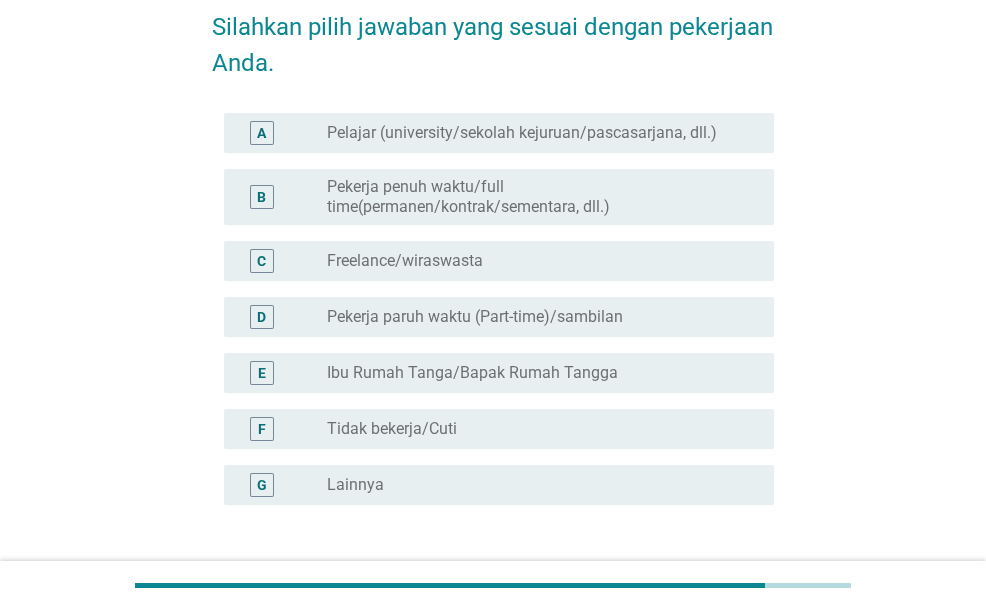 scroll, scrollTop: 0, scrollLeft: 0, axis: both 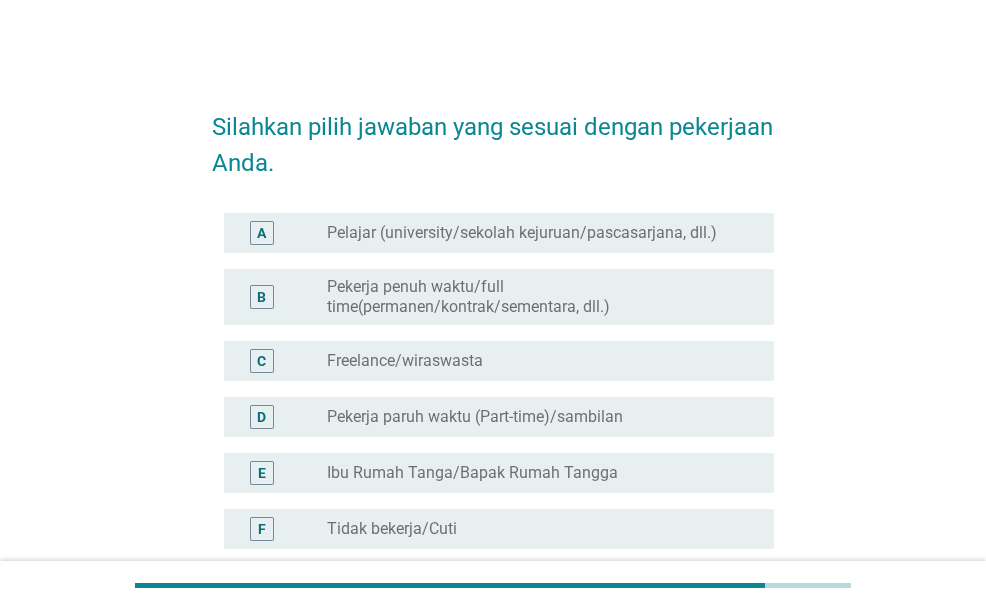 click on "Freelance/wiraswasta" at bounding box center [405, 361] 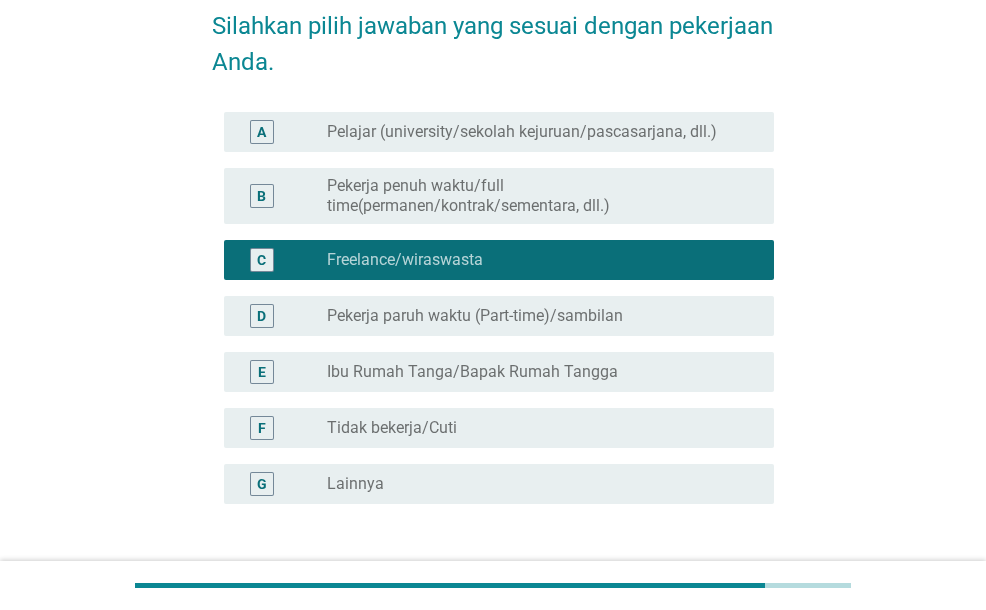 scroll, scrollTop: 252, scrollLeft: 0, axis: vertical 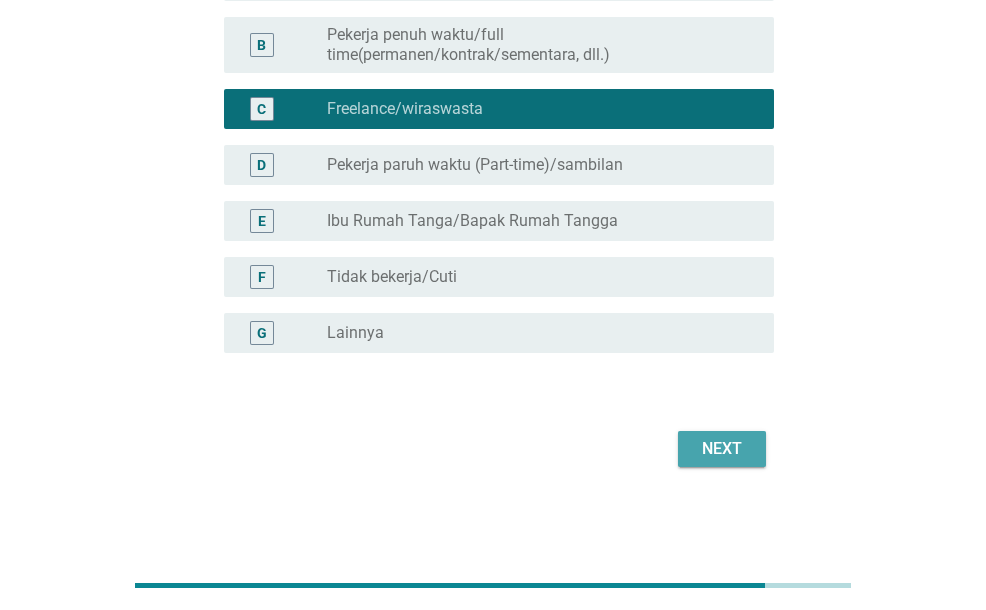 click on "Next" at bounding box center (722, 449) 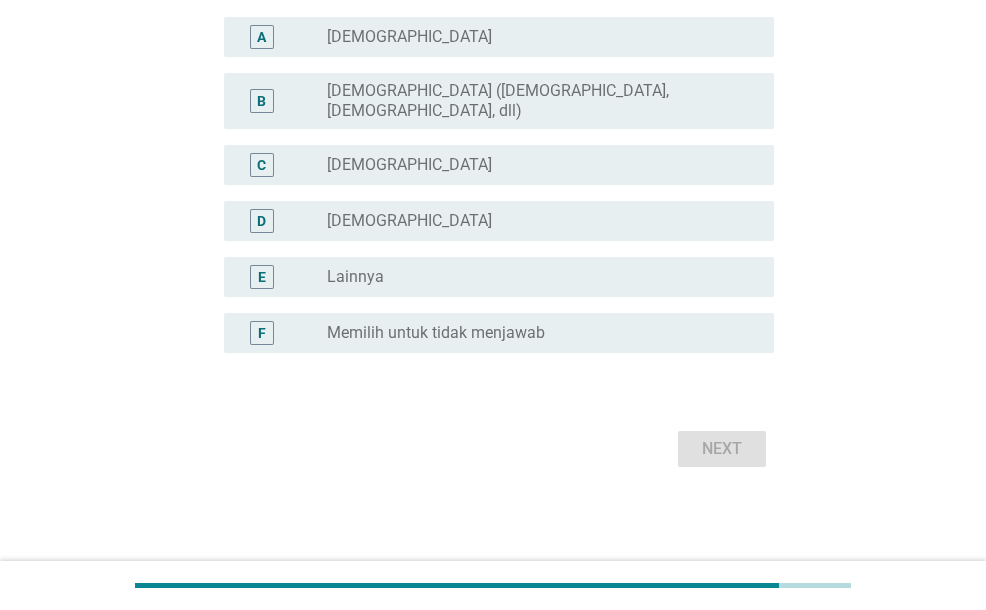 scroll, scrollTop: 0, scrollLeft: 0, axis: both 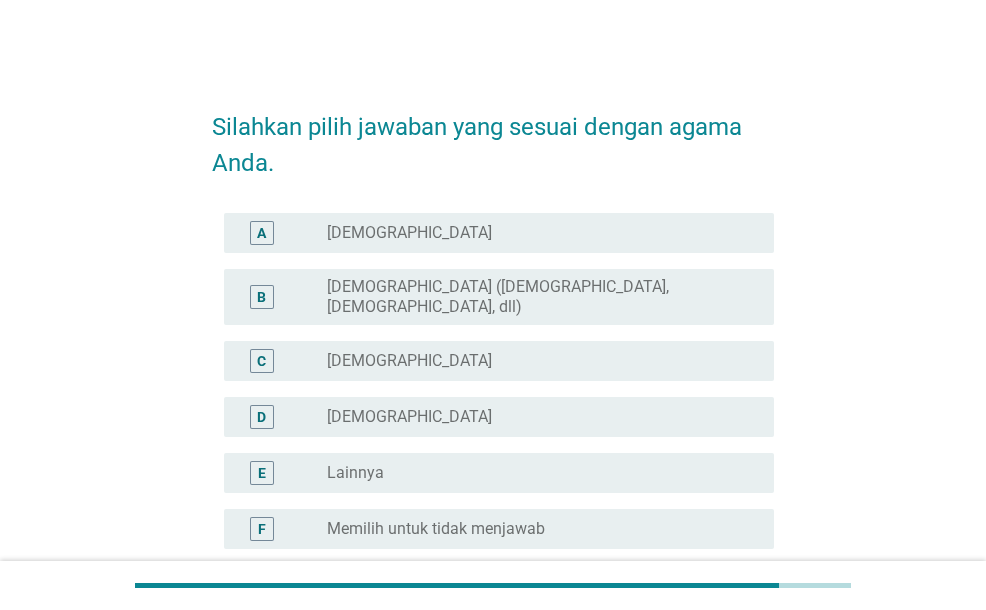 click on "[DEMOGRAPHIC_DATA] ([DEMOGRAPHIC_DATA], [DEMOGRAPHIC_DATA], dll)" at bounding box center [534, 297] 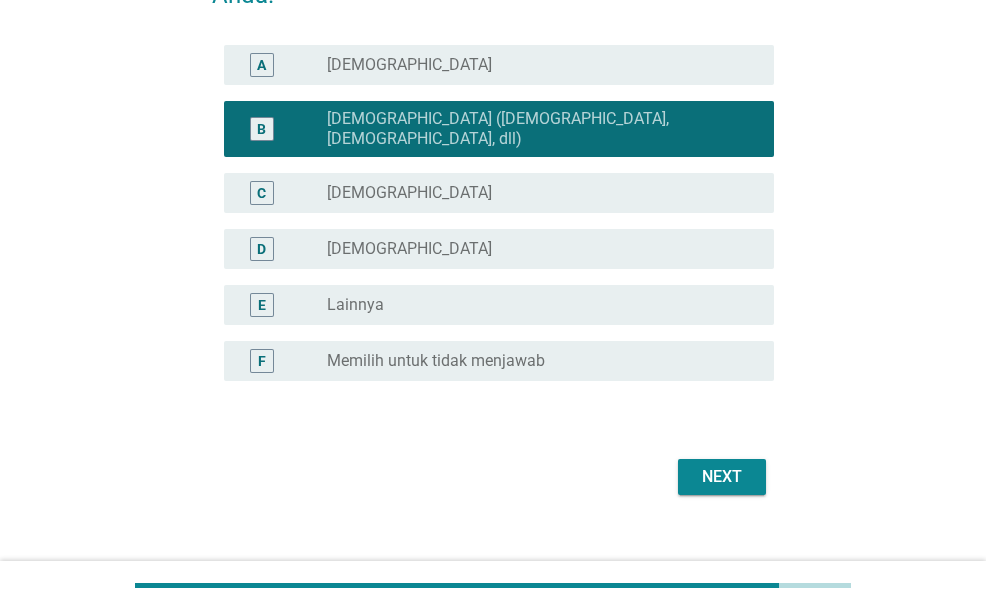 scroll, scrollTop: 180, scrollLeft: 0, axis: vertical 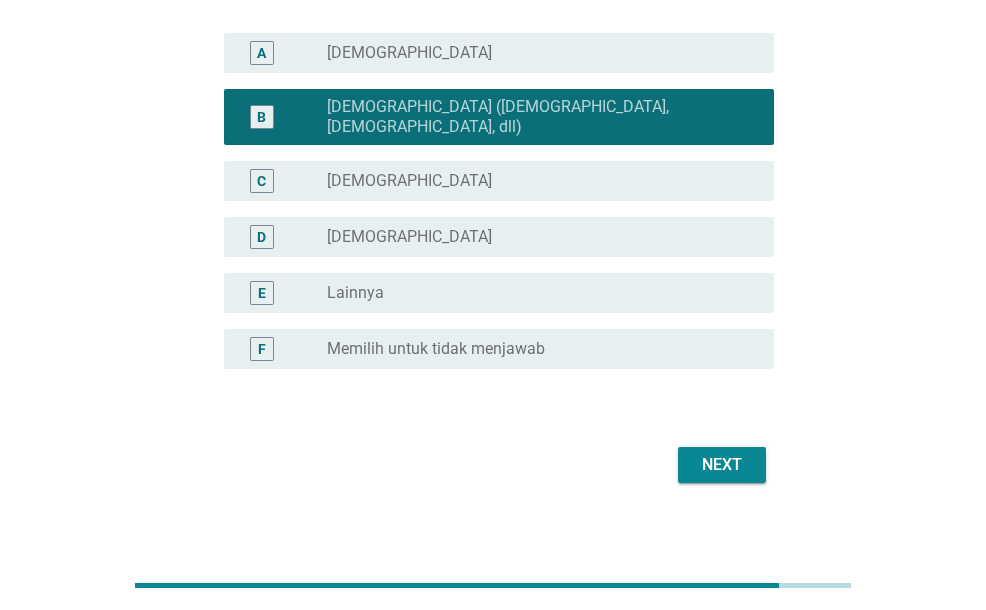 click on "Next" at bounding box center (722, 465) 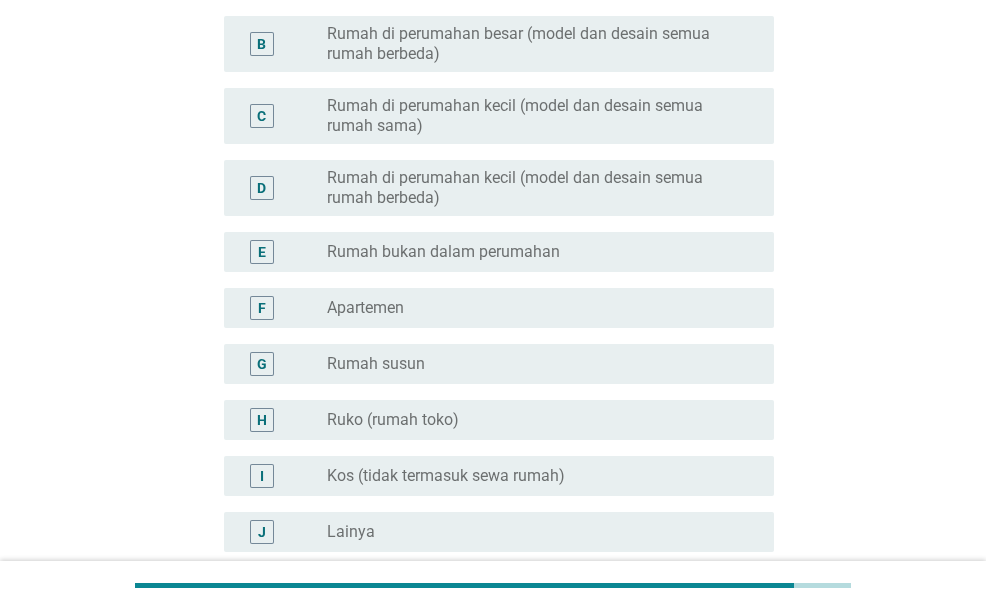 scroll, scrollTop: 300, scrollLeft: 0, axis: vertical 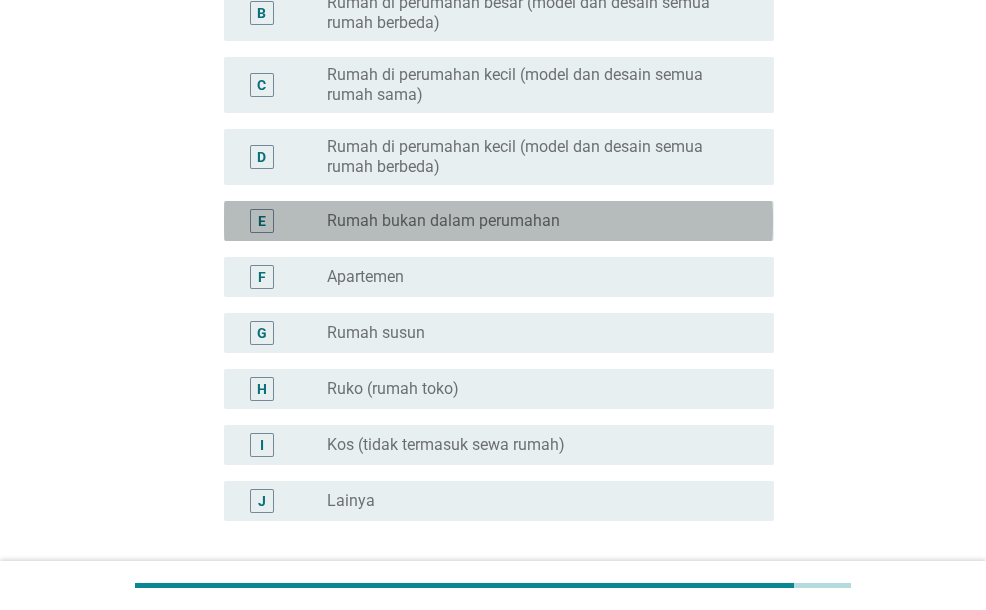 click on "Rumah bukan dalam perumahan" at bounding box center [443, 221] 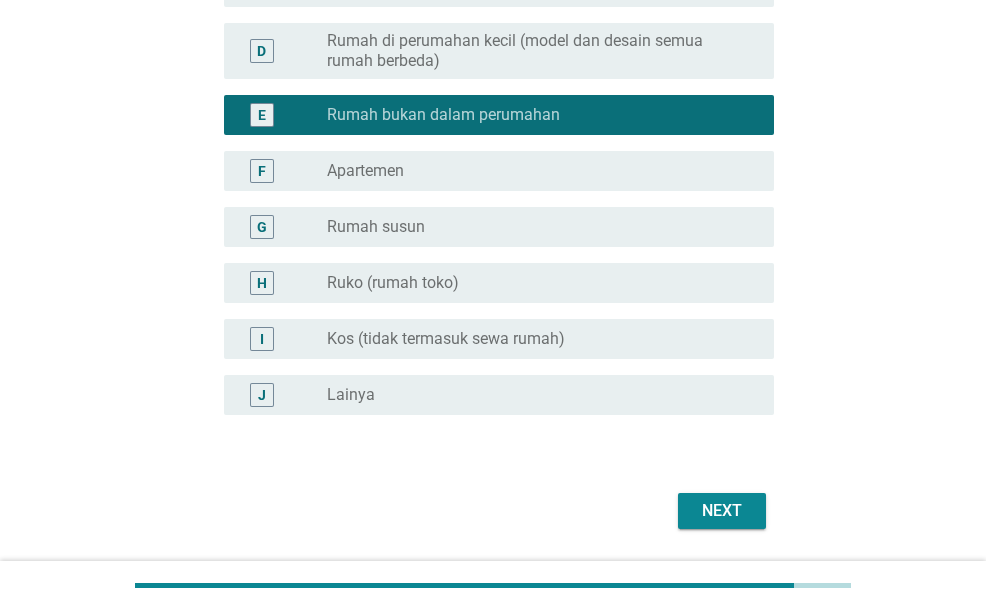 scroll, scrollTop: 468, scrollLeft: 0, axis: vertical 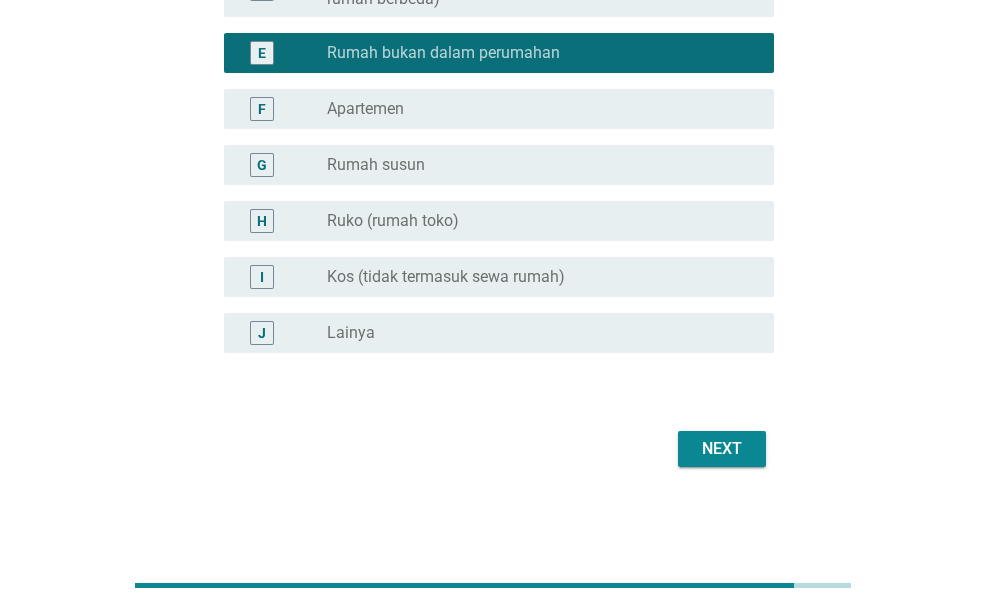 click on "Next" at bounding box center (722, 449) 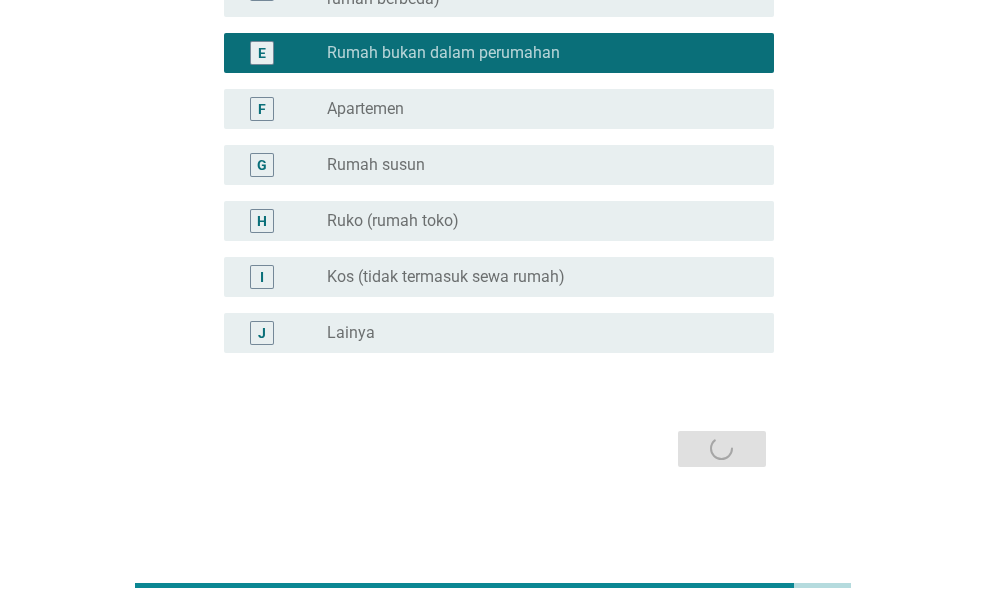 scroll, scrollTop: 0, scrollLeft: 0, axis: both 